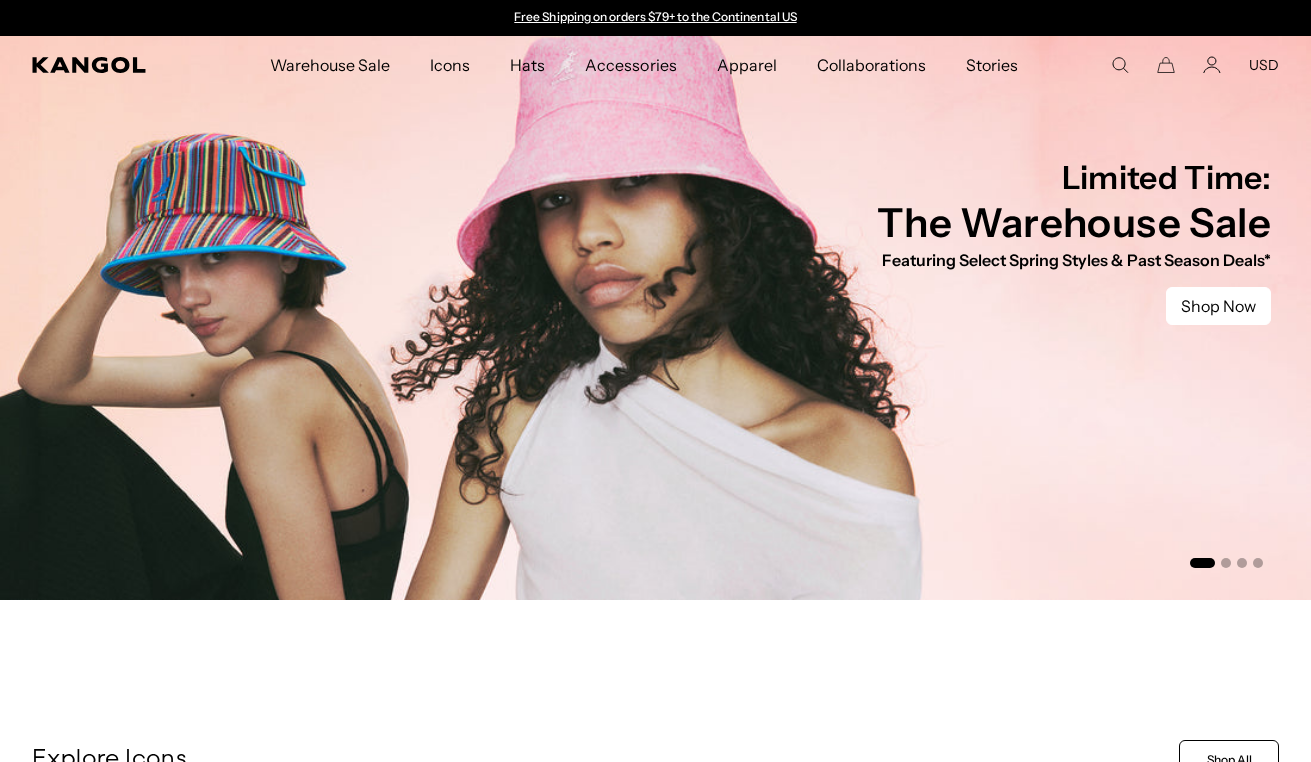 scroll, scrollTop: 0, scrollLeft: 0, axis: both 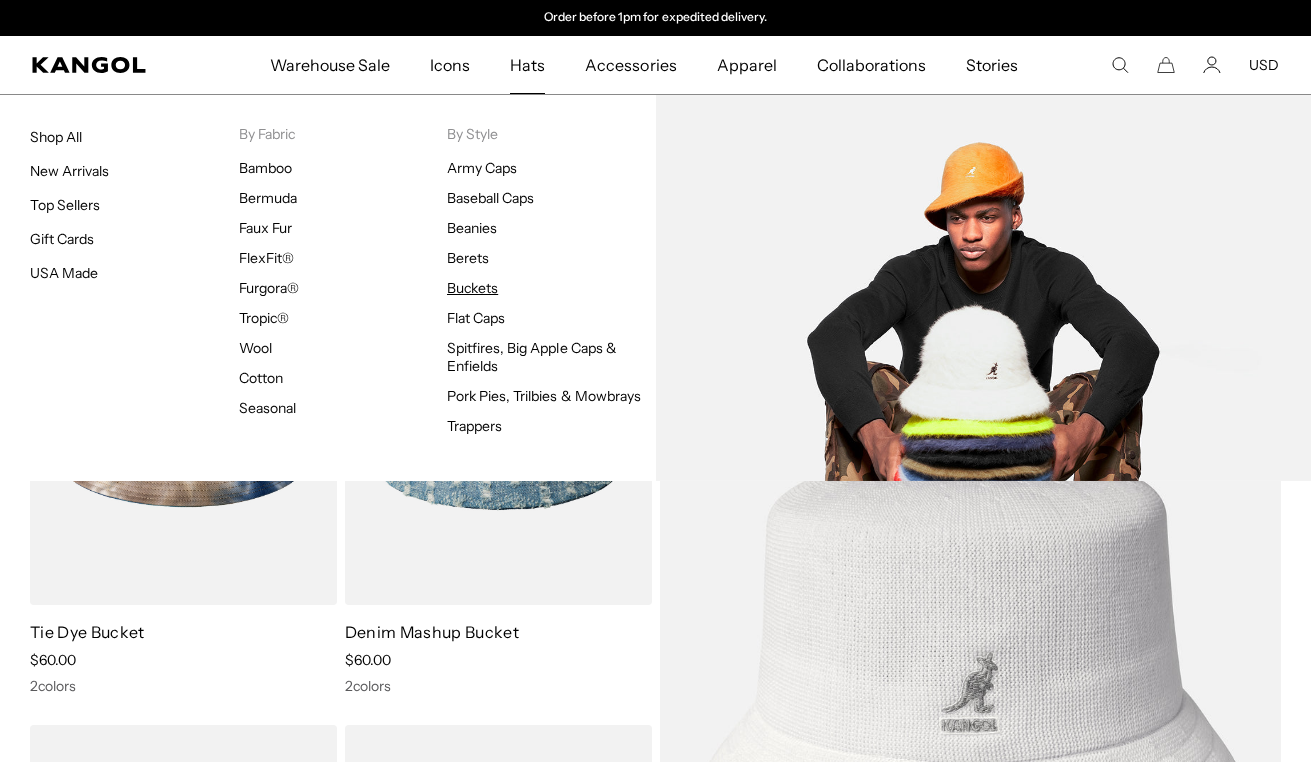 click on "Buckets" at bounding box center (472, 288) 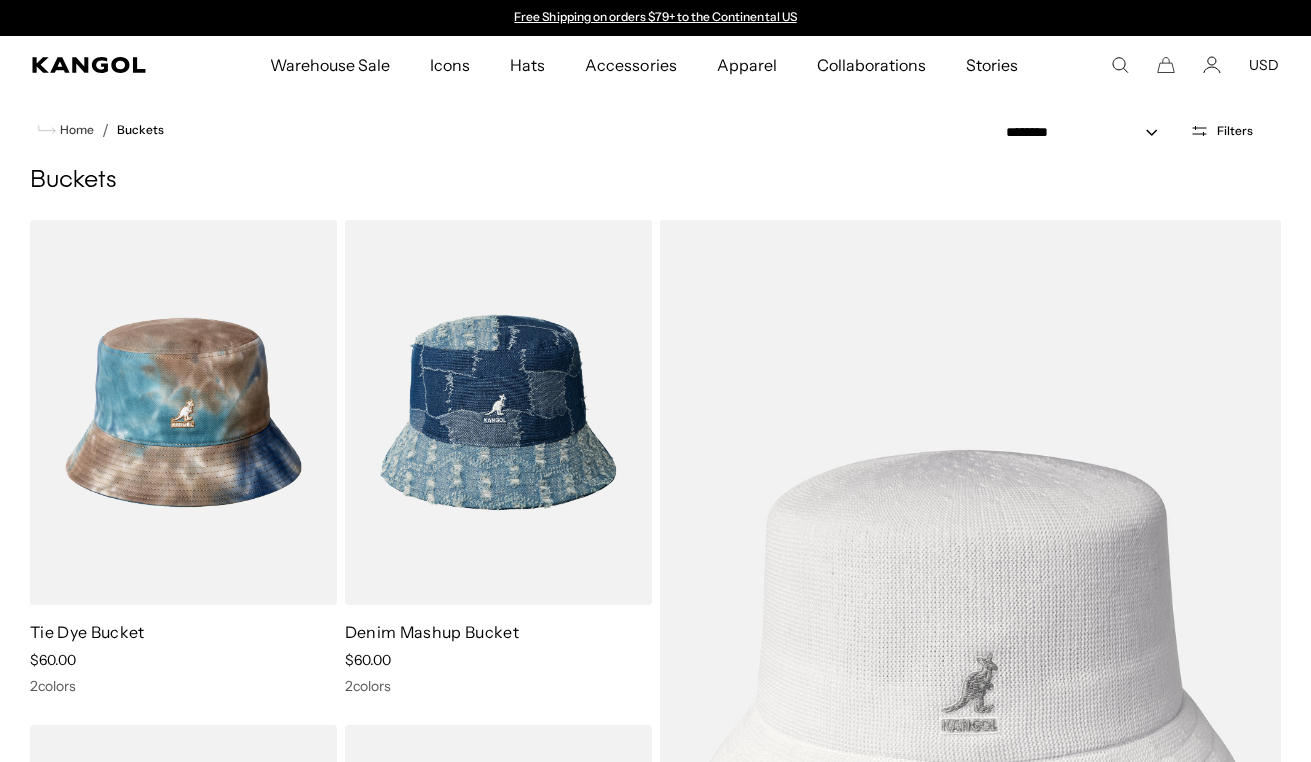 scroll, scrollTop: 0, scrollLeft: 0, axis: both 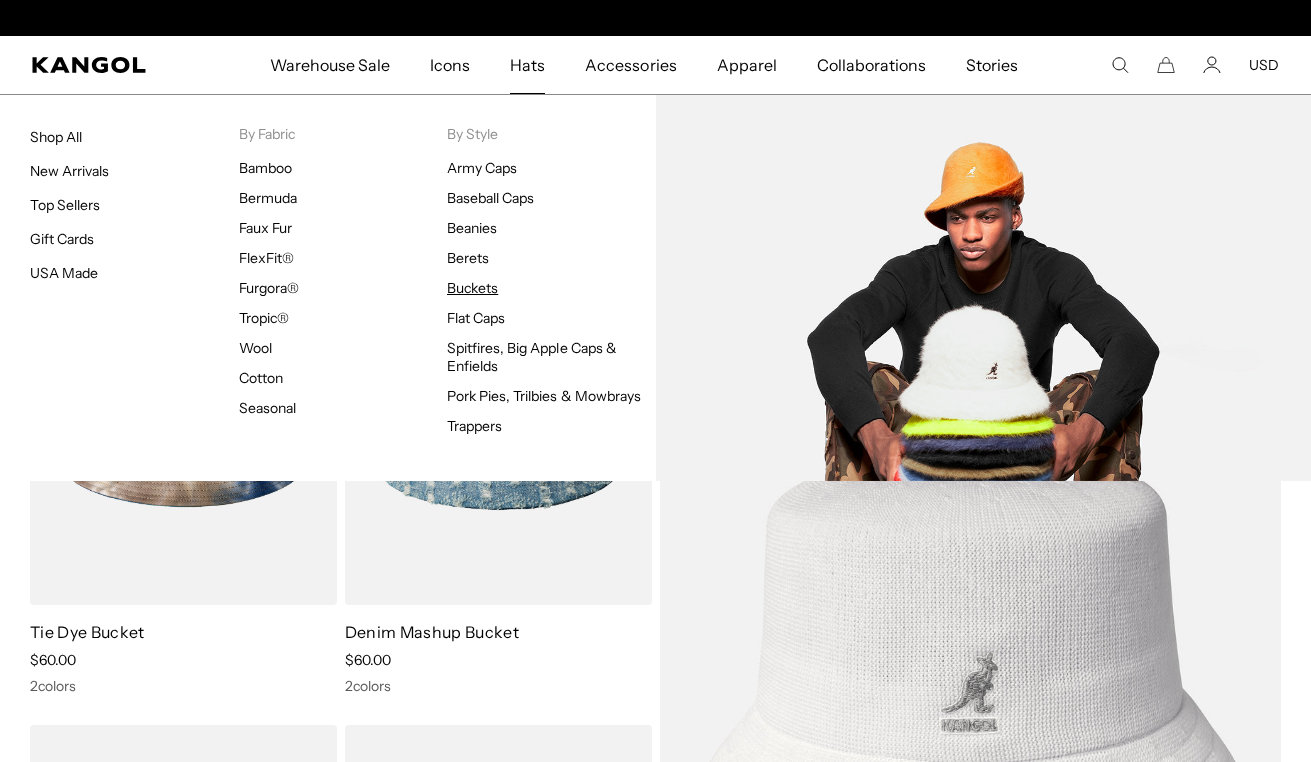 click on "Buckets" at bounding box center (472, 288) 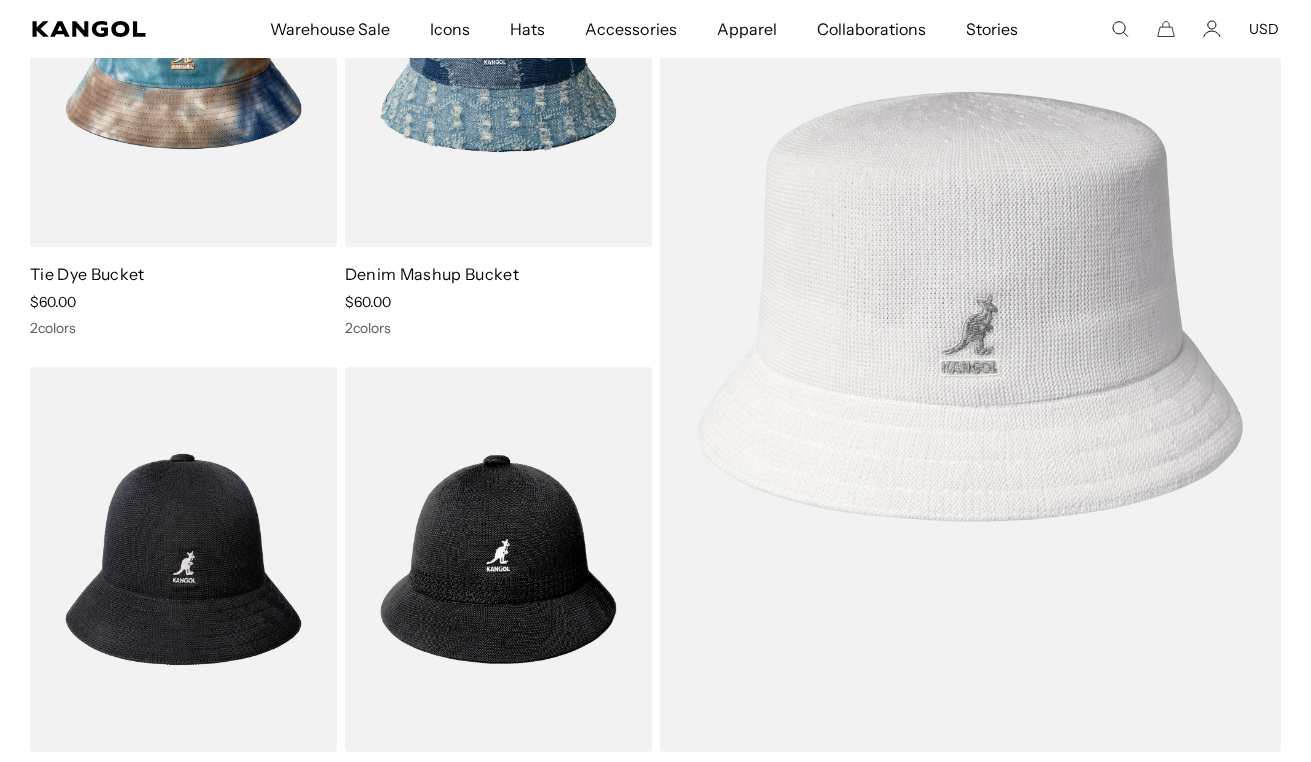 scroll, scrollTop: 359, scrollLeft: 0, axis: vertical 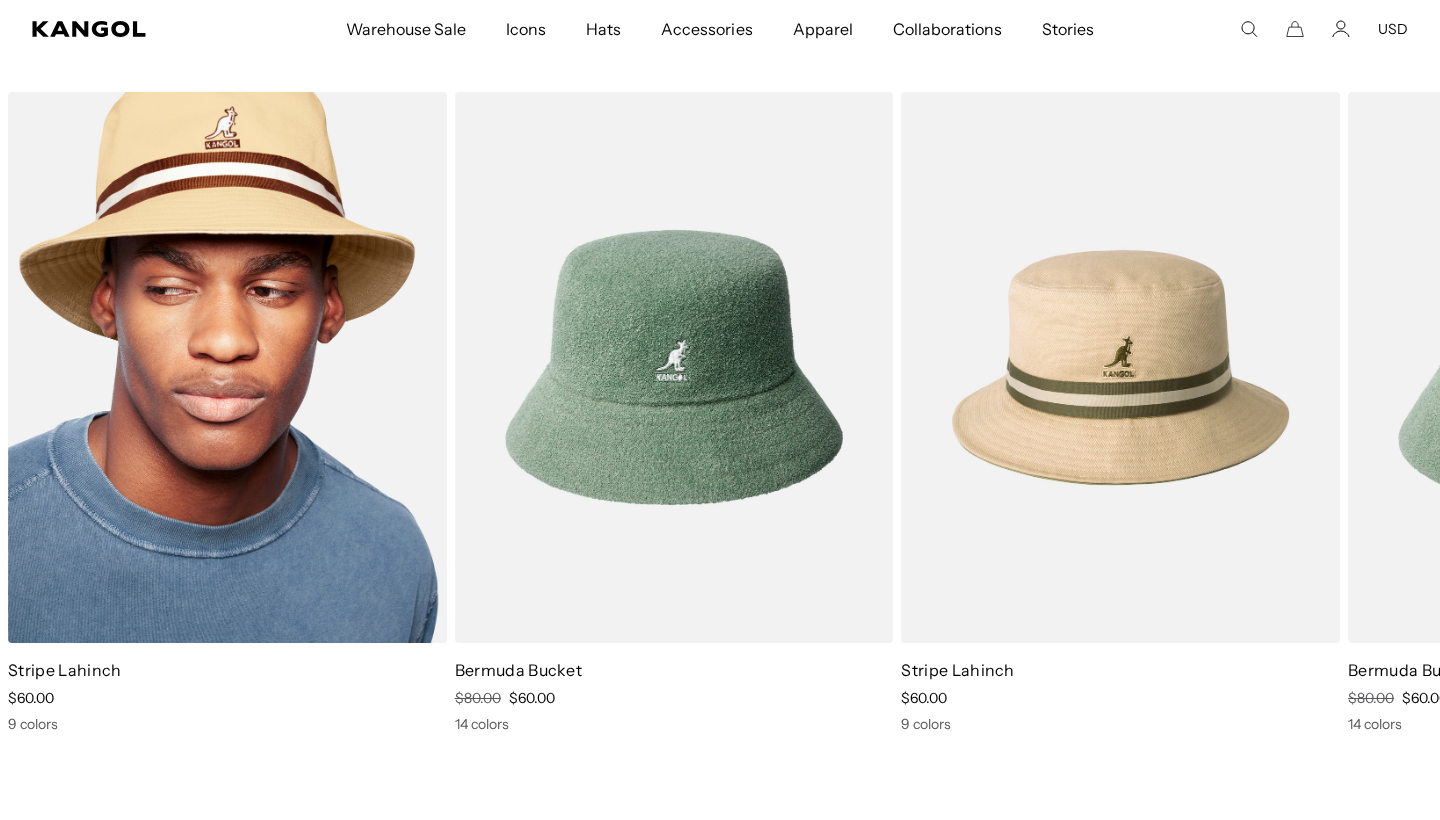 click at bounding box center (227, 367) 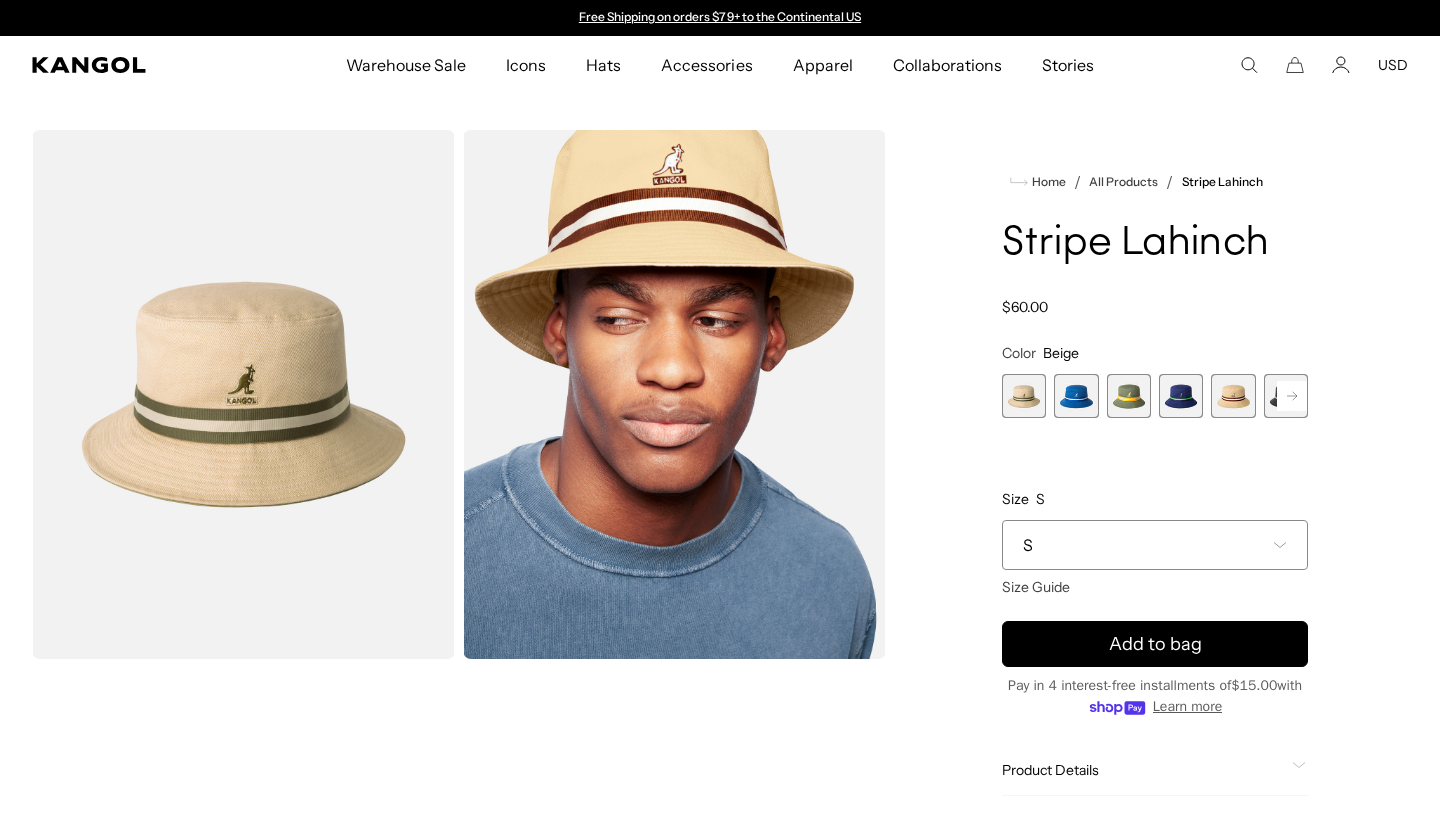 scroll, scrollTop: 0, scrollLeft: 0, axis: both 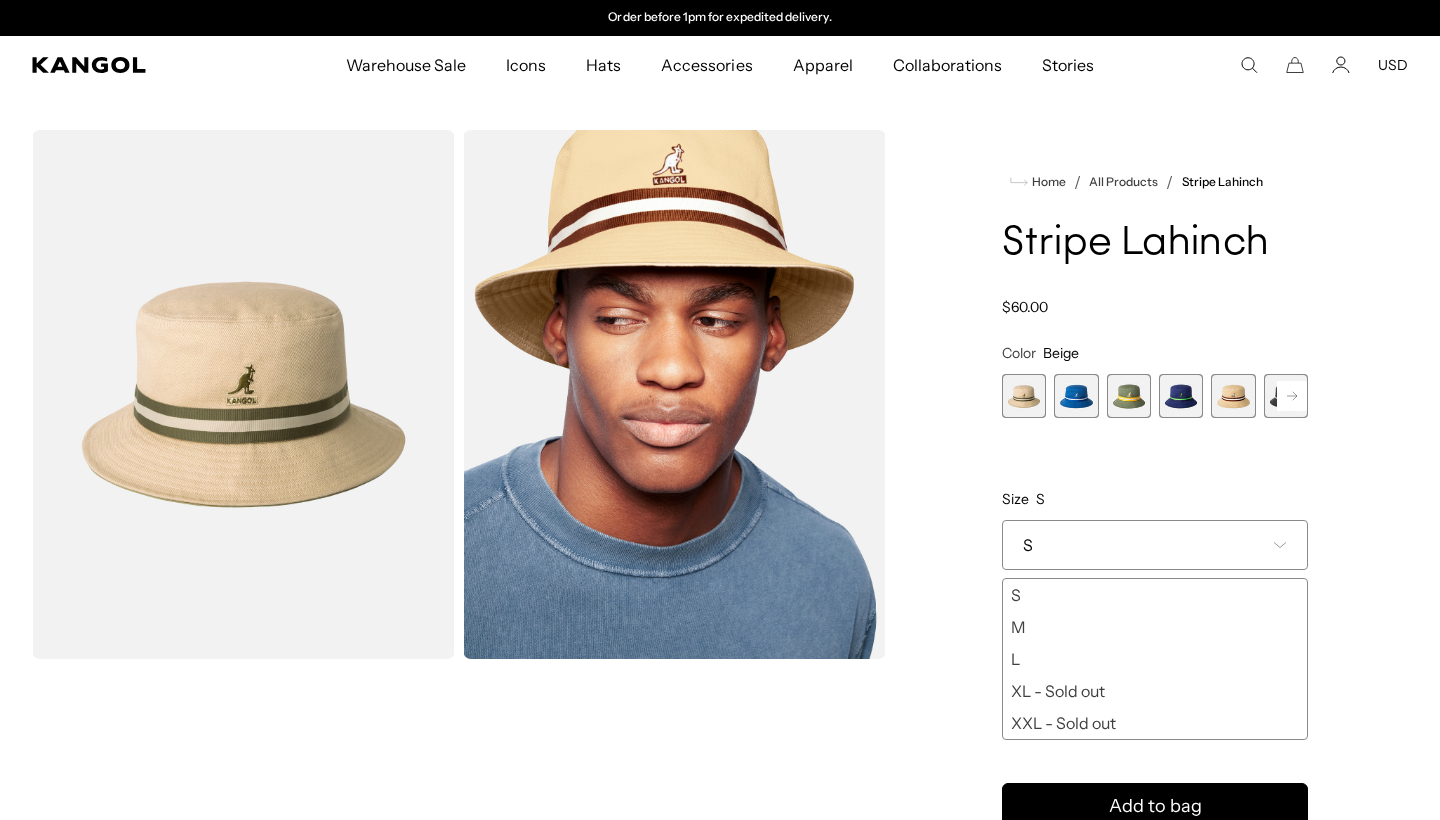 click 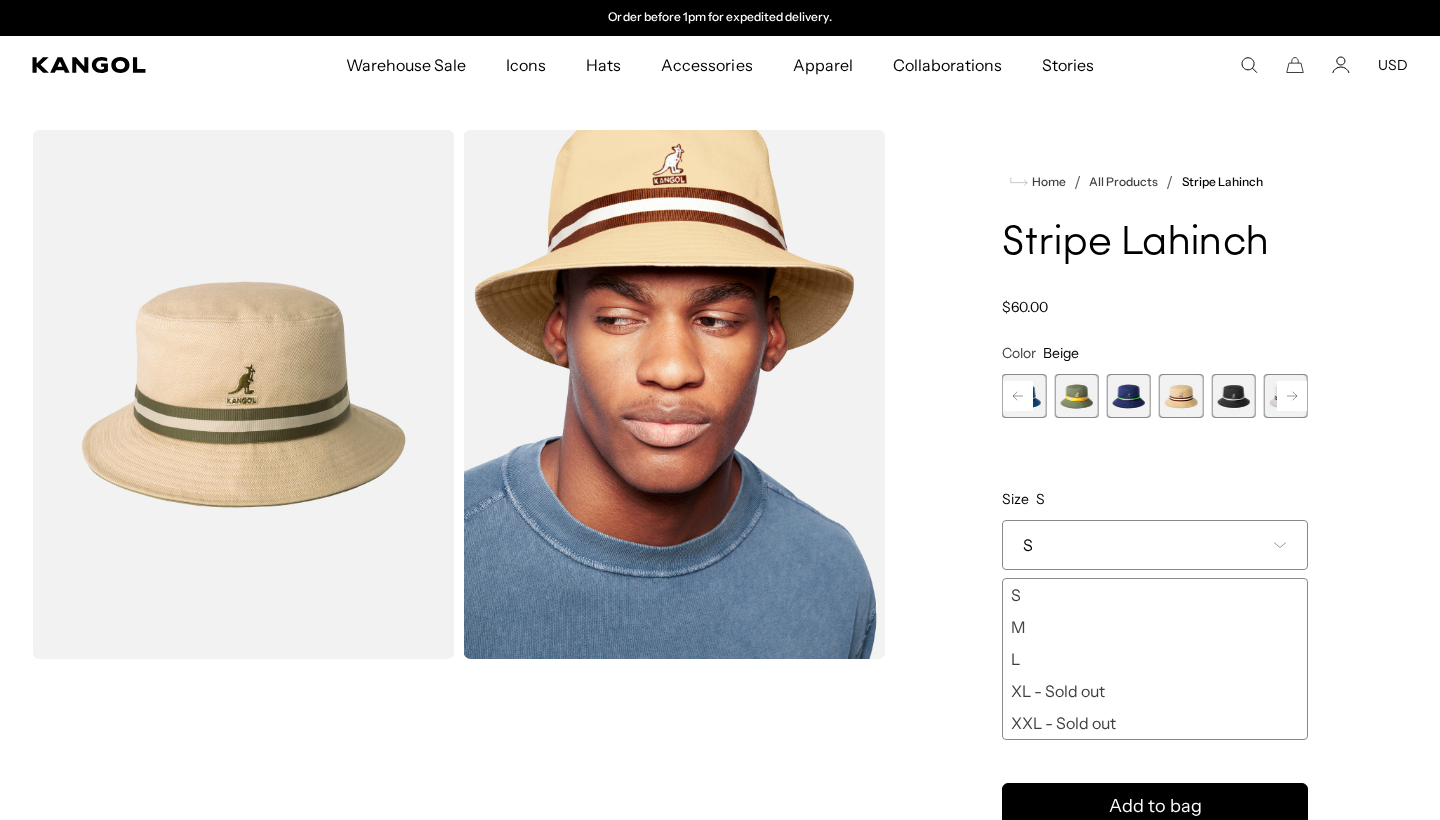 click 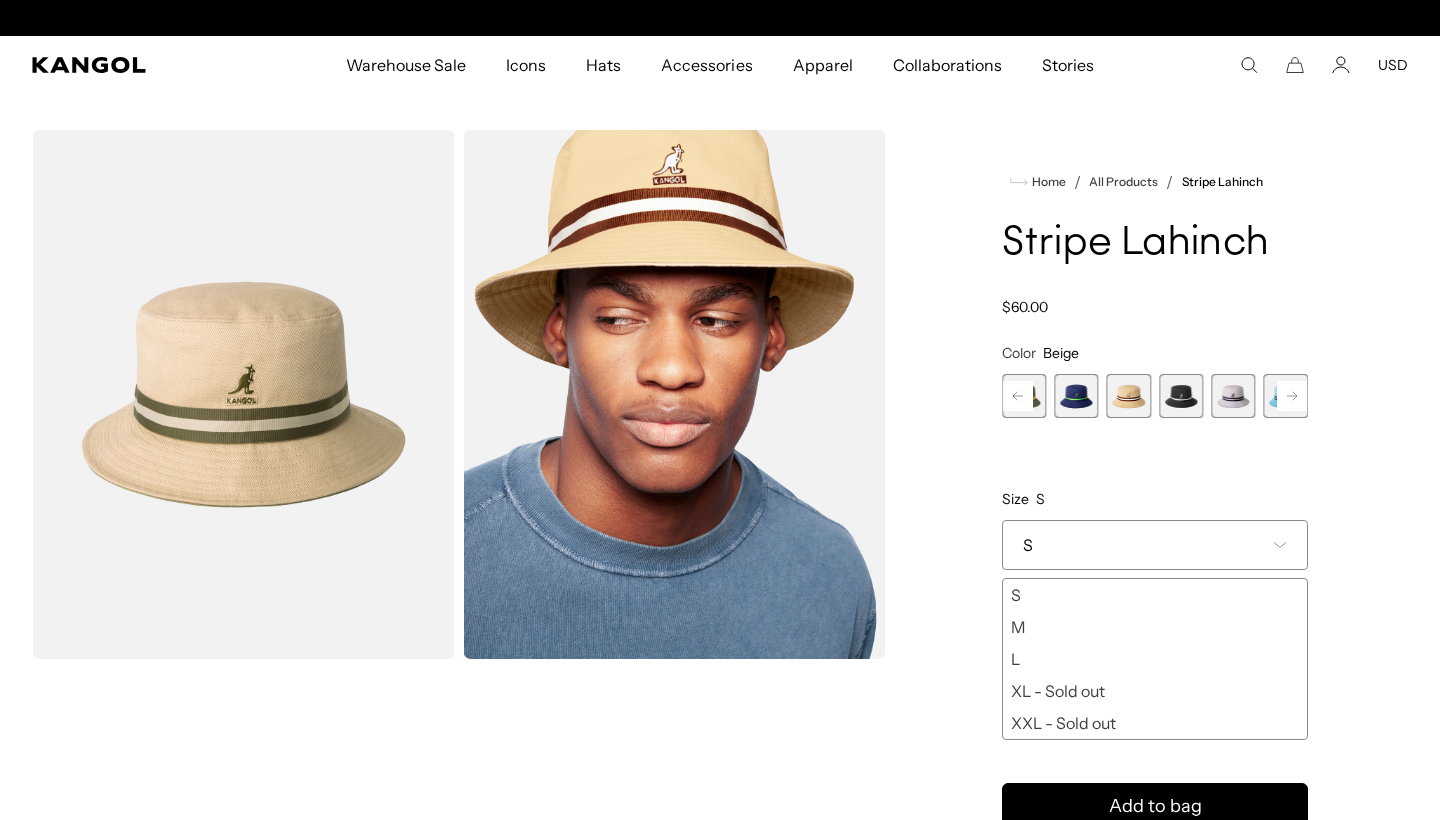 scroll, scrollTop: 0, scrollLeft: 0, axis: both 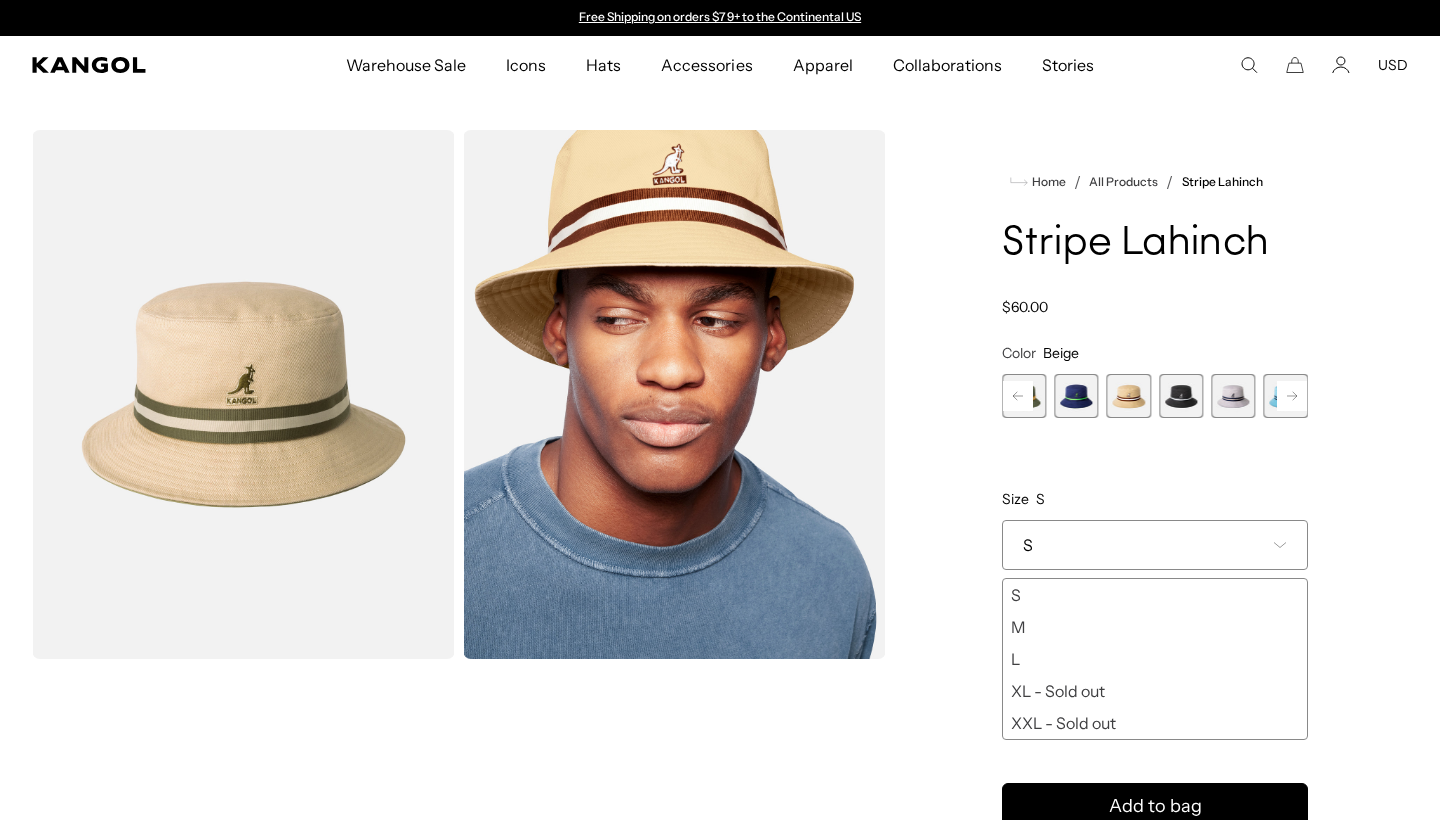 click at bounding box center [1233, 396] 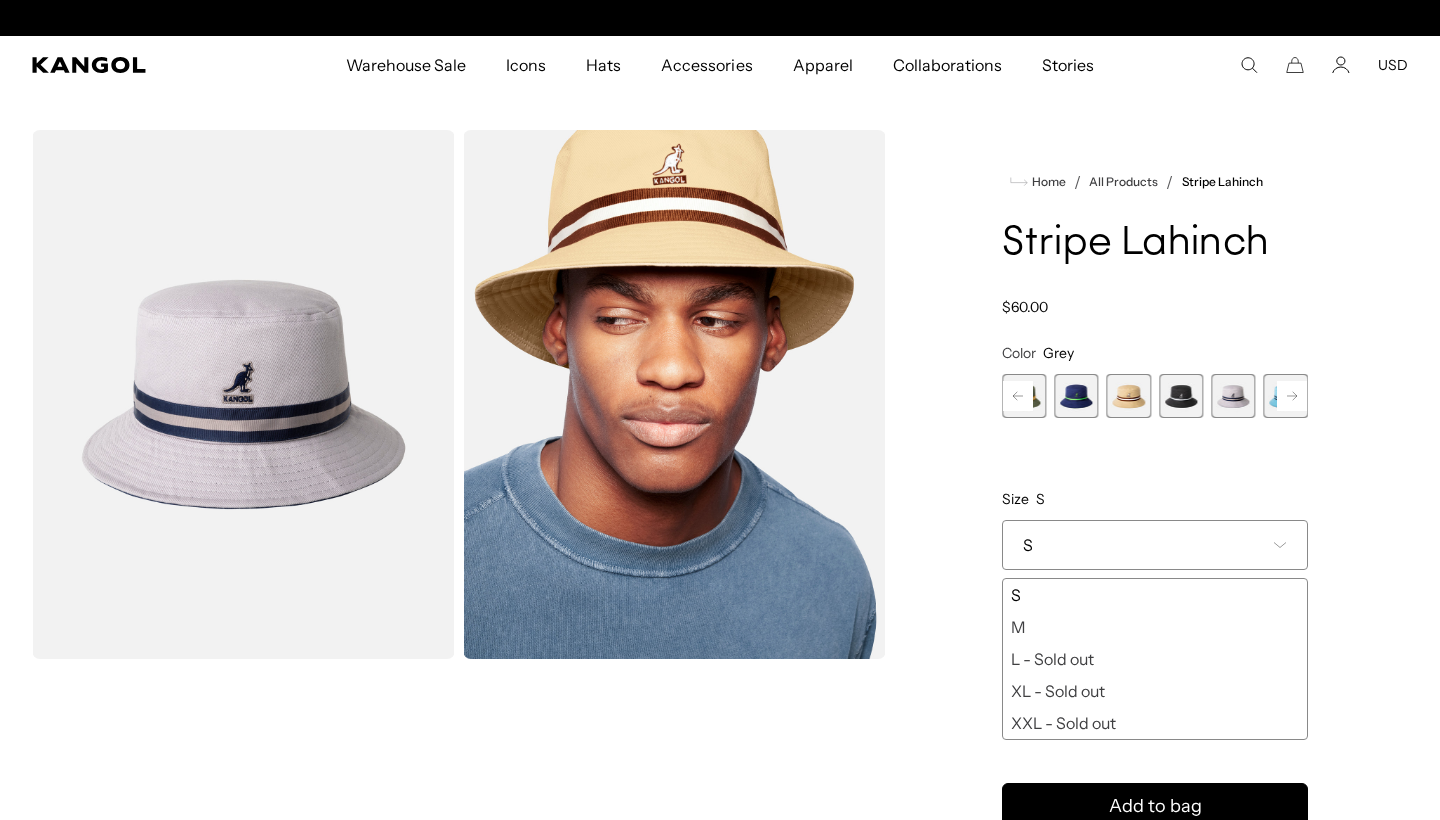 scroll, scrollTop: 0, scrollLeft: 412, axis: horizontal 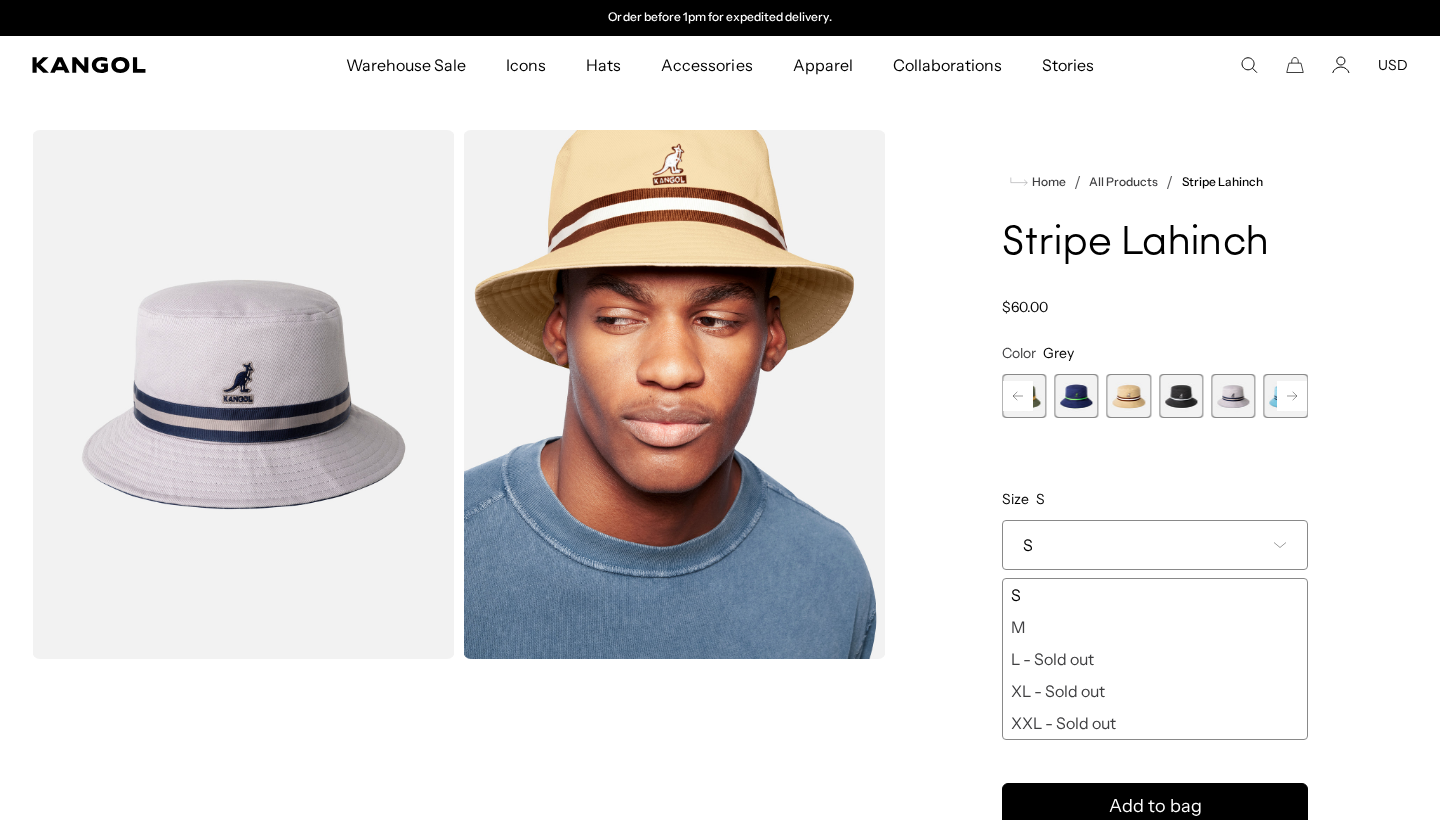 click at bounding box center [1286, 396] 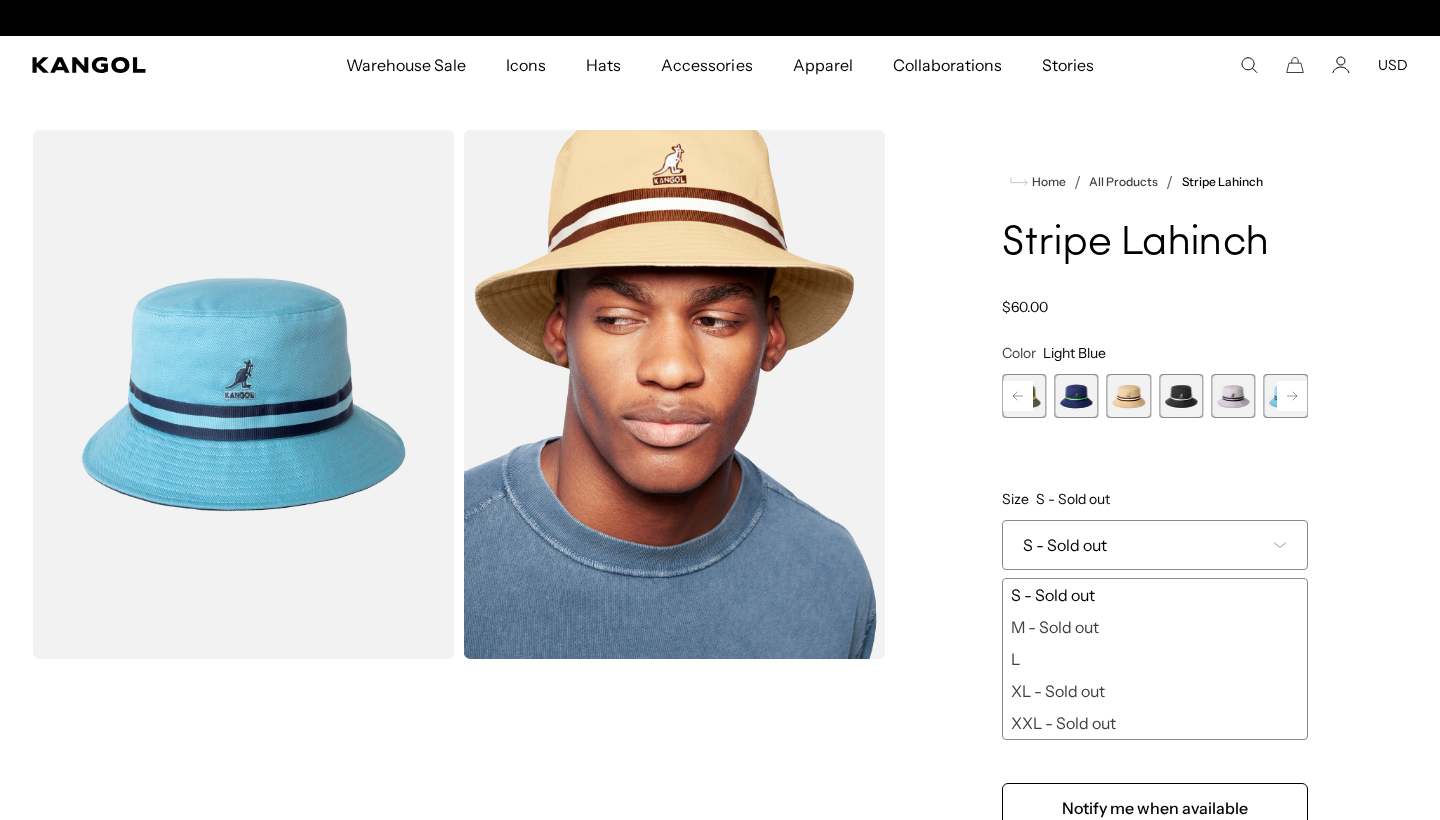 scroll, scrollTop: 0, scrollLeft: 0, axis: both 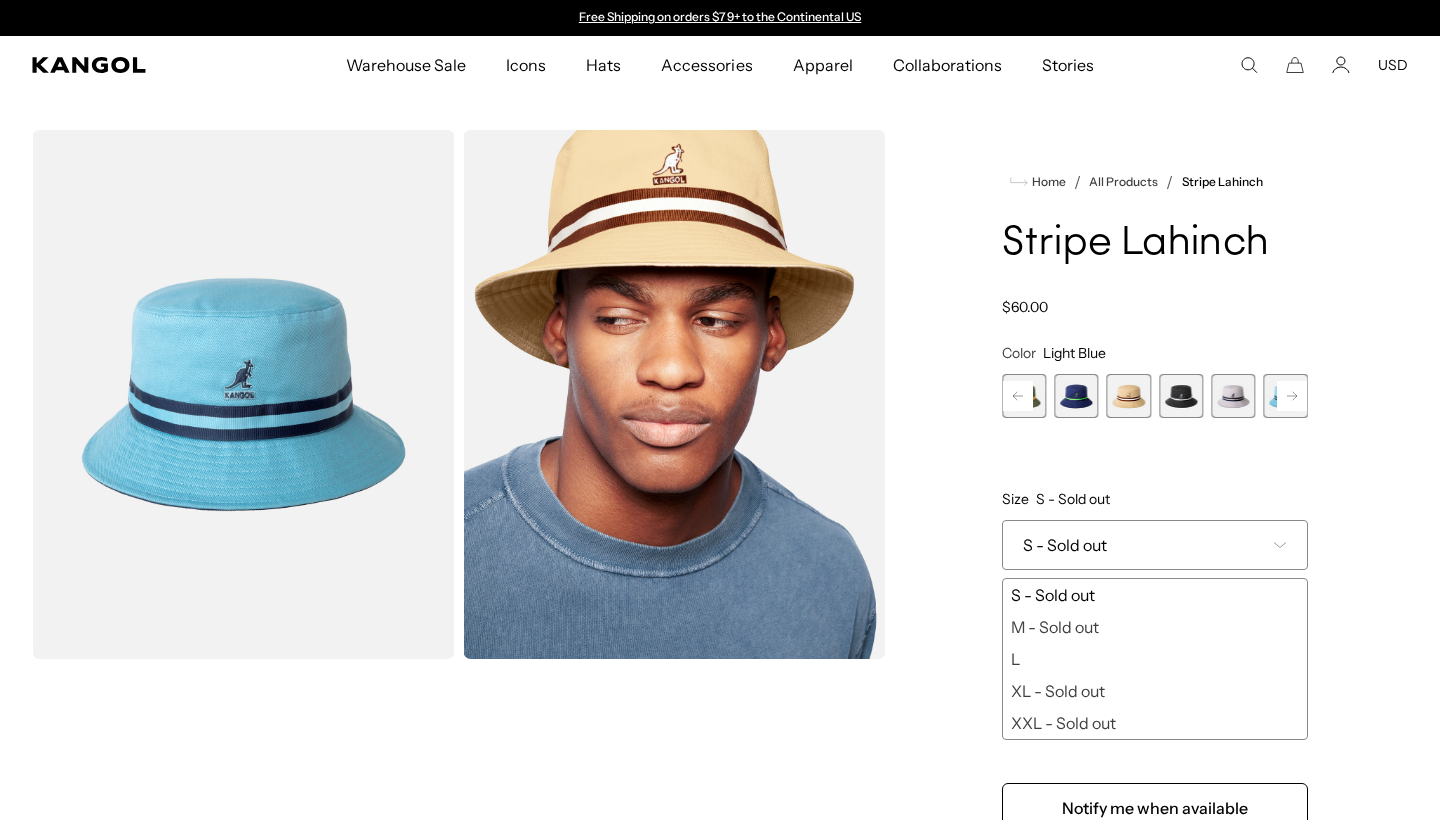 click at bounding box center (1233, 396) 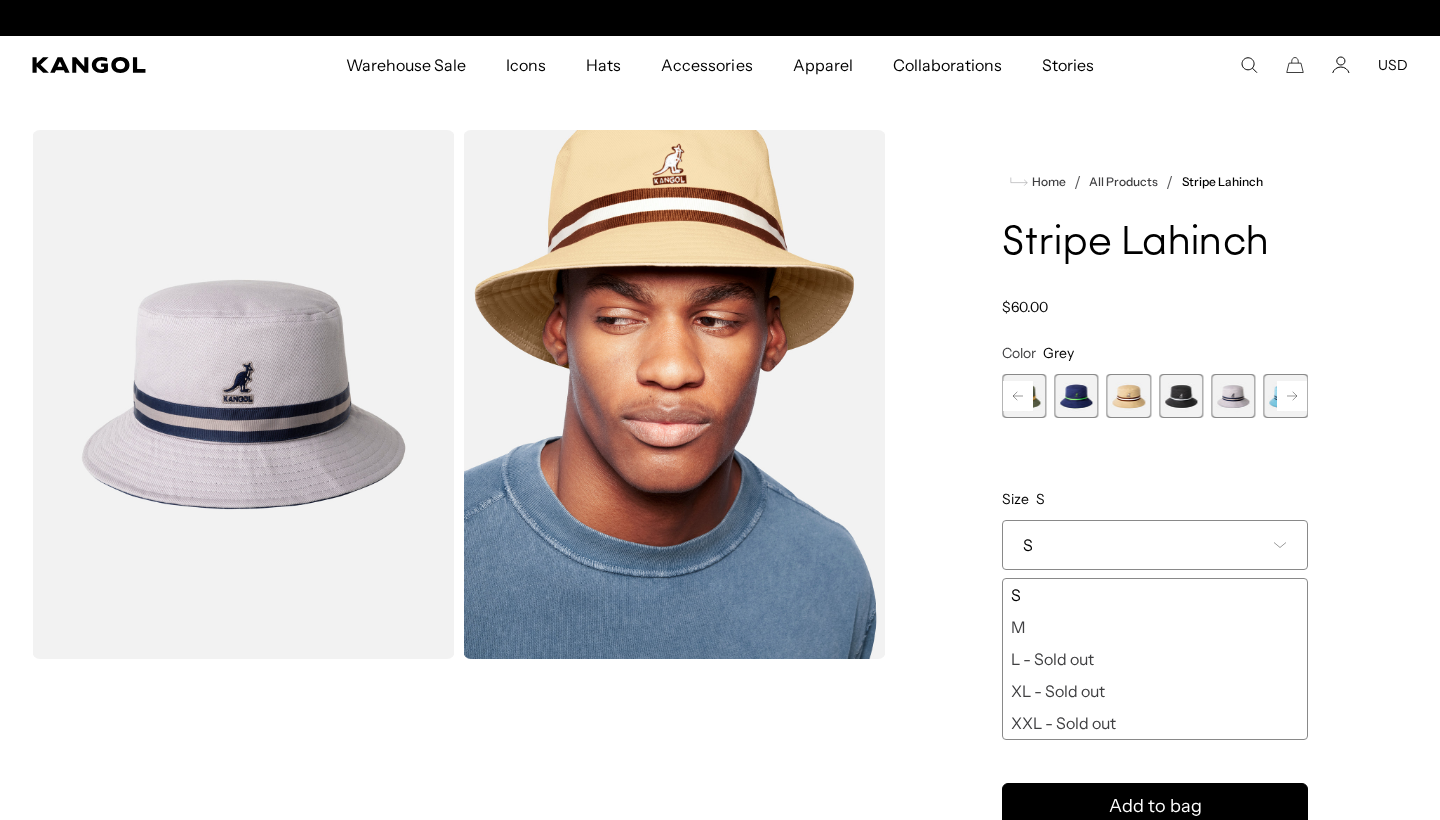 scroll, scrollTop: 0, scrollLeft: 412, axis: horizontal 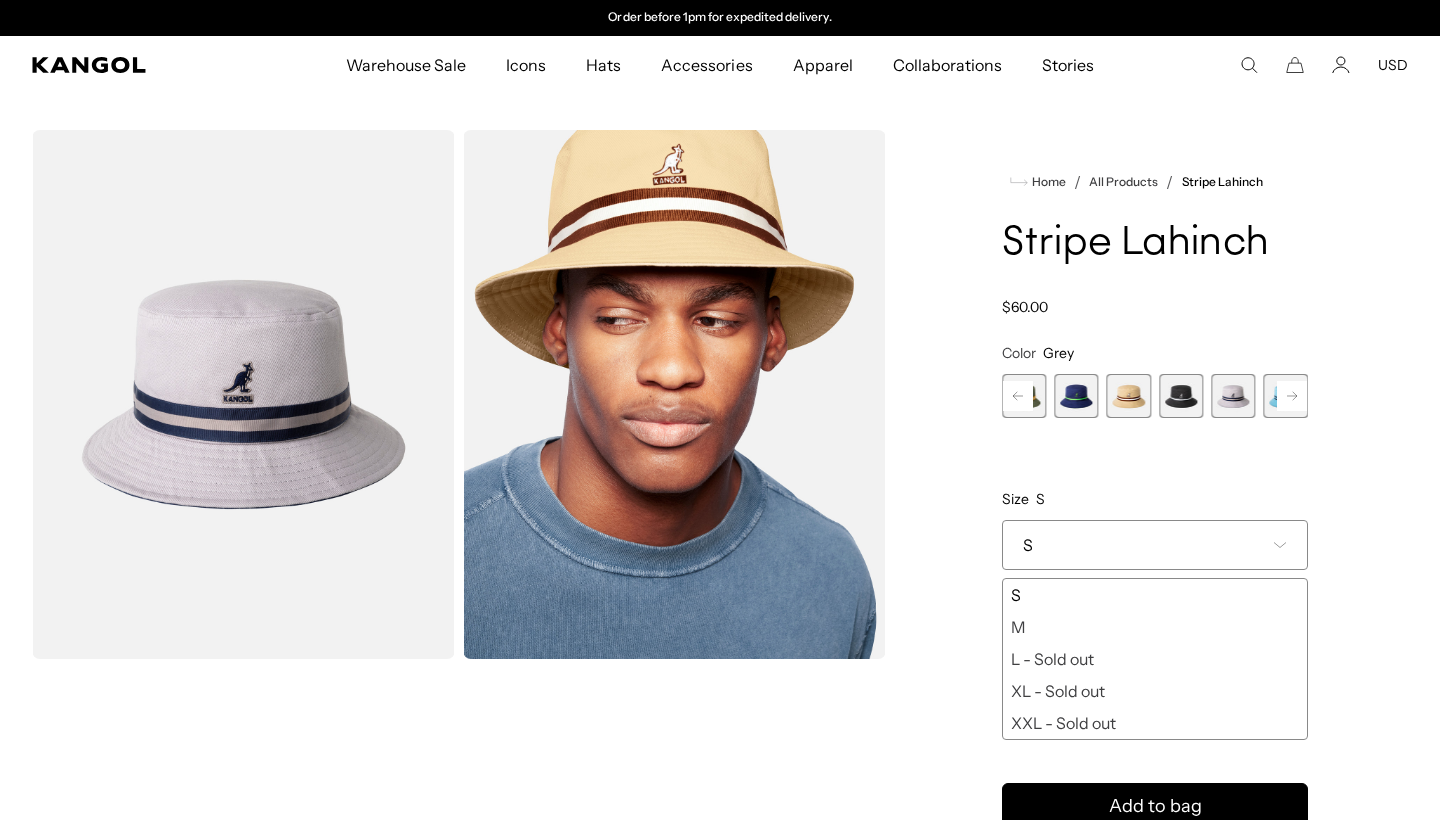 click on "XXL - Sold out" at bounding box center (1155, 723) 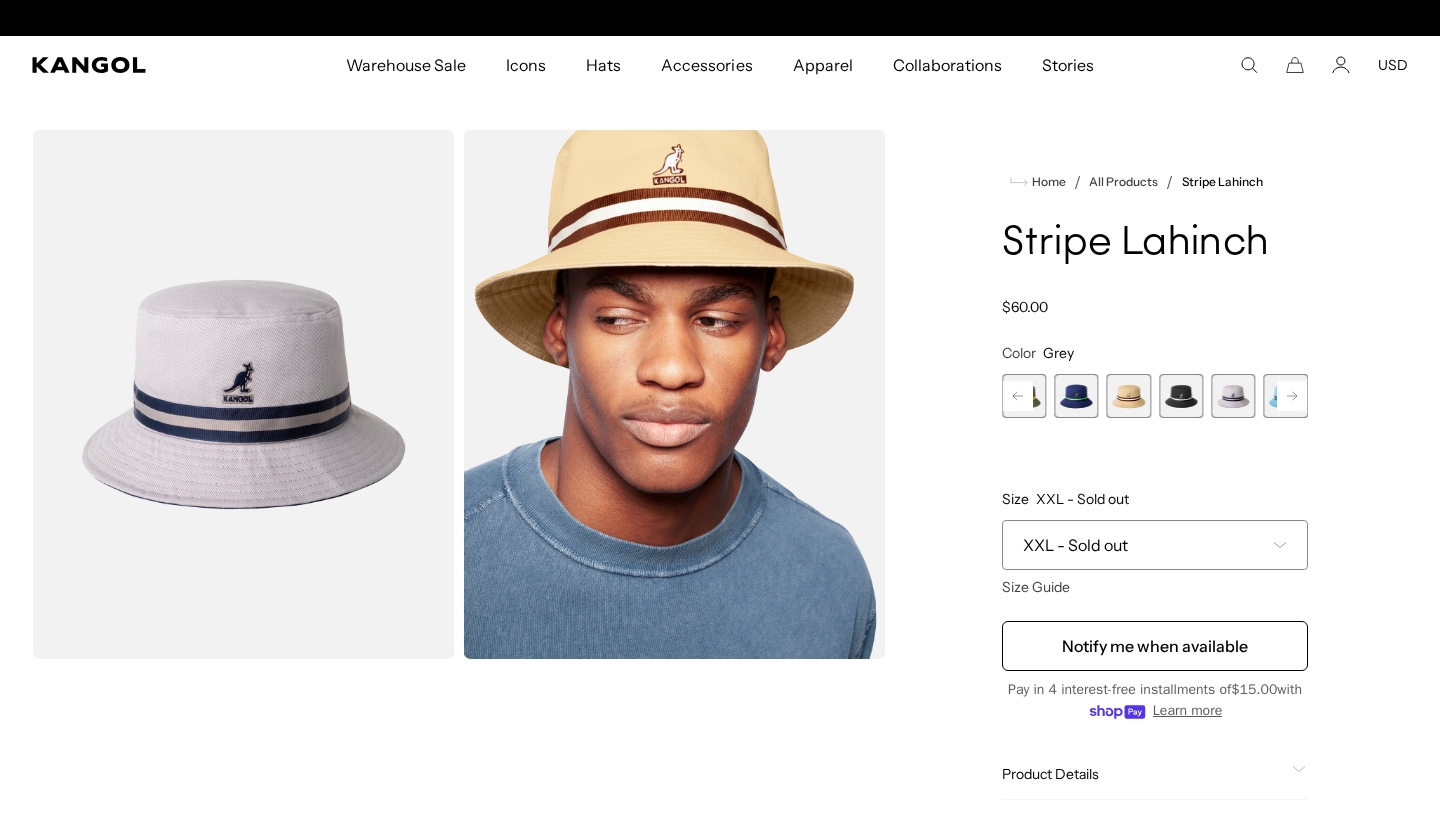 scroll, scrollTop: 0, scrollLeft: 0, axis: both 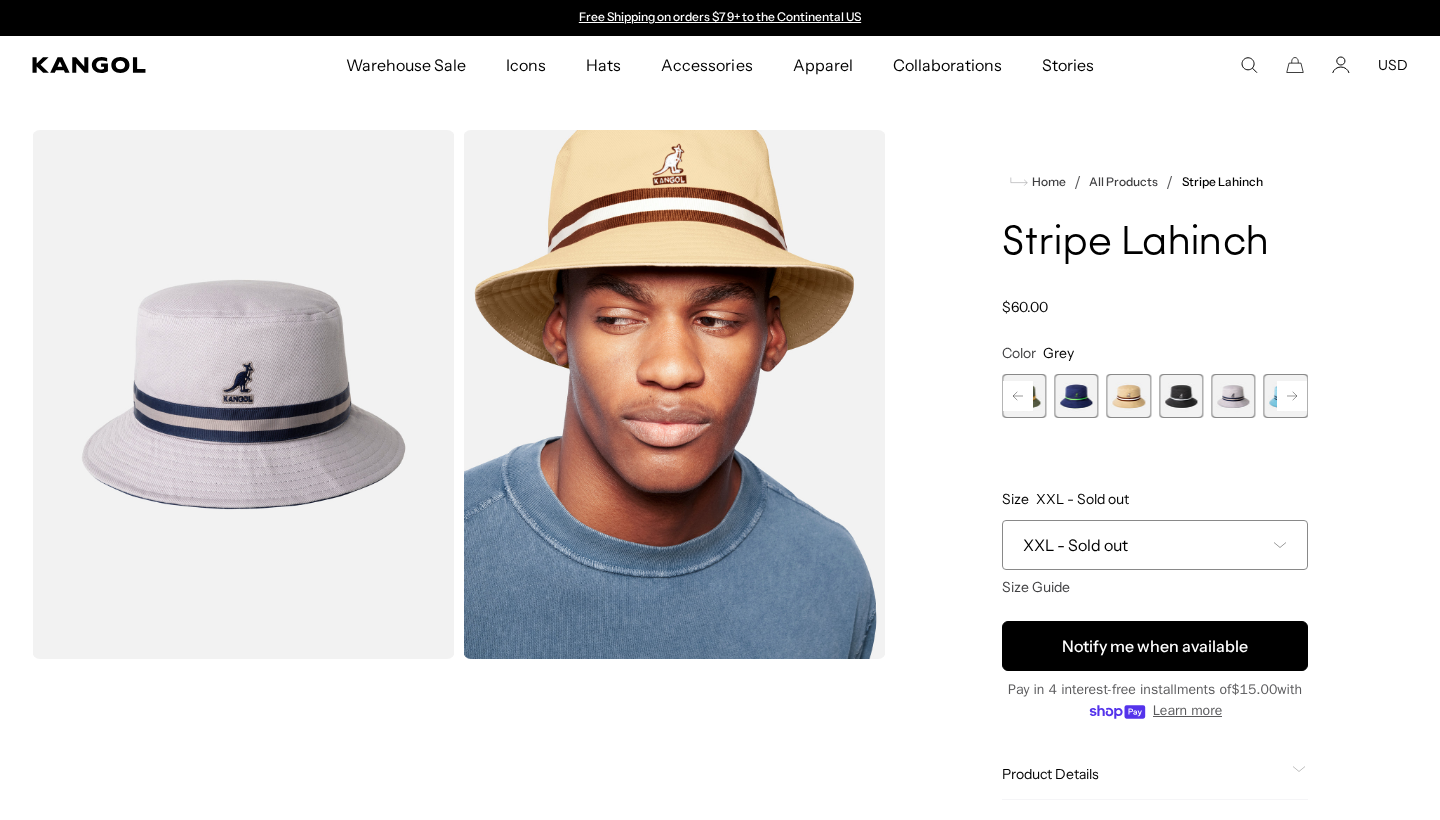 click on "Notify me when available" at bounding box center [1155, 646] 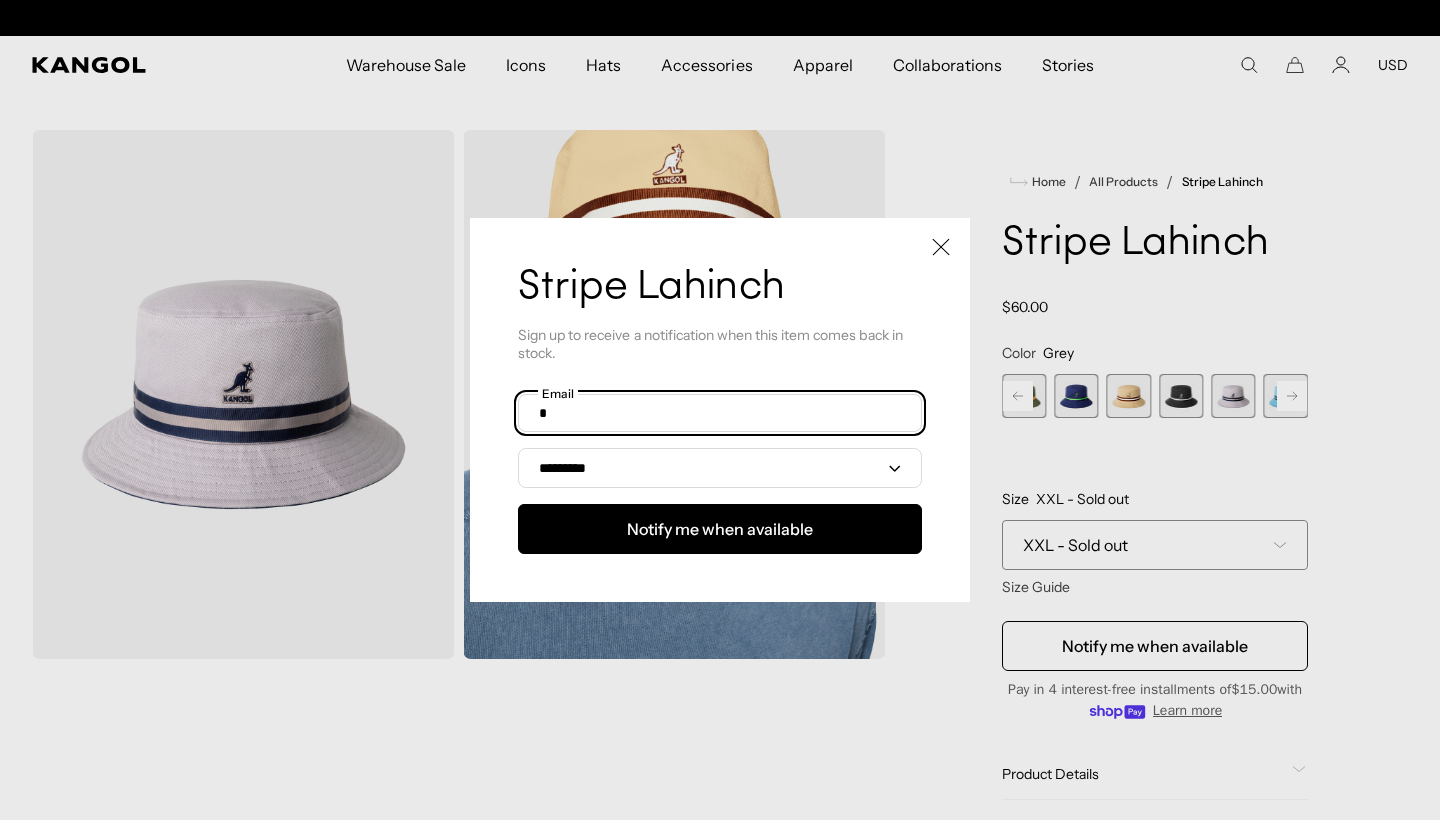 scroll, scrollTop: 0, scrollLeft: 412, axis: horizontal 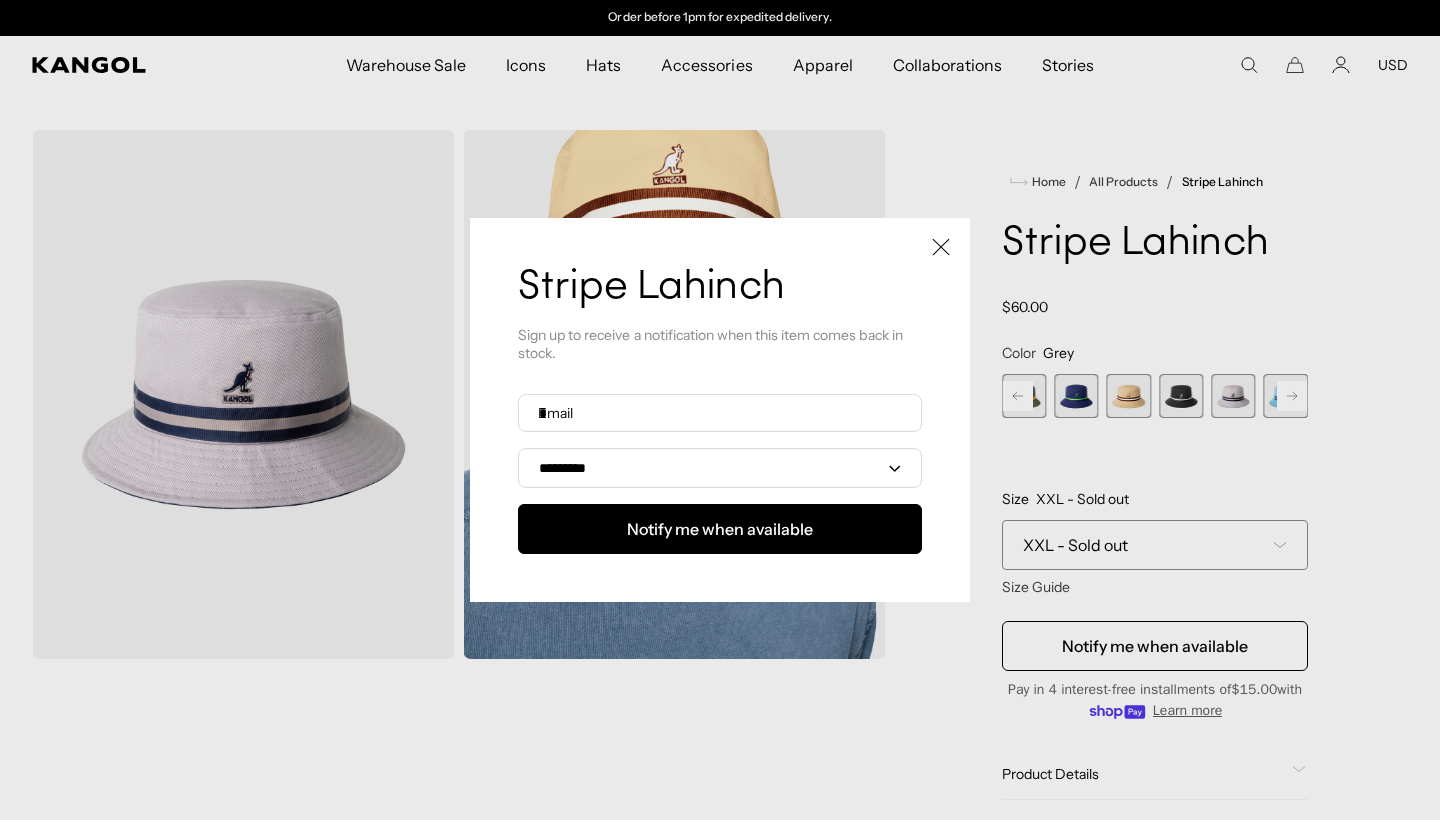 click at bounding box center [720, 410] 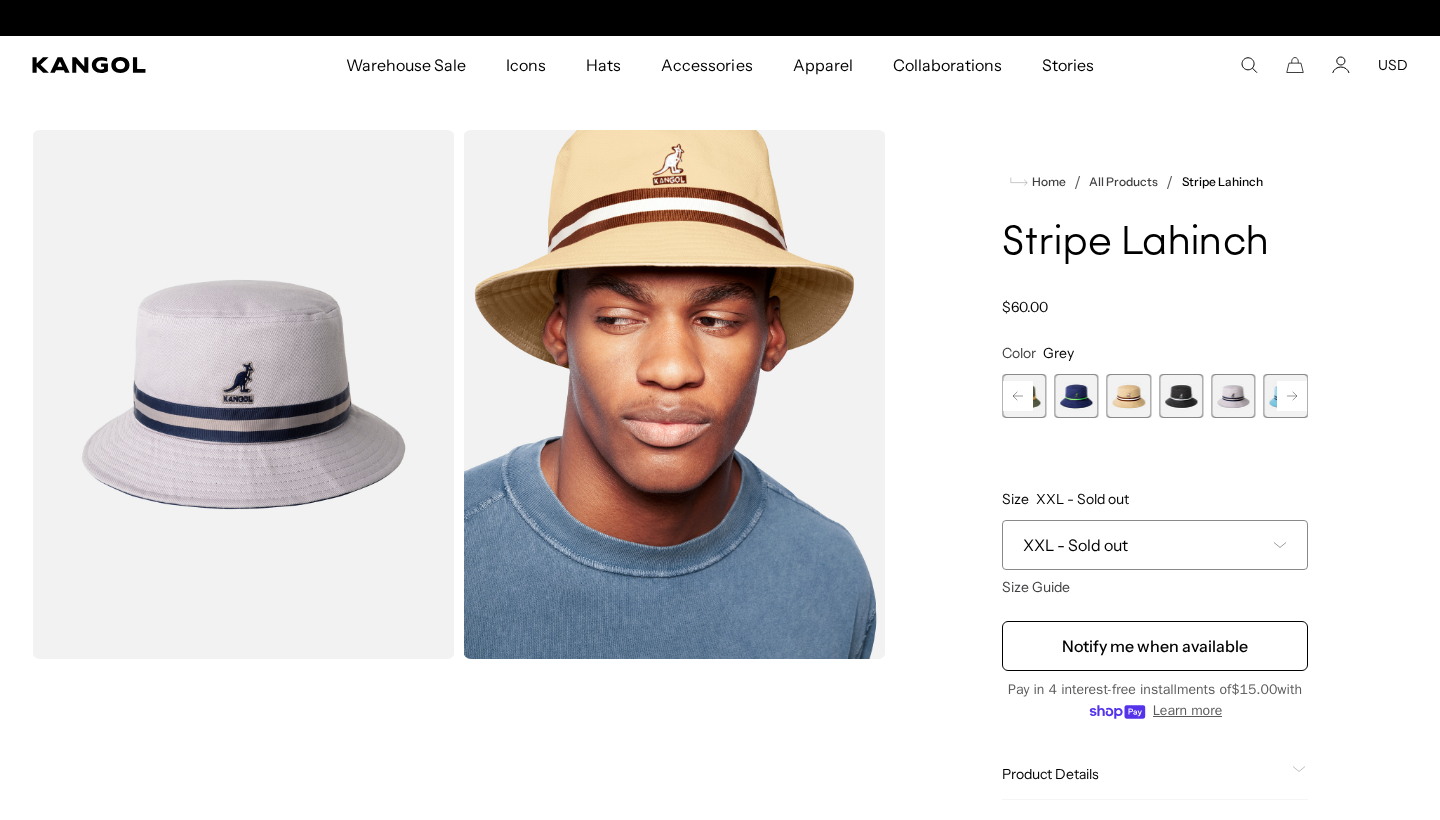 scroll, scrollTop: 0, scrollLeft: 0, axis: both 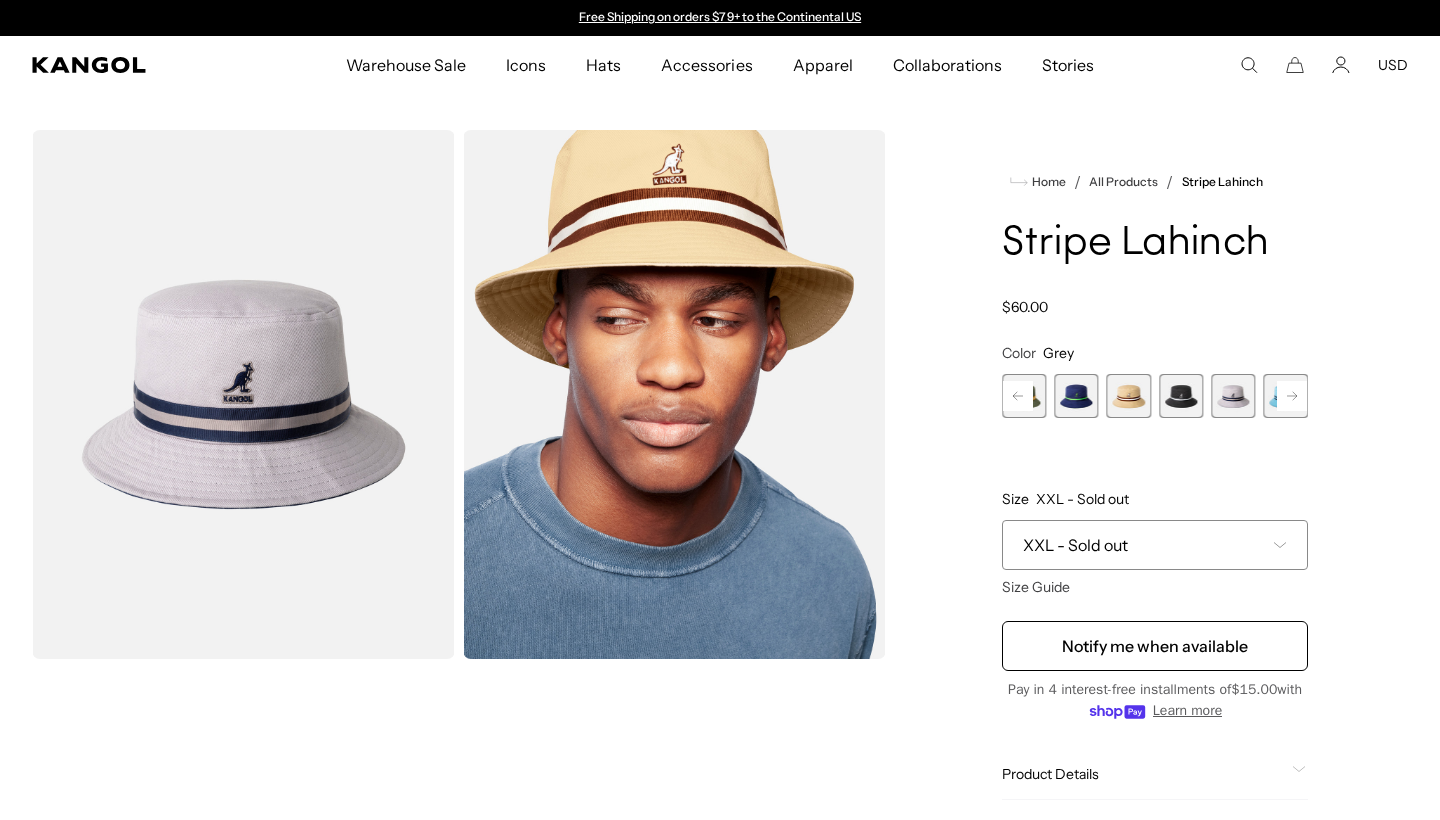 click 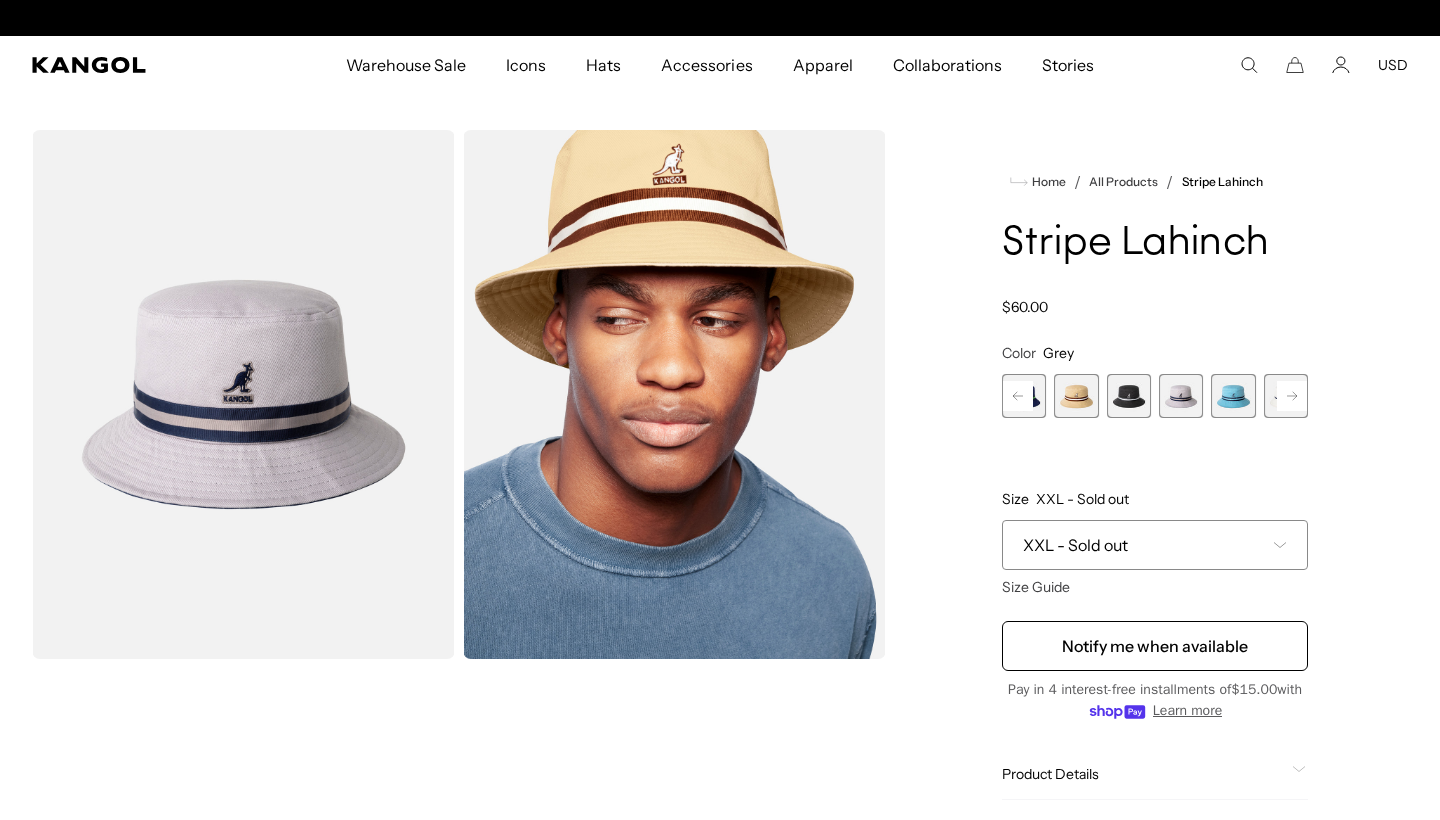 scroll, scrollTop: 0, scrollLeft: 412, axis: horizontal 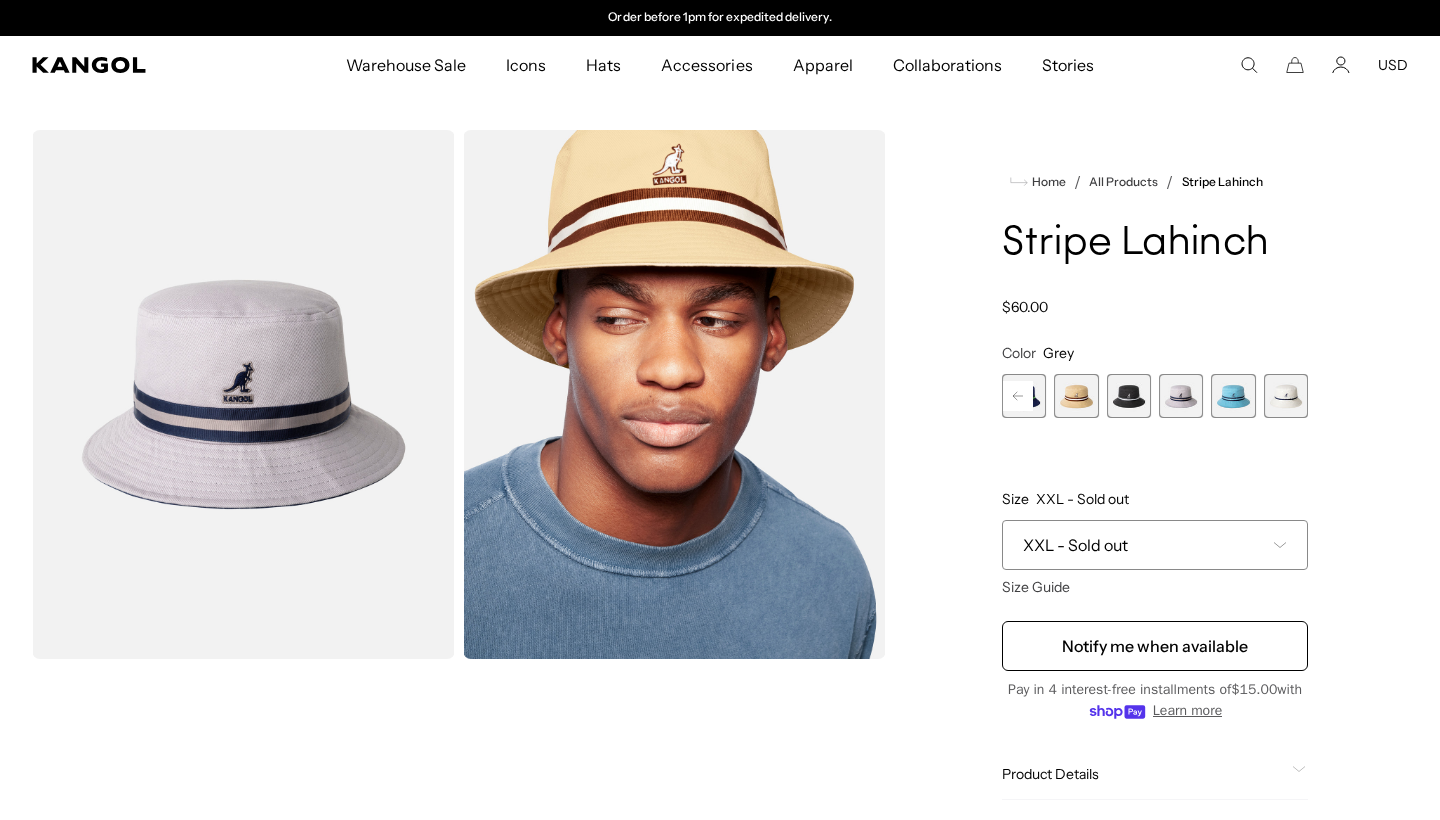 click at bounding box center (1286, 396) 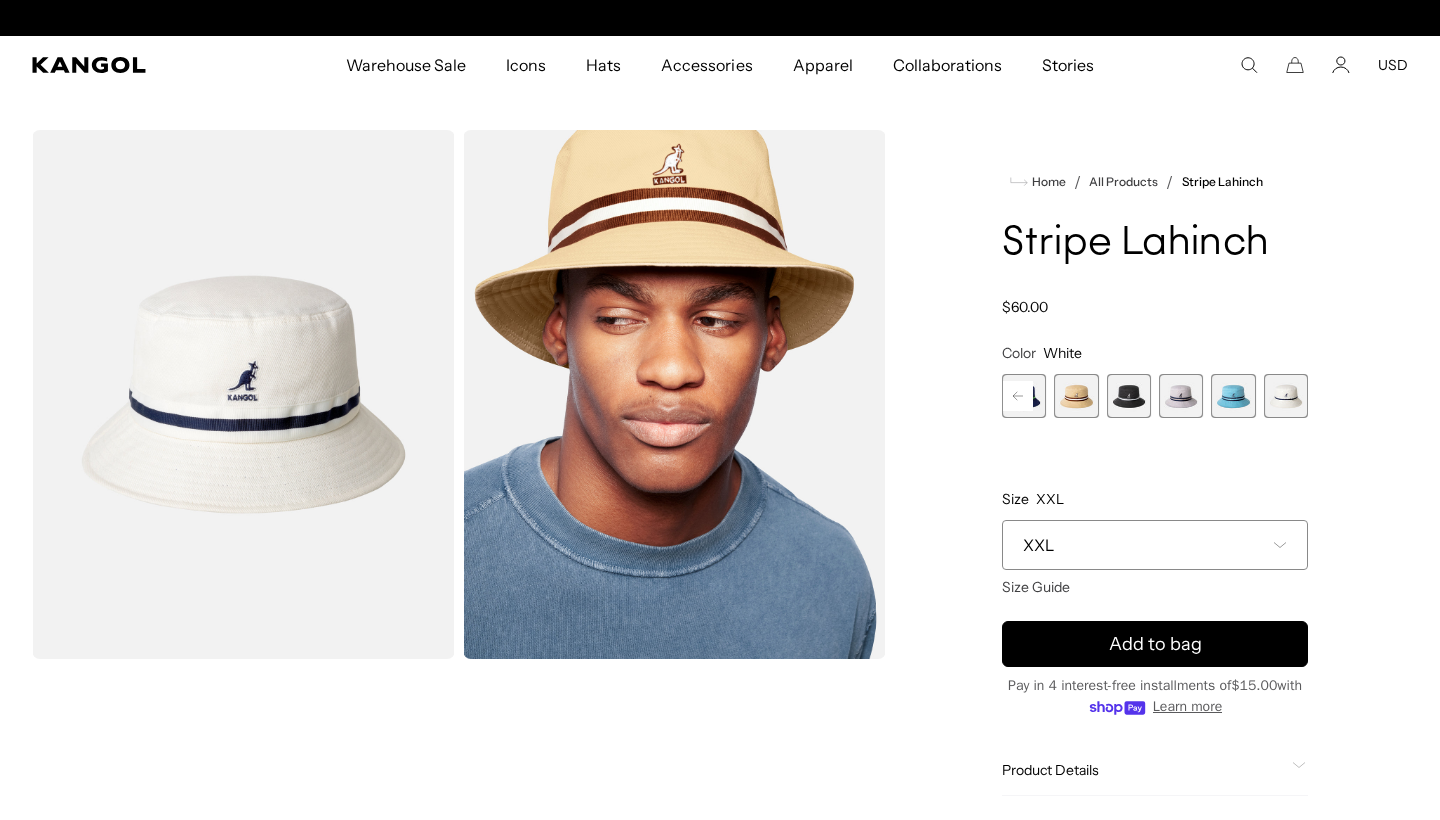 scroll, scrollTop: 0, scrollLeft: 0, axis: both 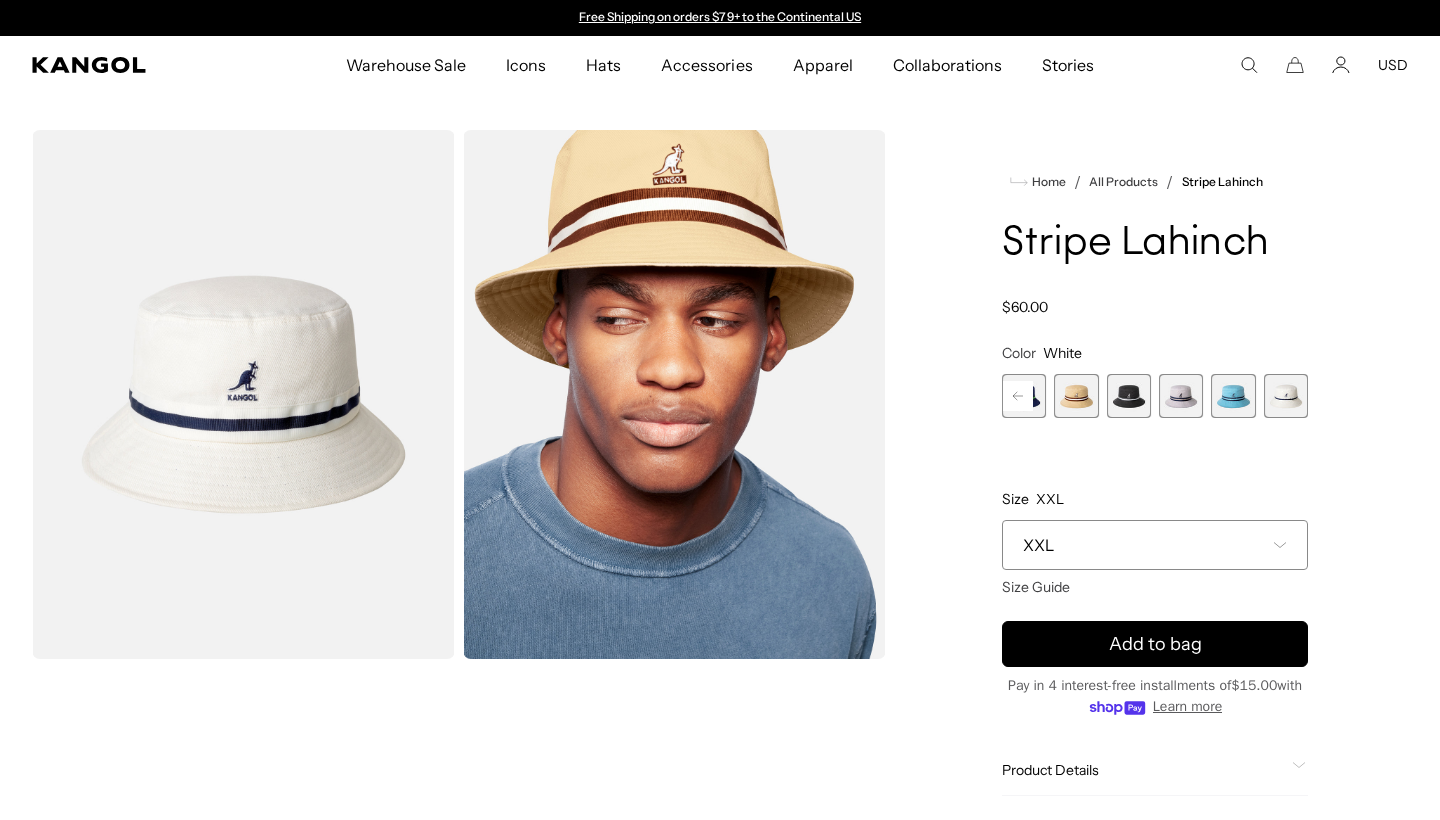 click at bounding box center (1181, 396) 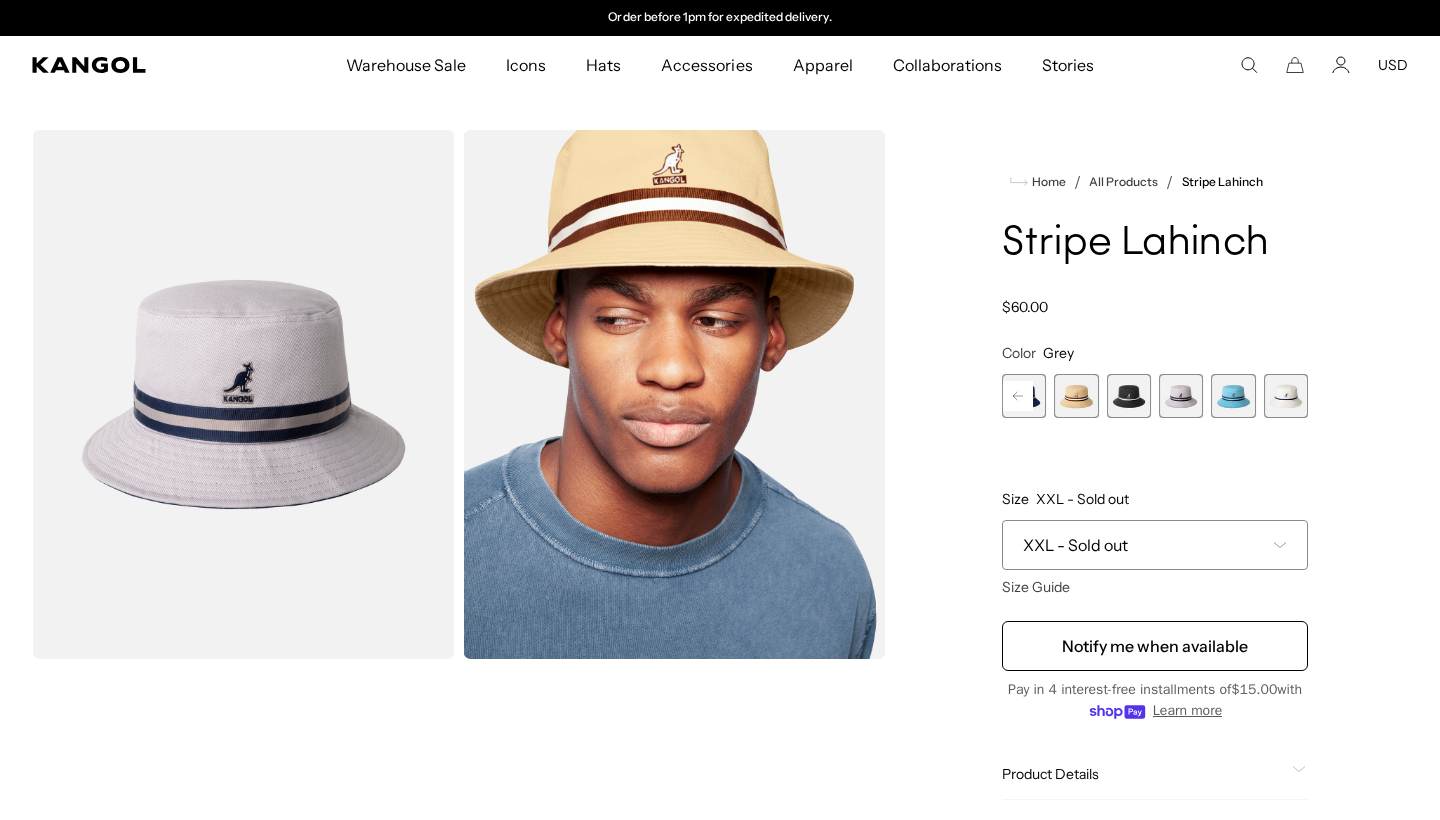 scroll, scrollTop: 0, scrollLeft: 0, axis: both 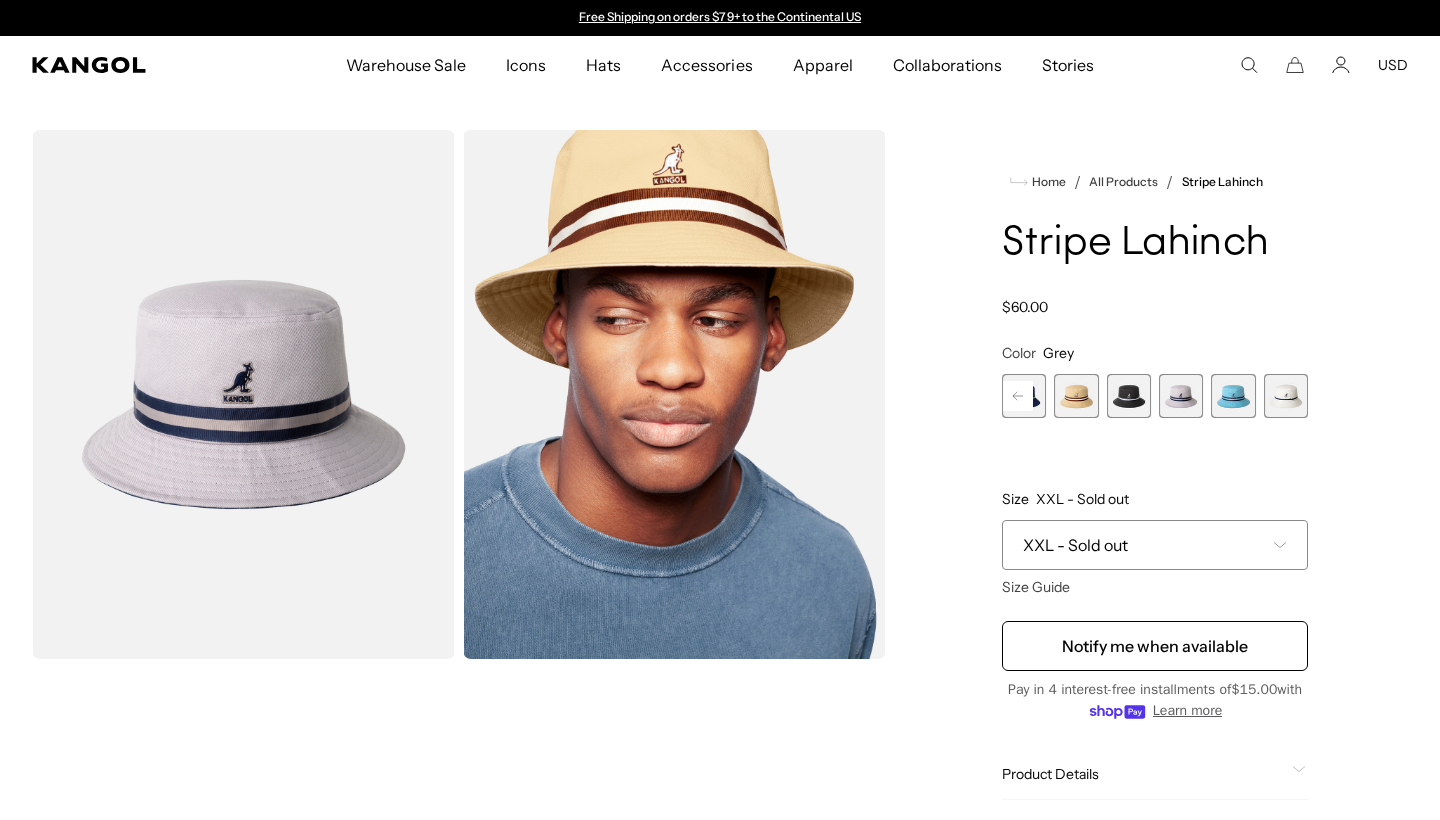 click at bounding box center (1286, 396) 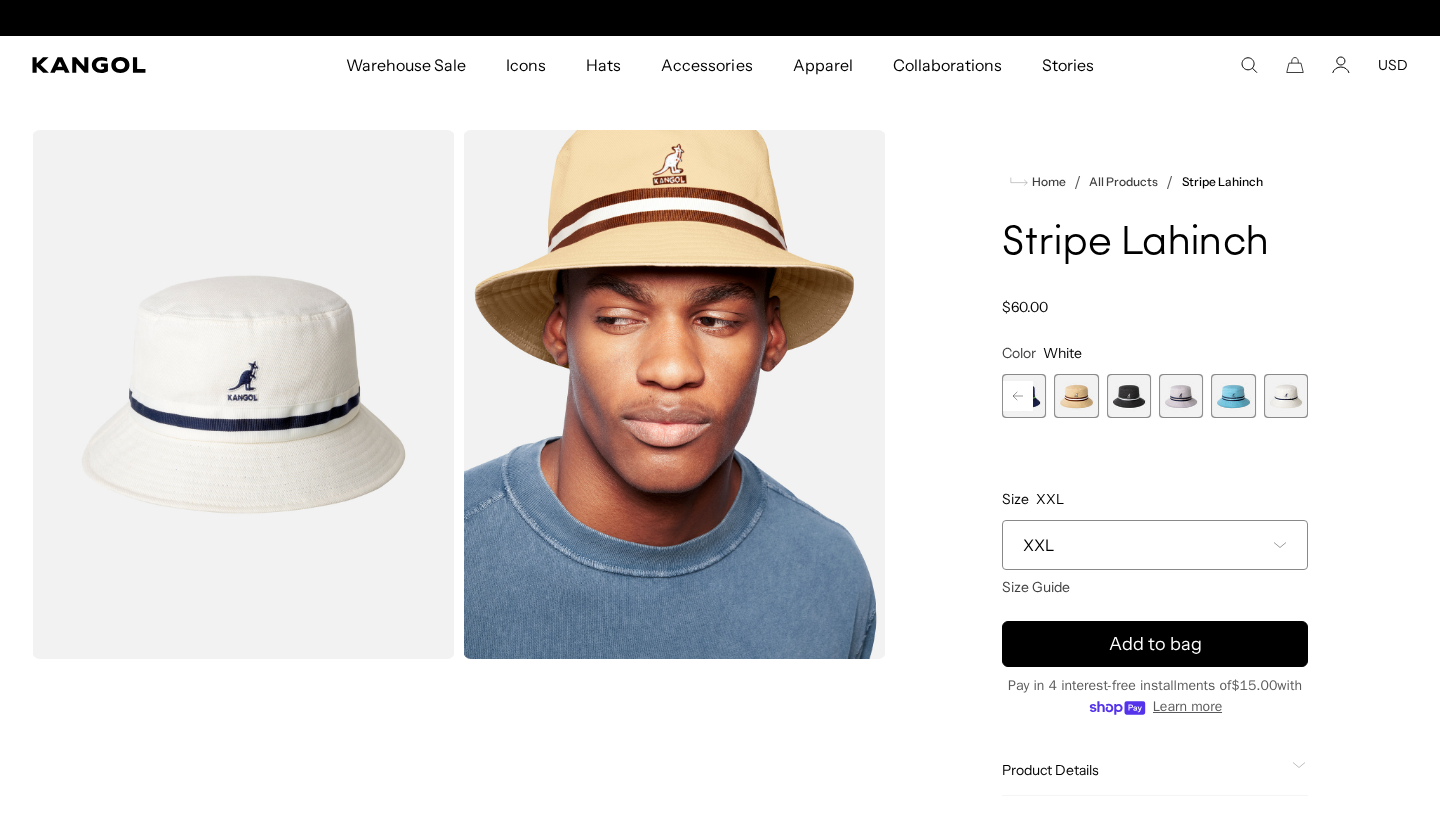 scroll, scrollTop: 0, scrollLeft: 0, axis: both 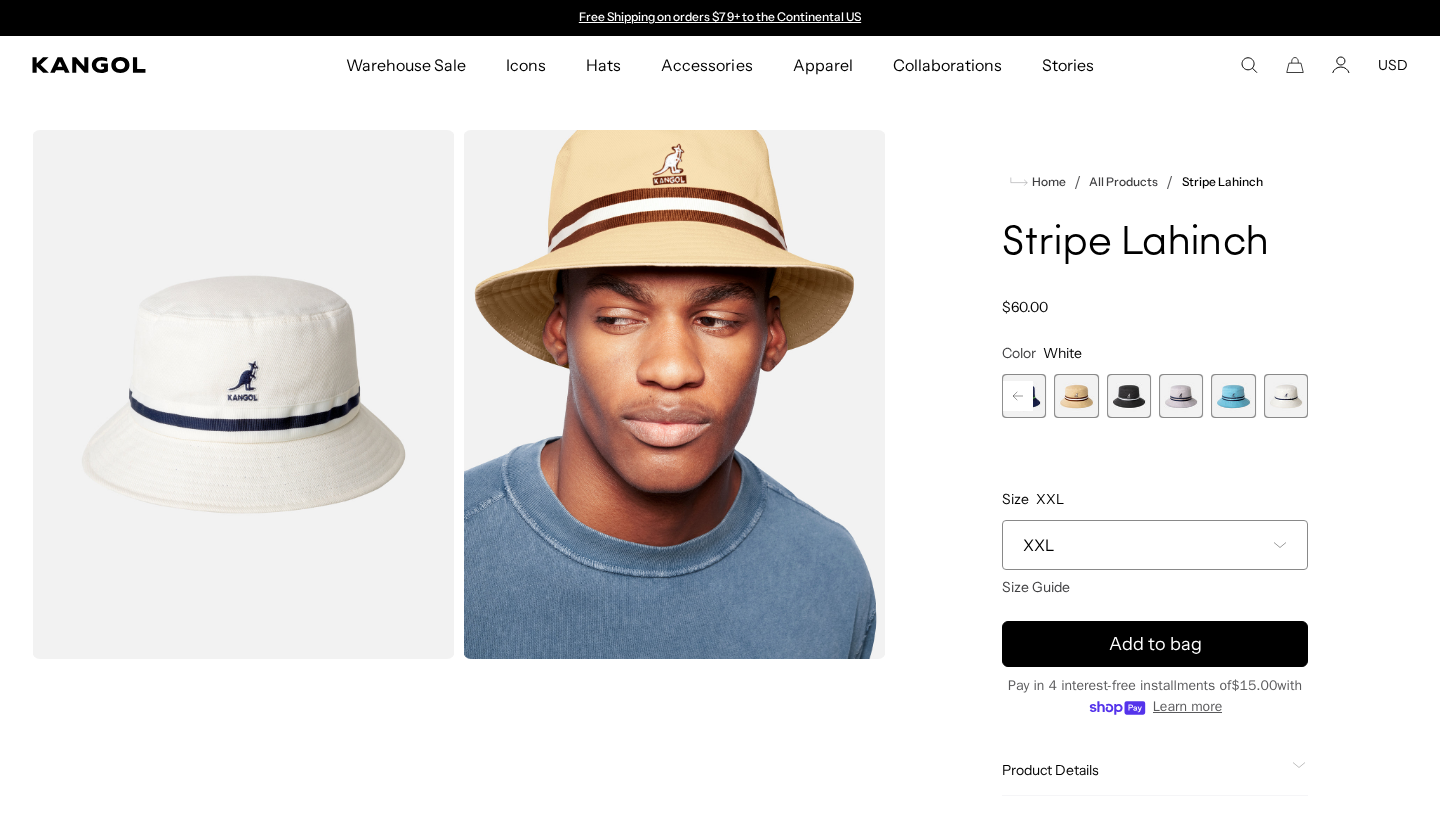 click at bounding box center (1233, 396) 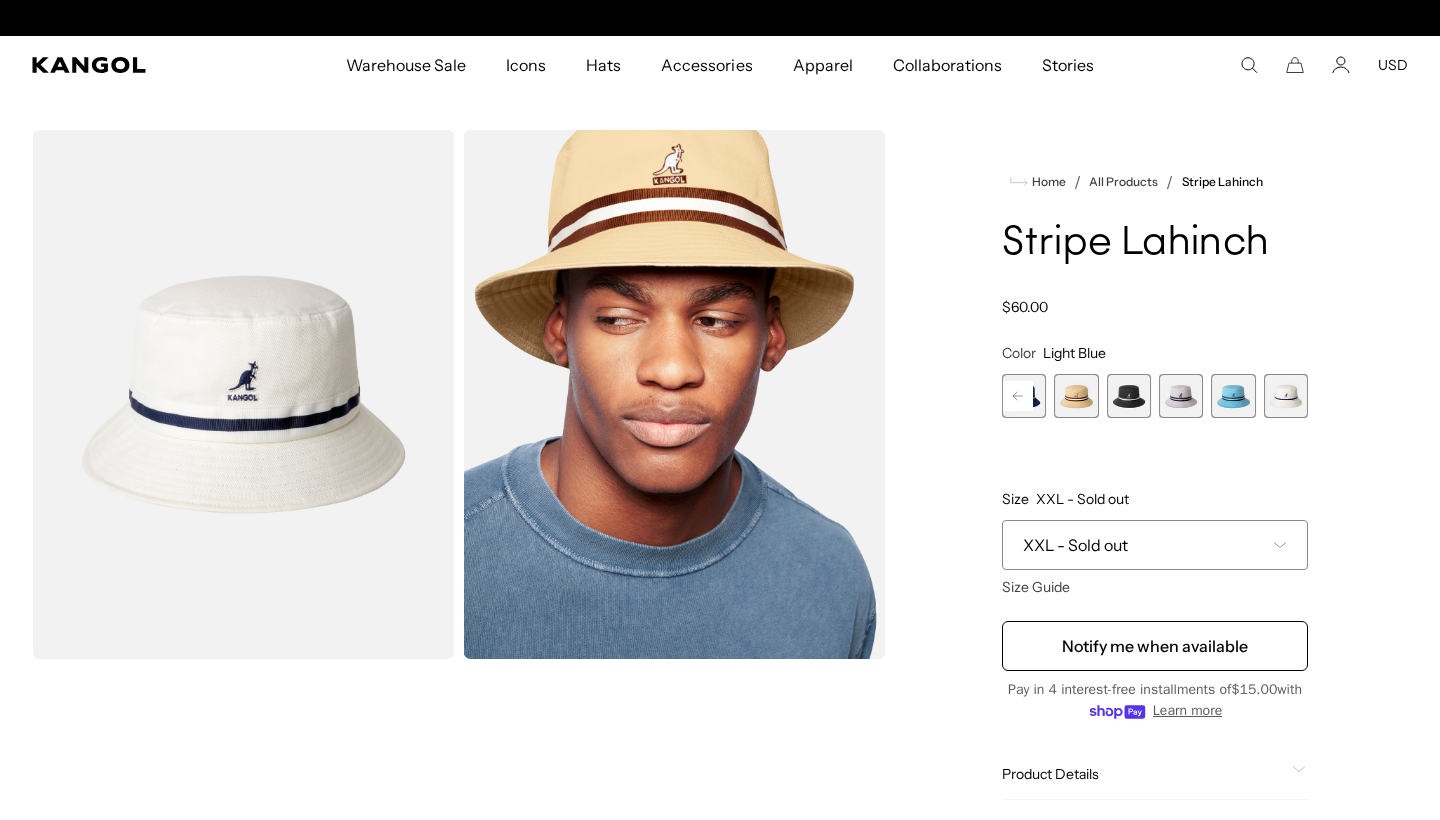 scroll, scrollTop: 0, scrollLeft: 0, axis: both 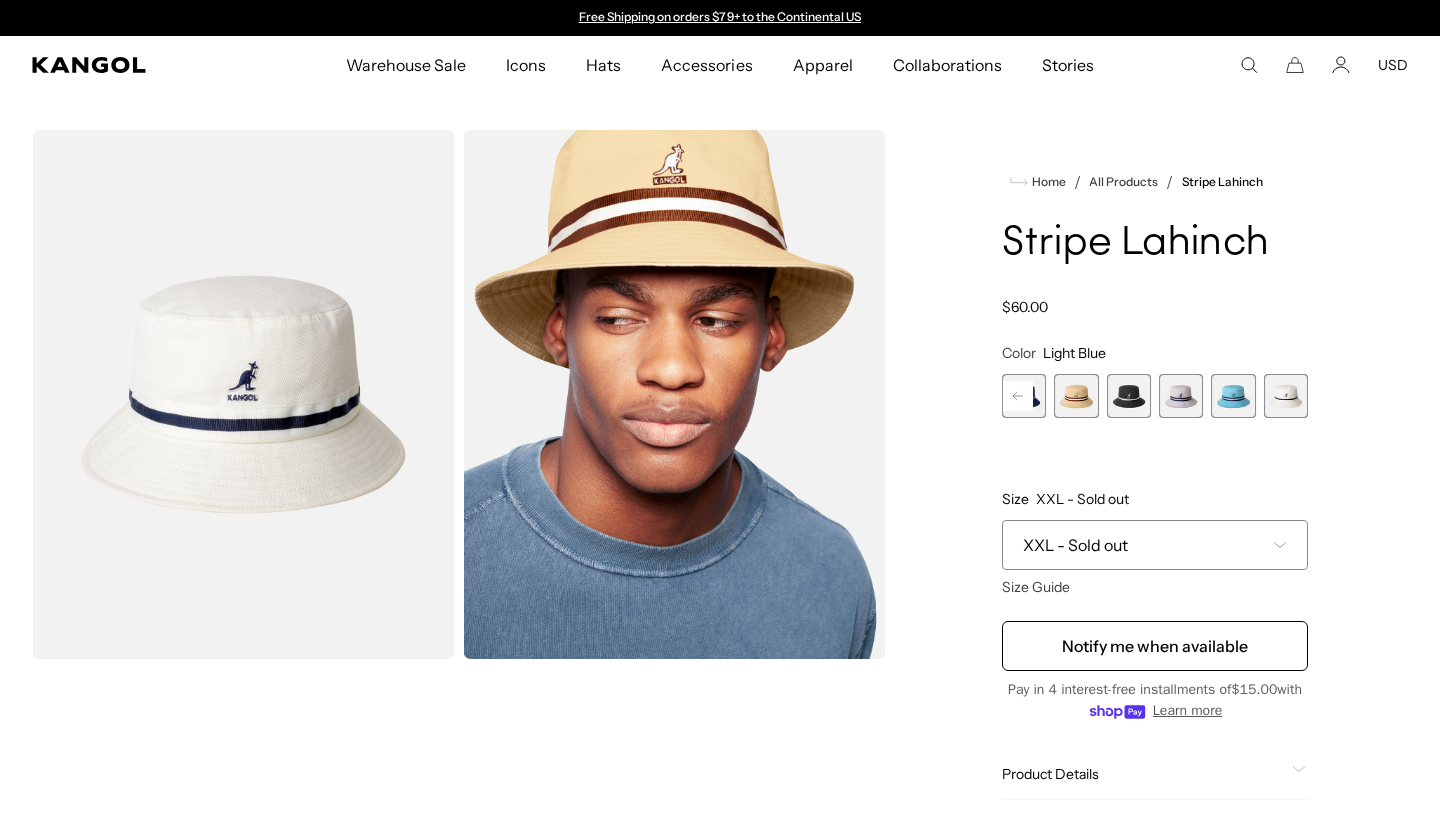 click at bounding box center (1181, 396) 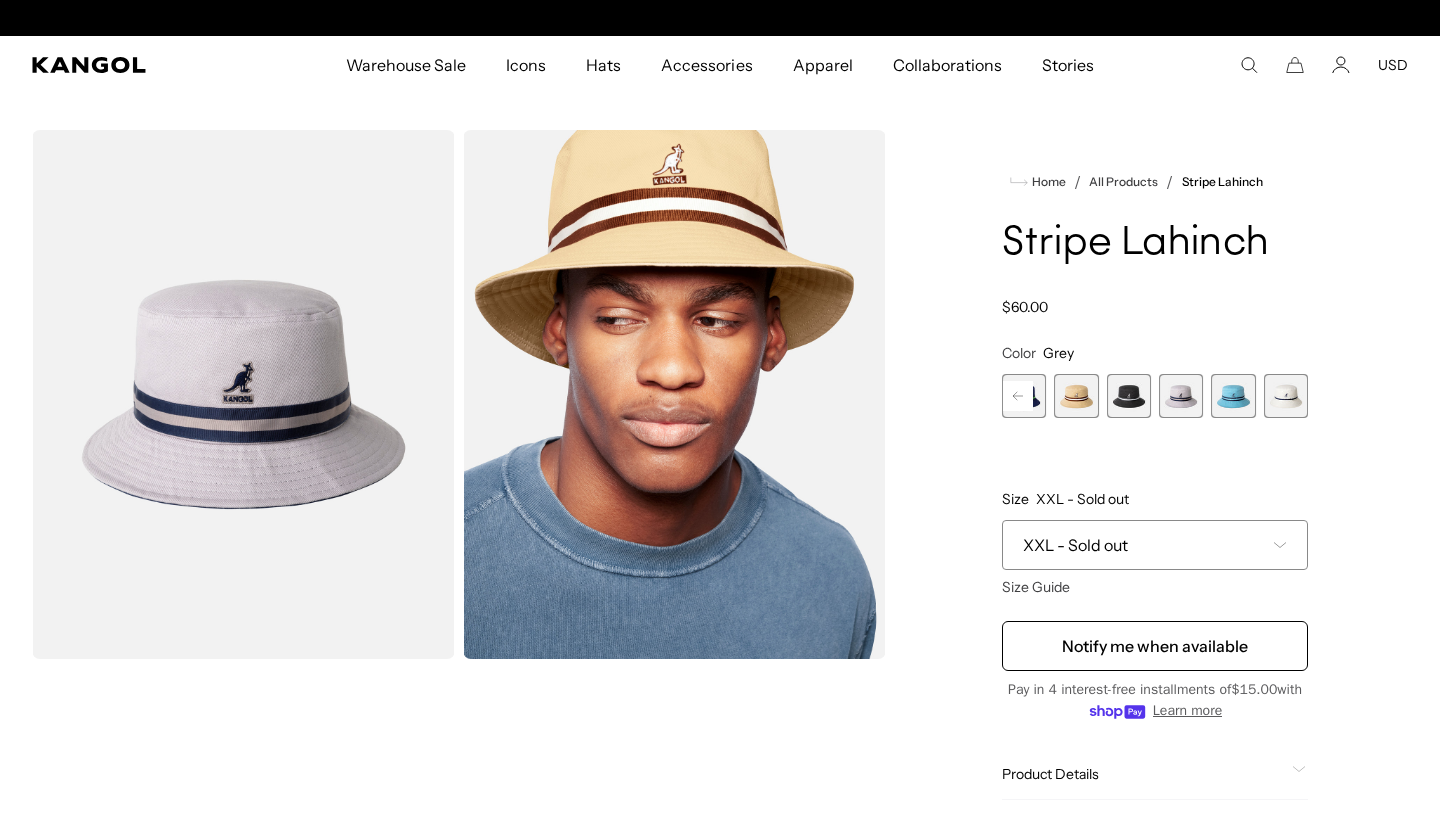 scroll, scrollTop: 0, scrollLeft: 0, axis: both 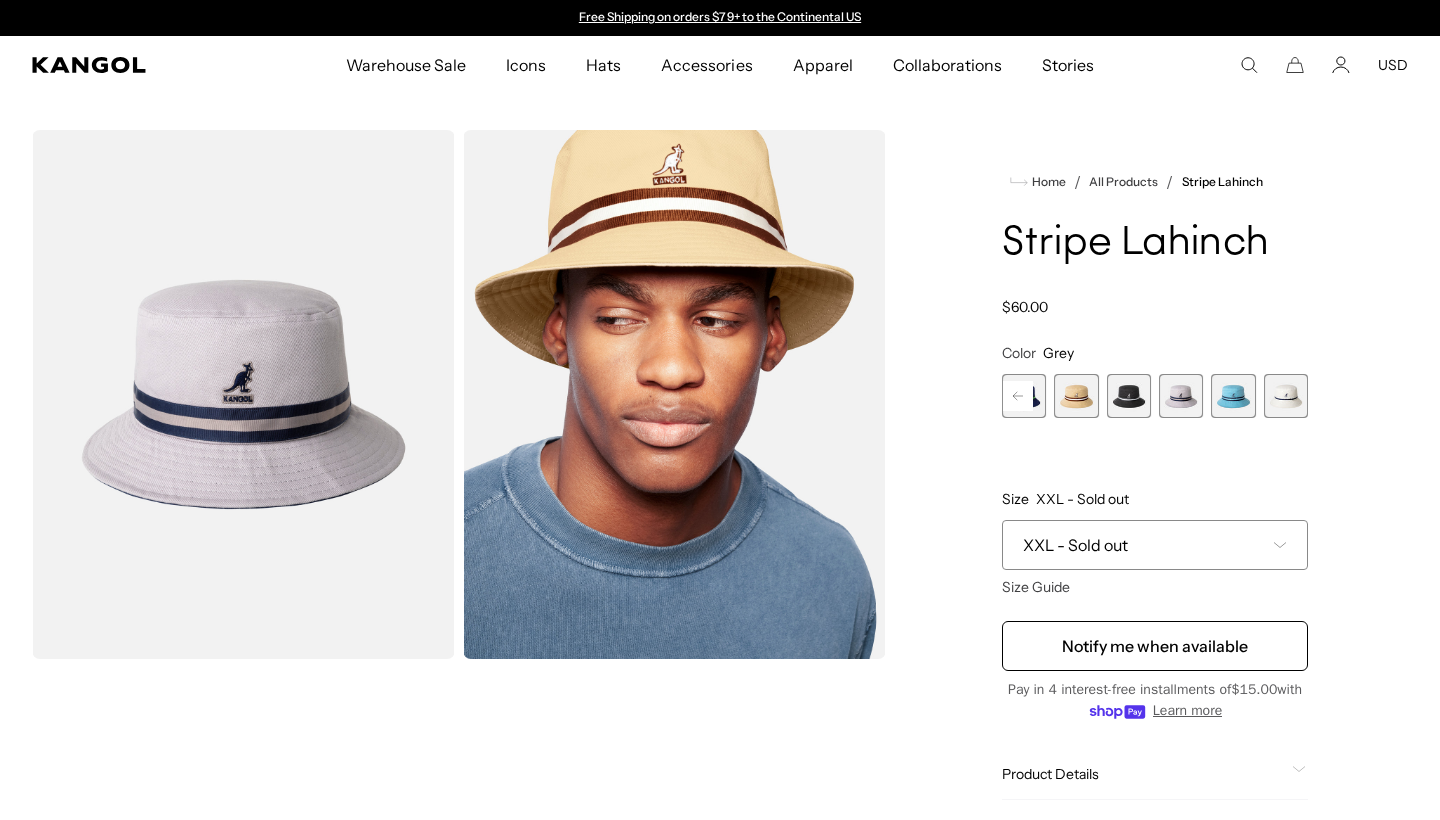 click 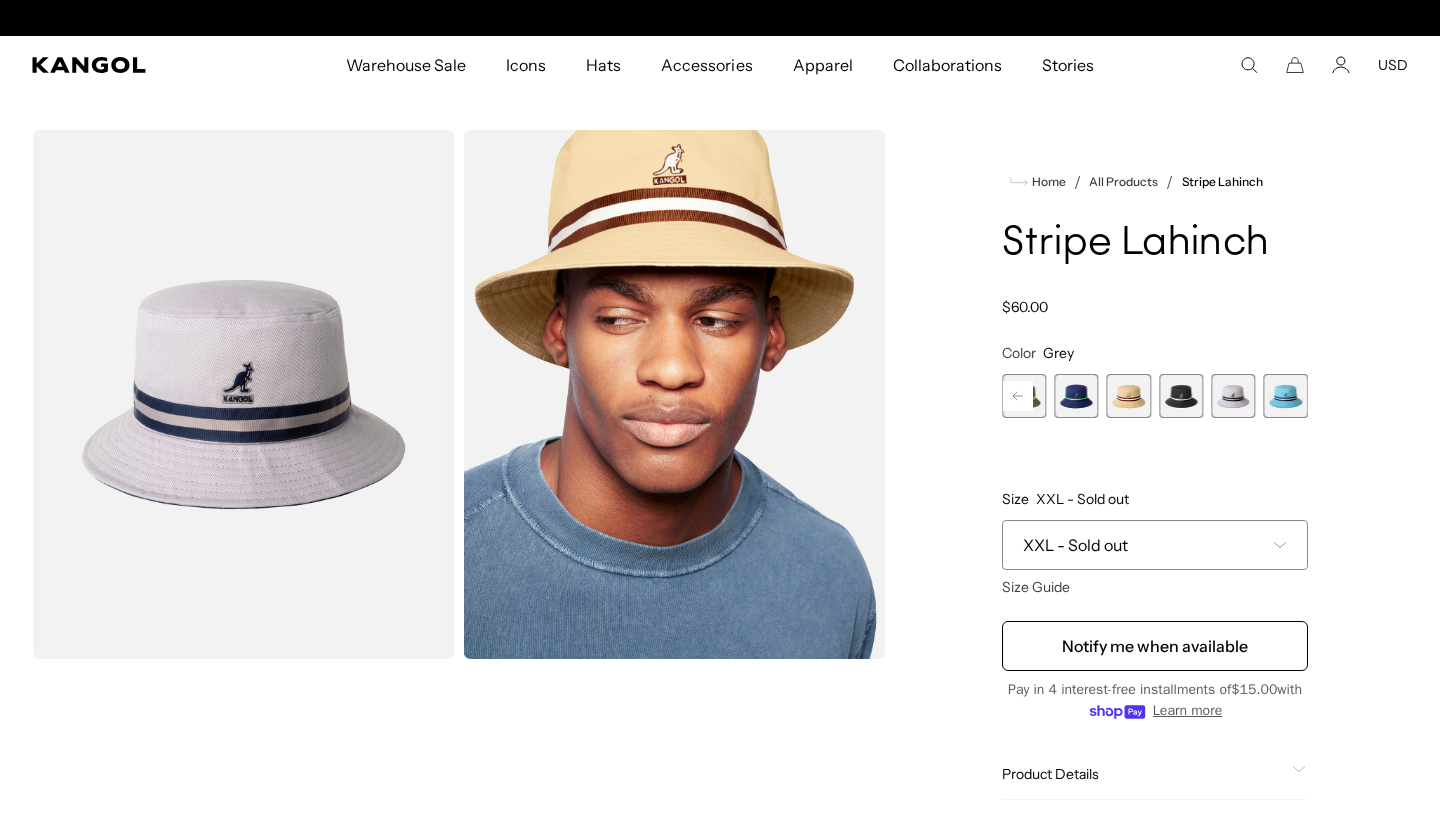 scroll, scrollTop: 0, scrollLeft: 412, axis: horizontal 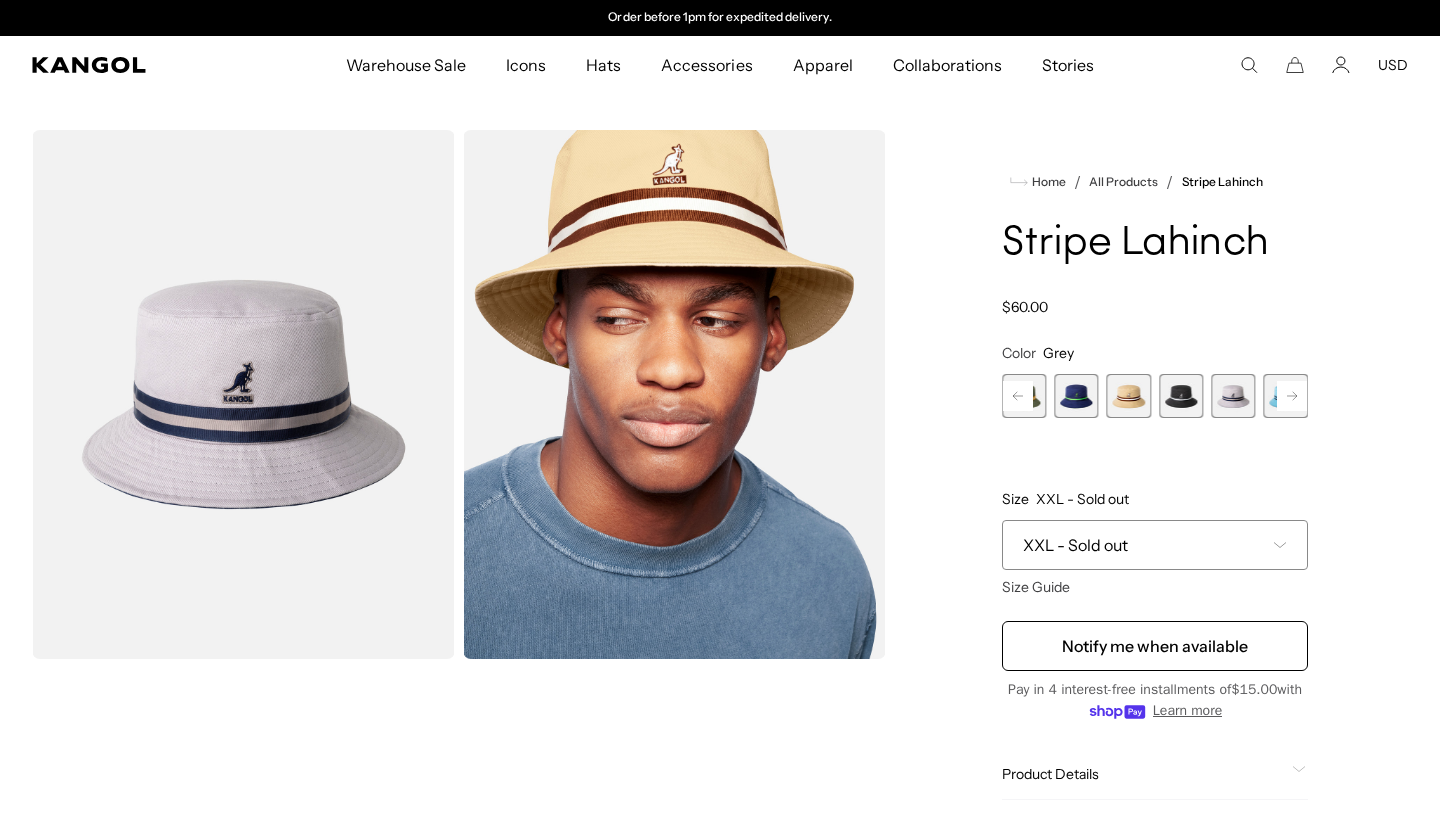 click 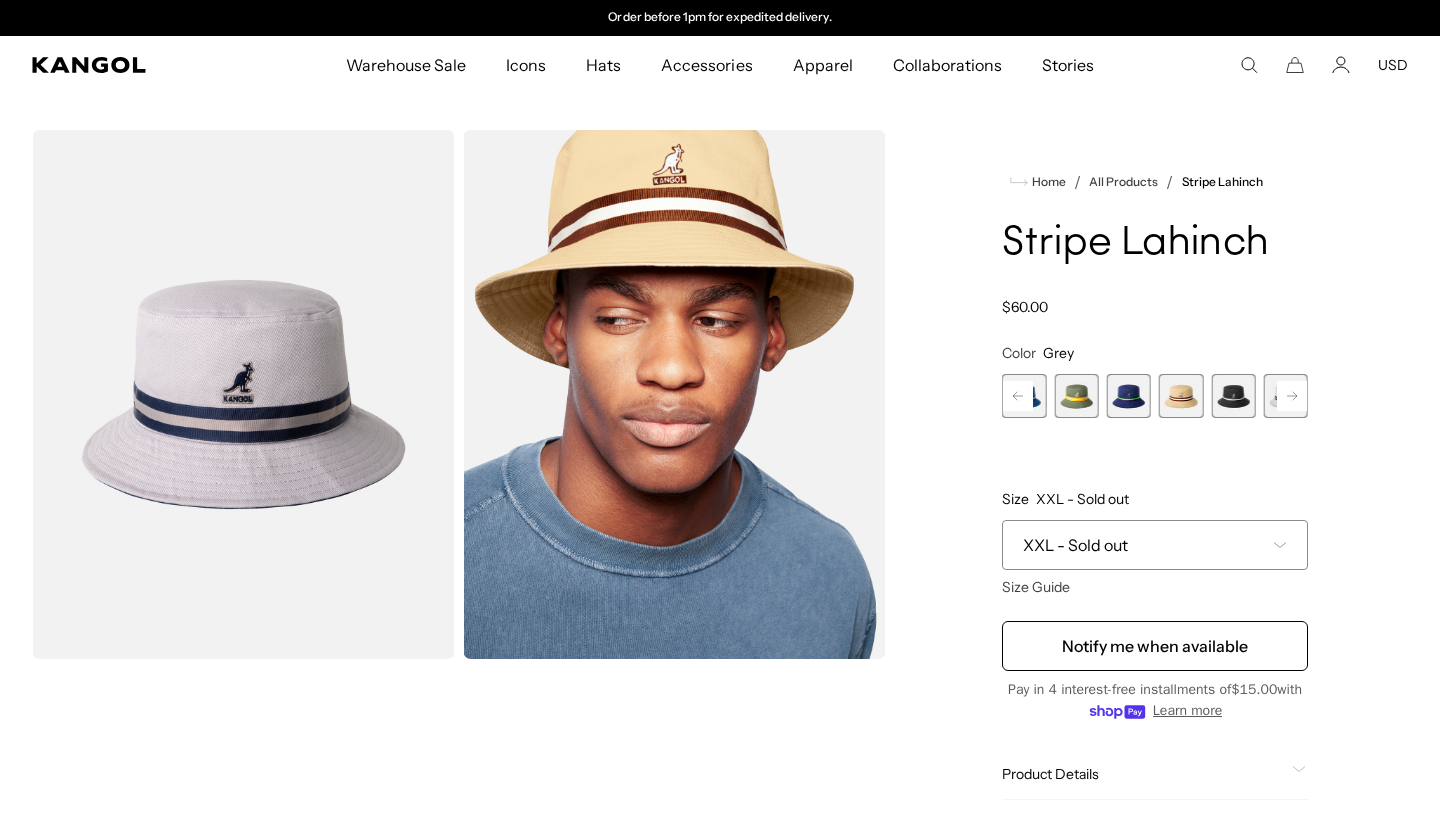 click 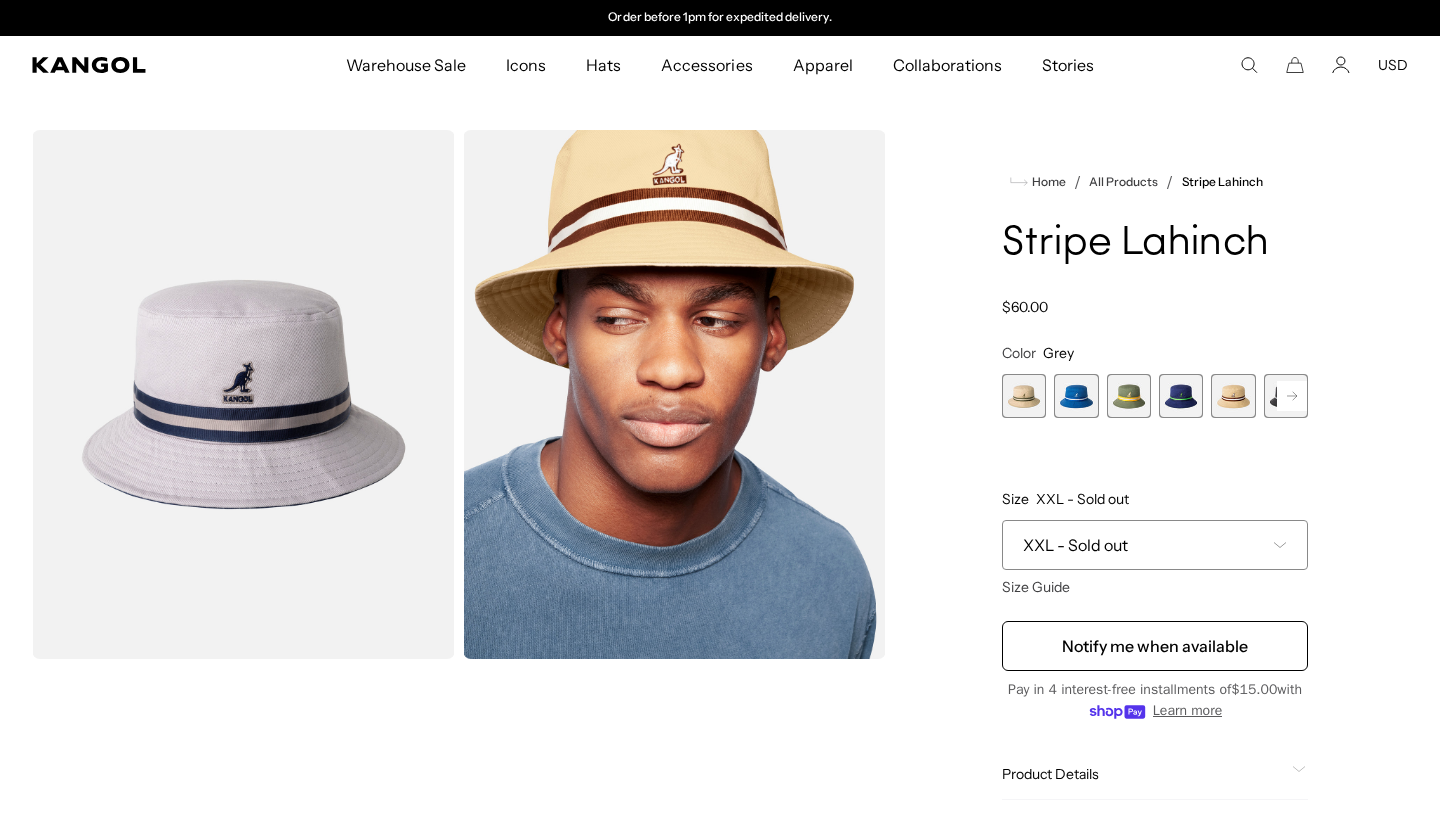 click on "Previous
Next
Beige
Variant sold out or unavailable
Mykonos Blue
Variant sold out or unavailable
Oil Green
Variant sold out or unavailable
Navy
Variant sold out or unavailable
Oat
Variant sold out or unavailable
Black
Variant sold out or unavailable
Grey" at bounding box center [1155, 396] 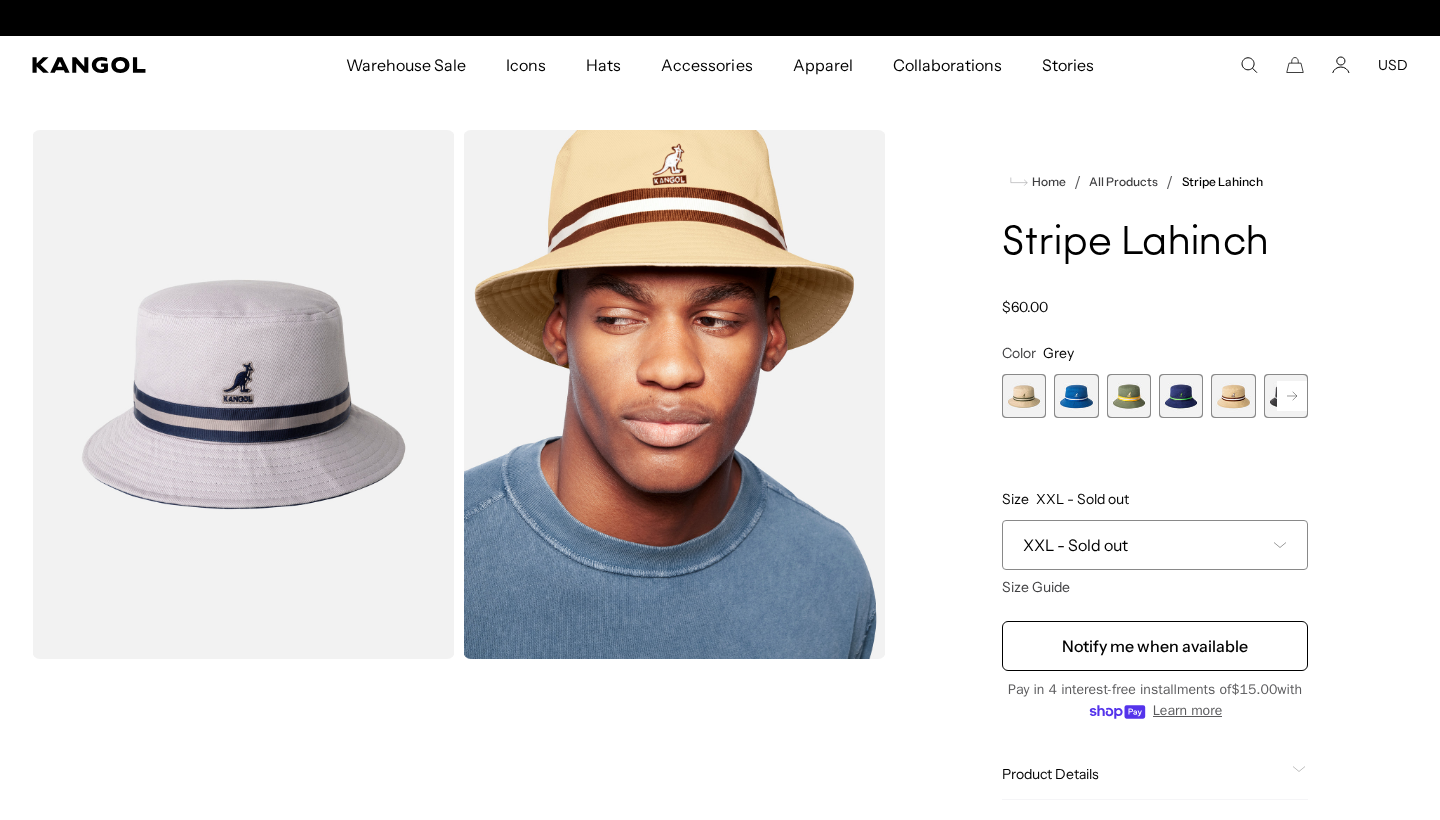 scroll, scrollTop: 0, scrollLeft: 0, axis: both 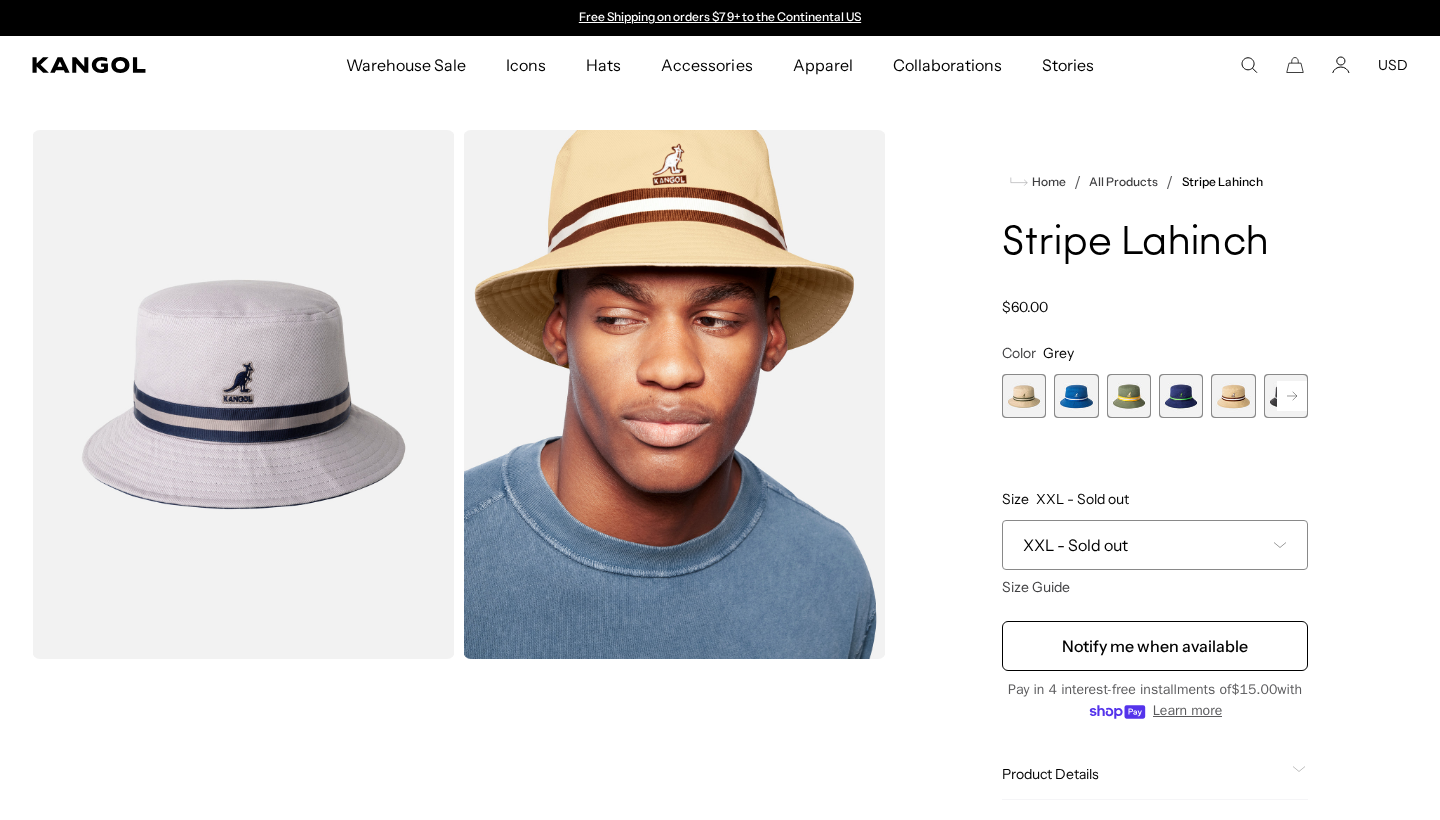 click 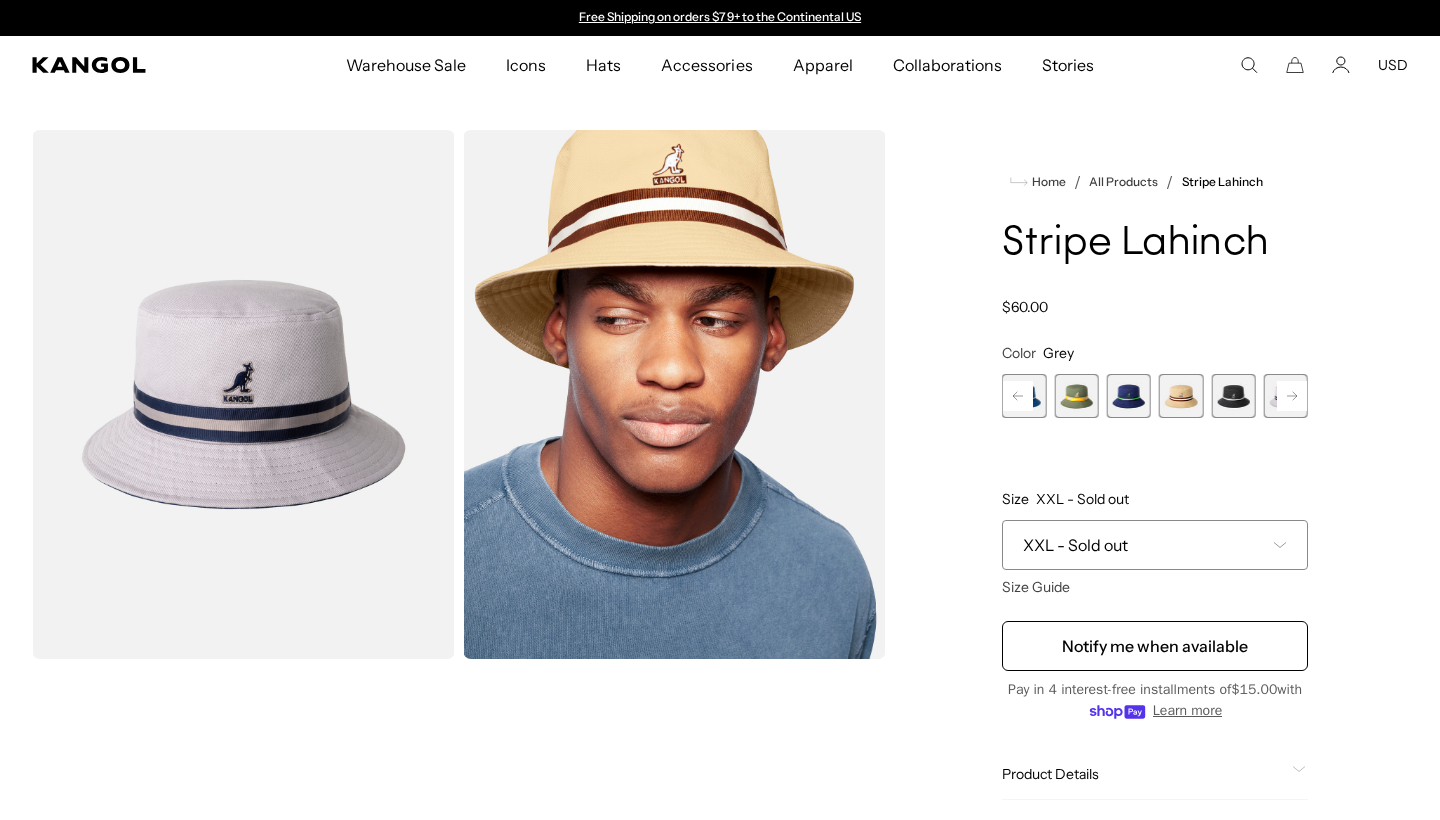 click 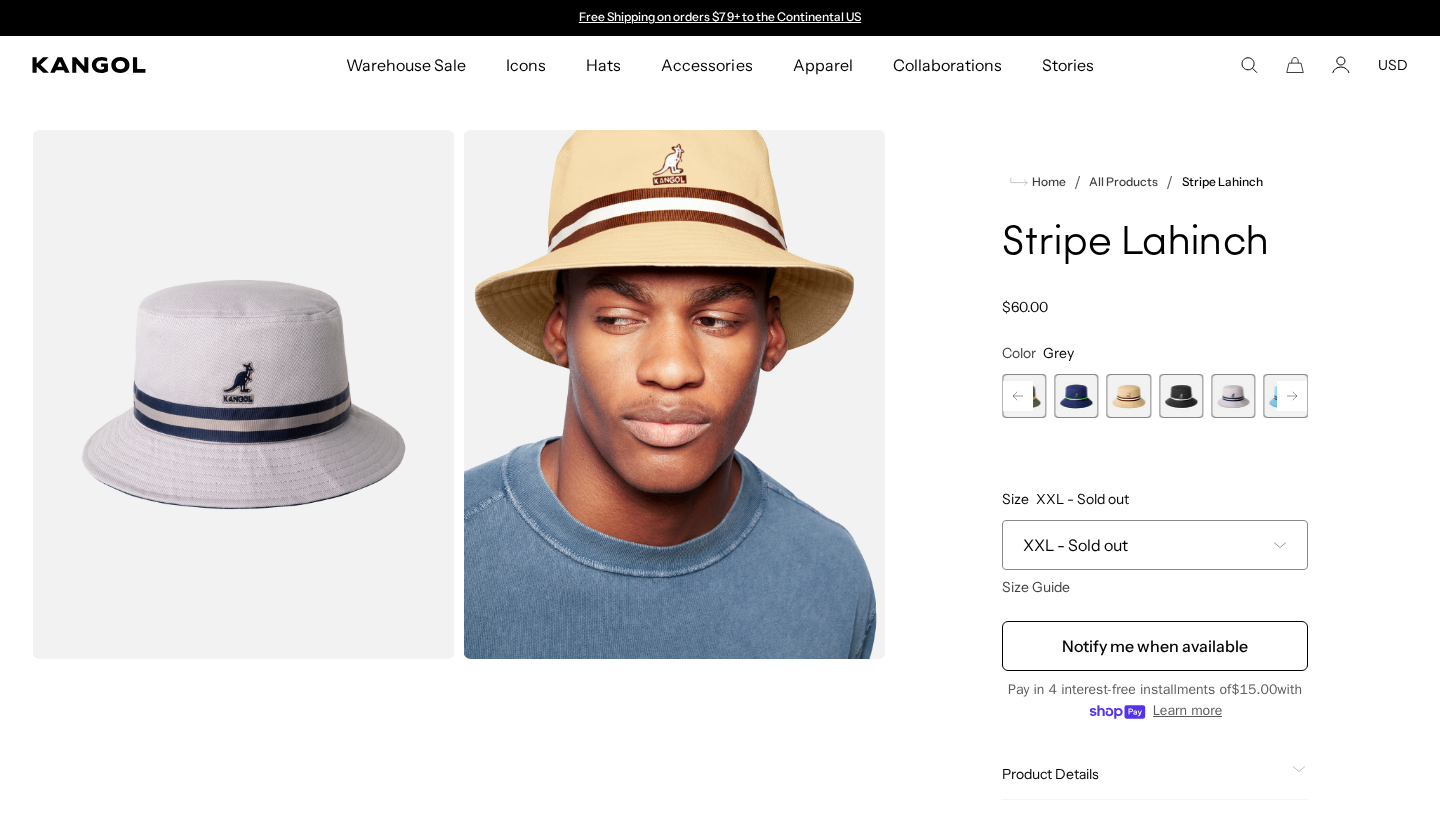 click 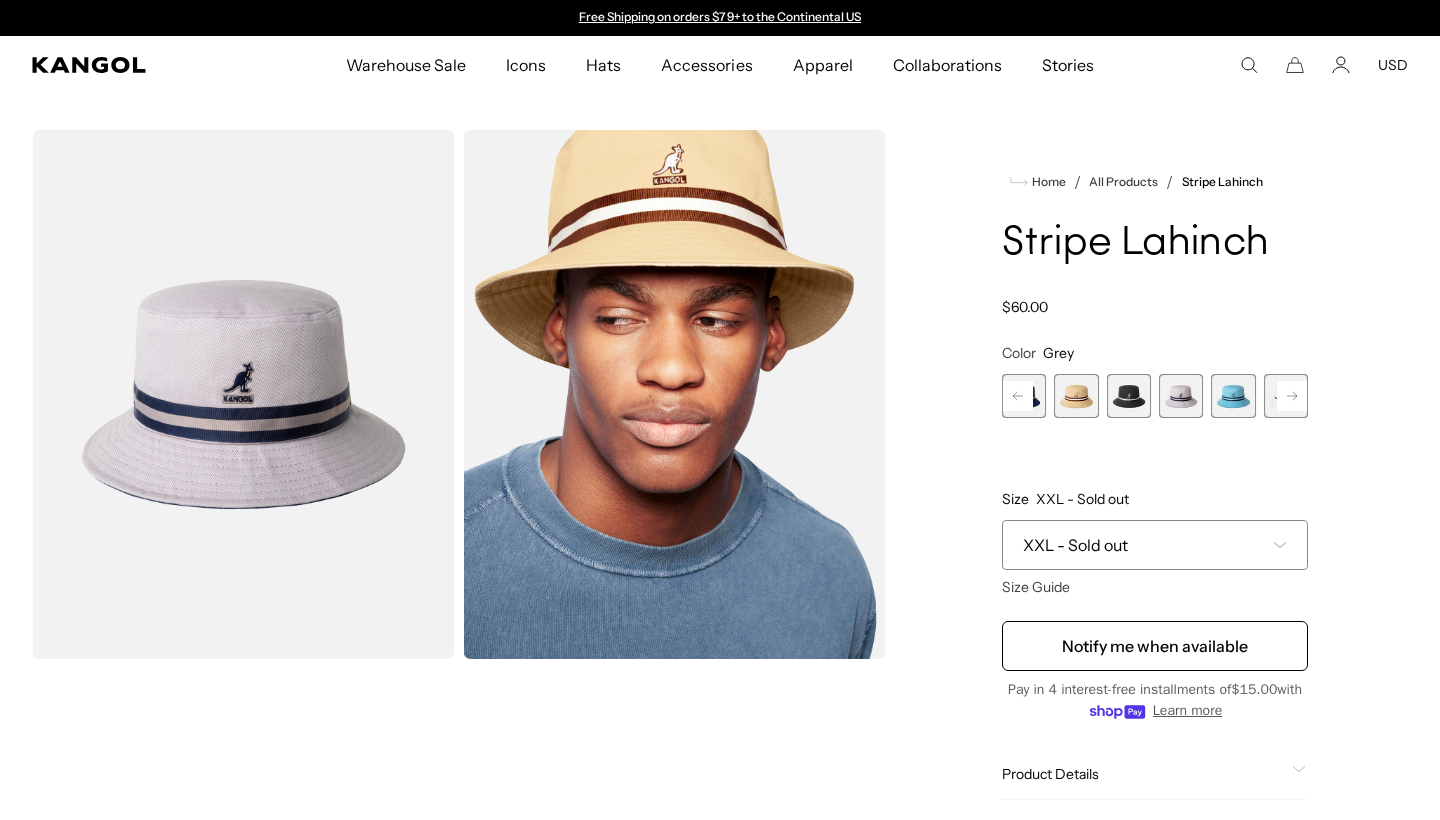 click 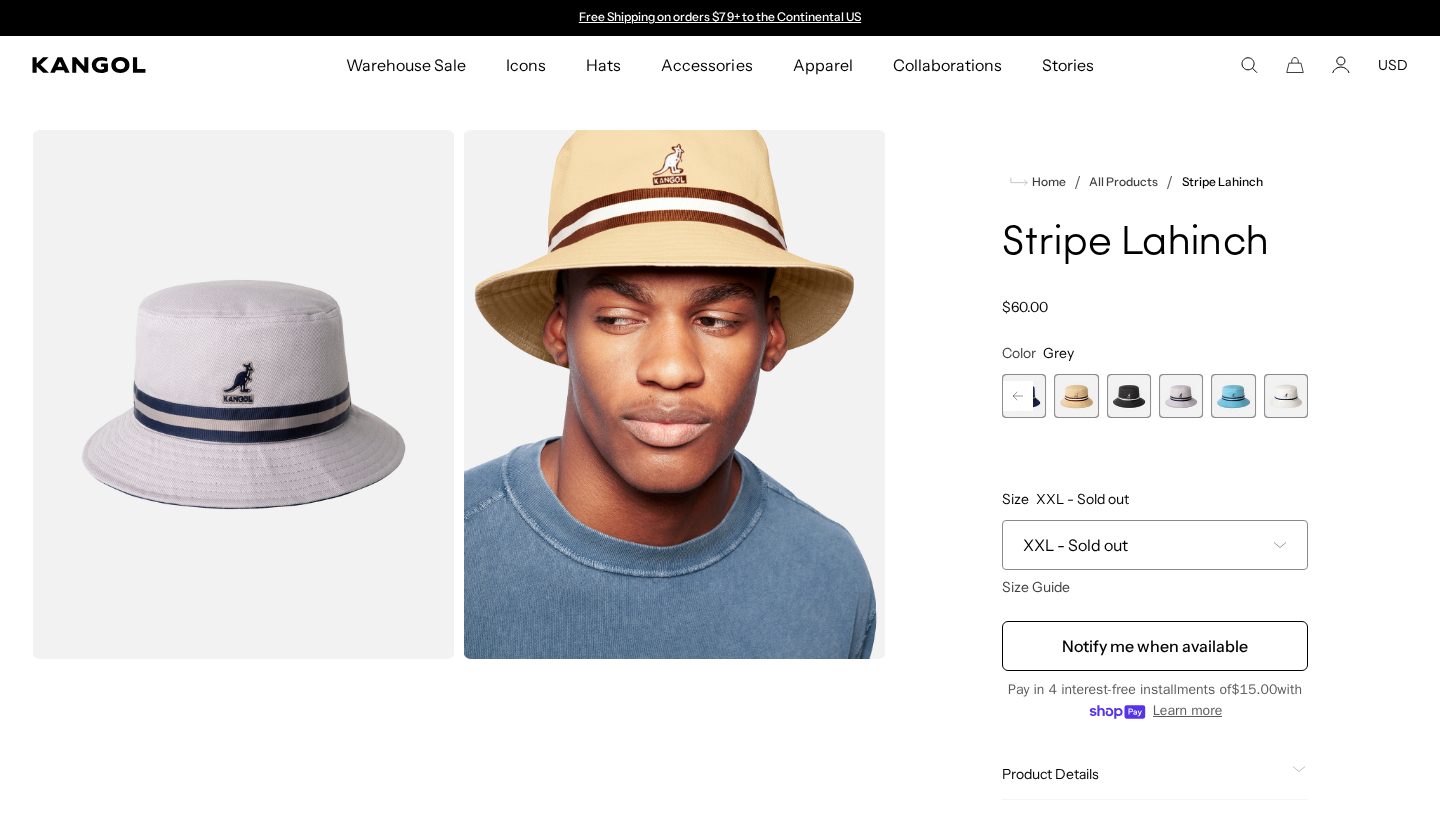 click at bounding box center (1286, 396) 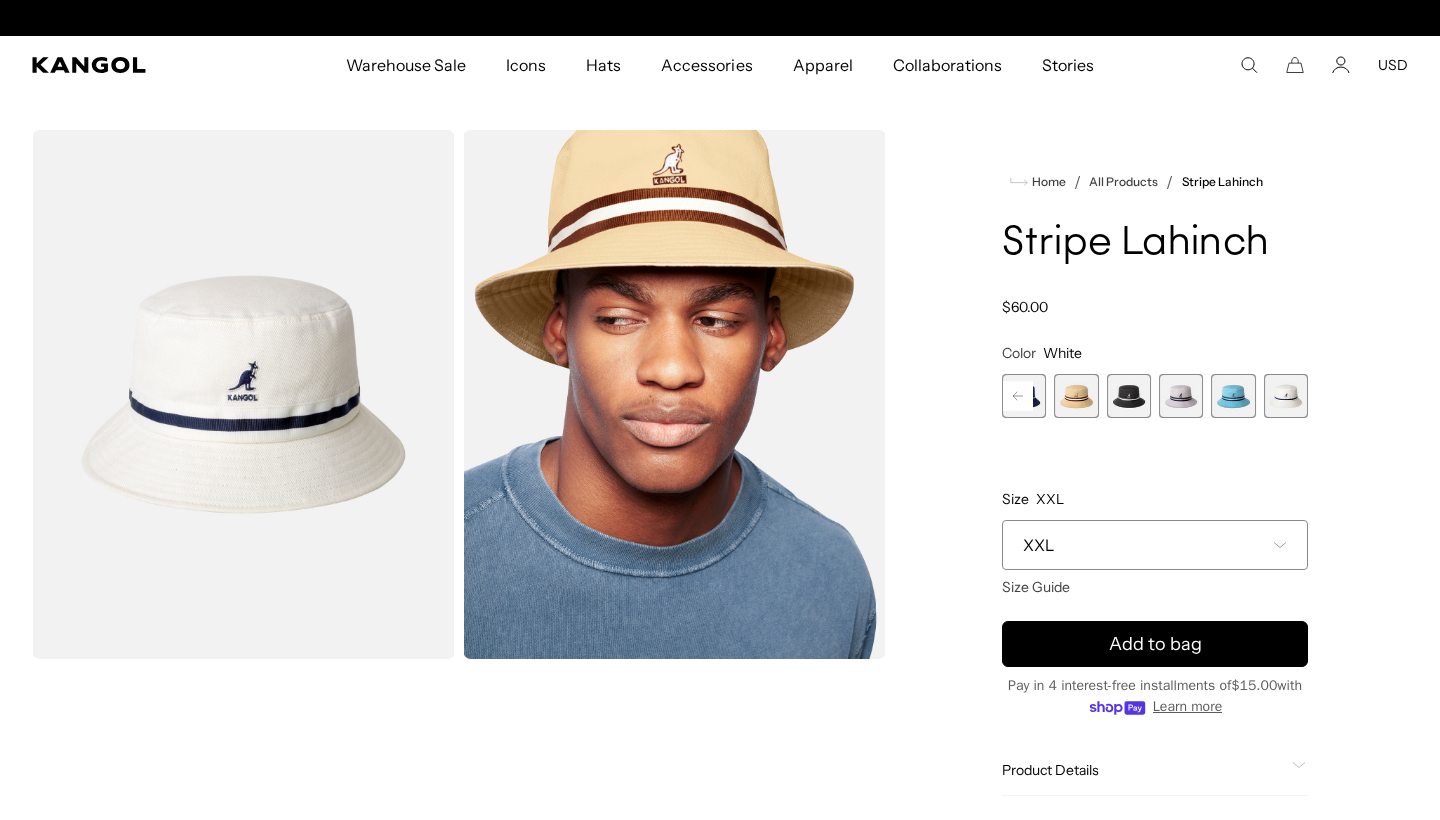 scroll, scrollTop: 0, scrollLeft: 412, axis: horizontal 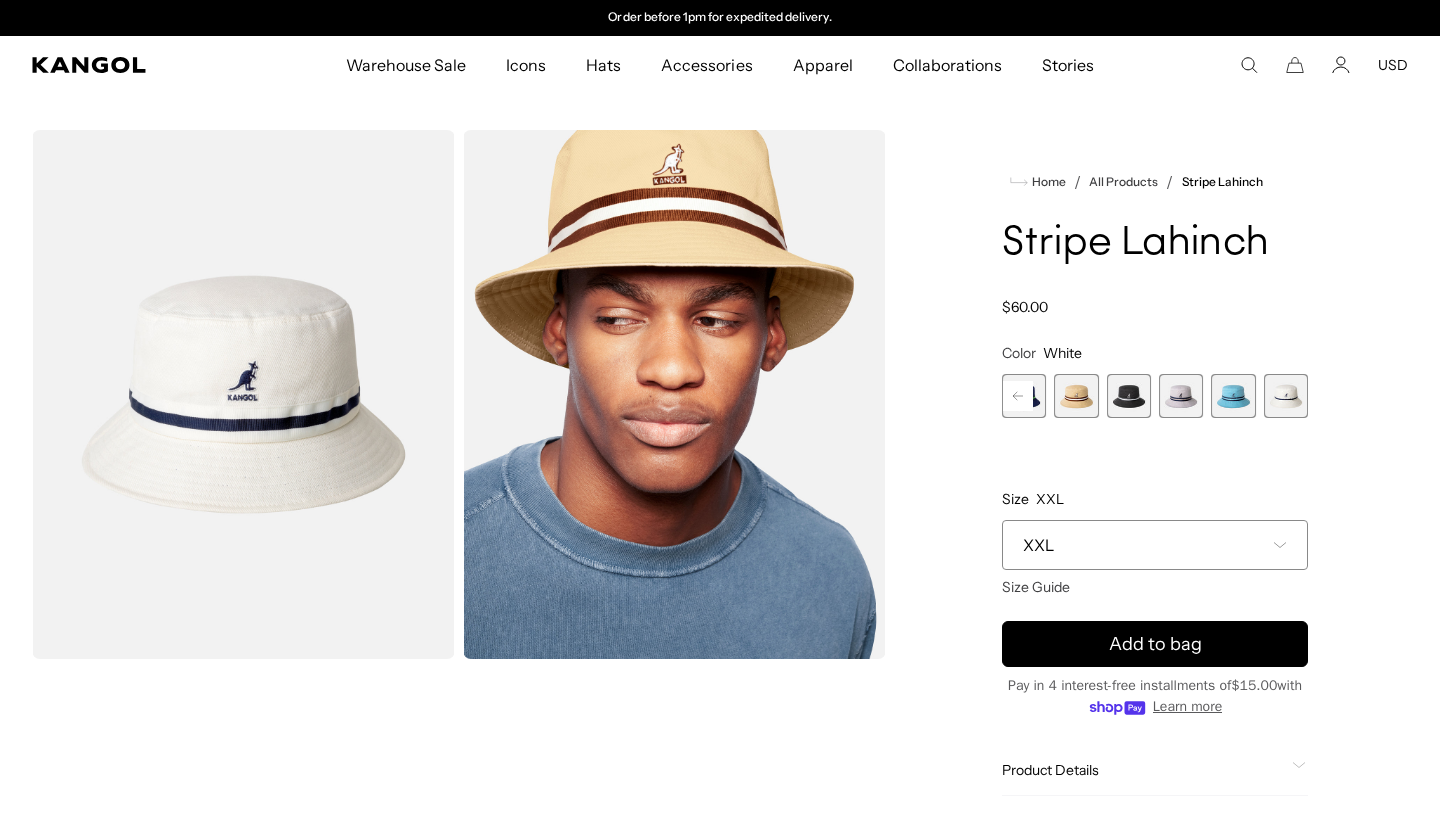 click on "XXL" at bounding box center (1155, 545) 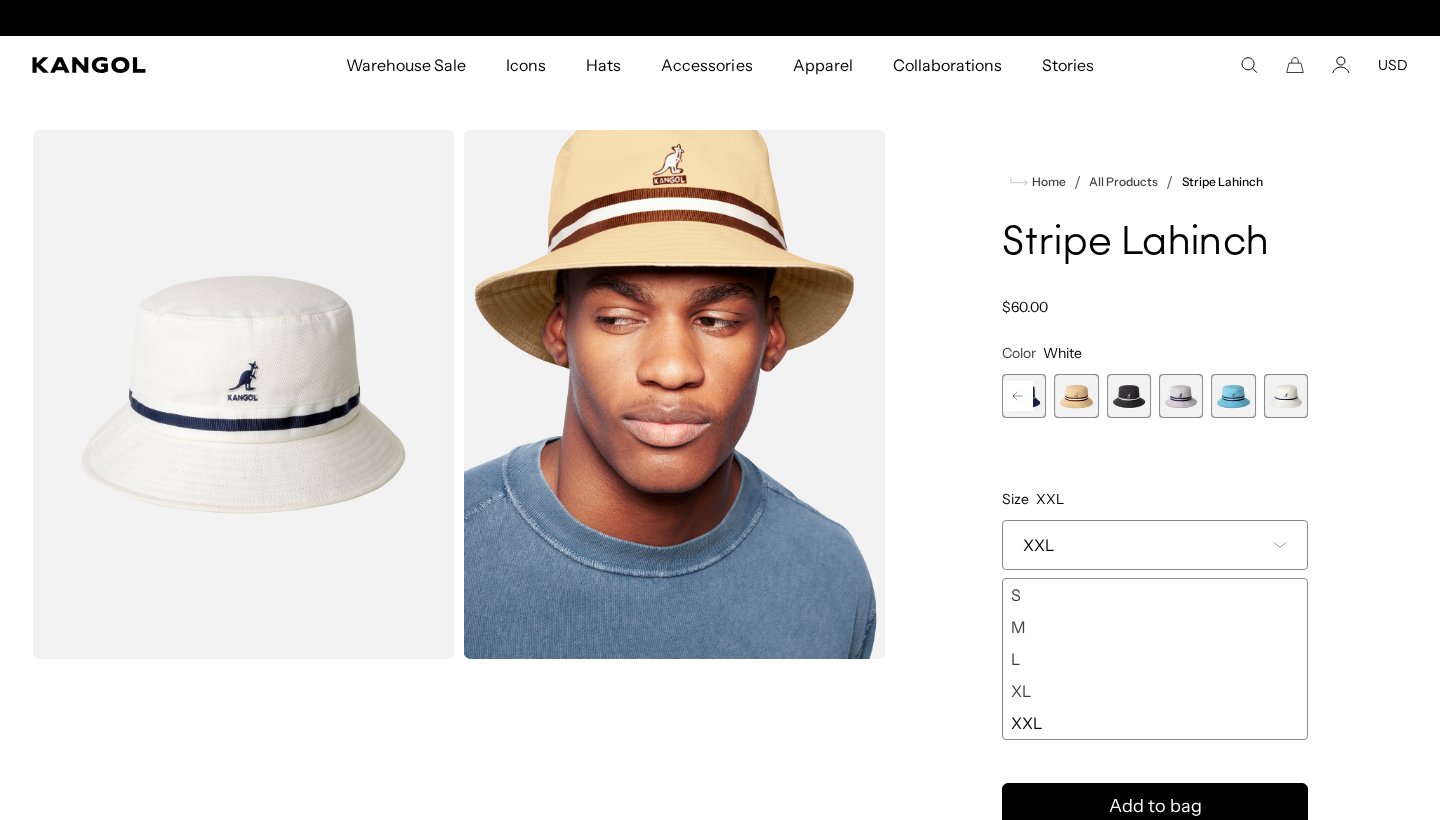scroll, scrollTop: 0, scrollLeft: 412, axis: horizontal 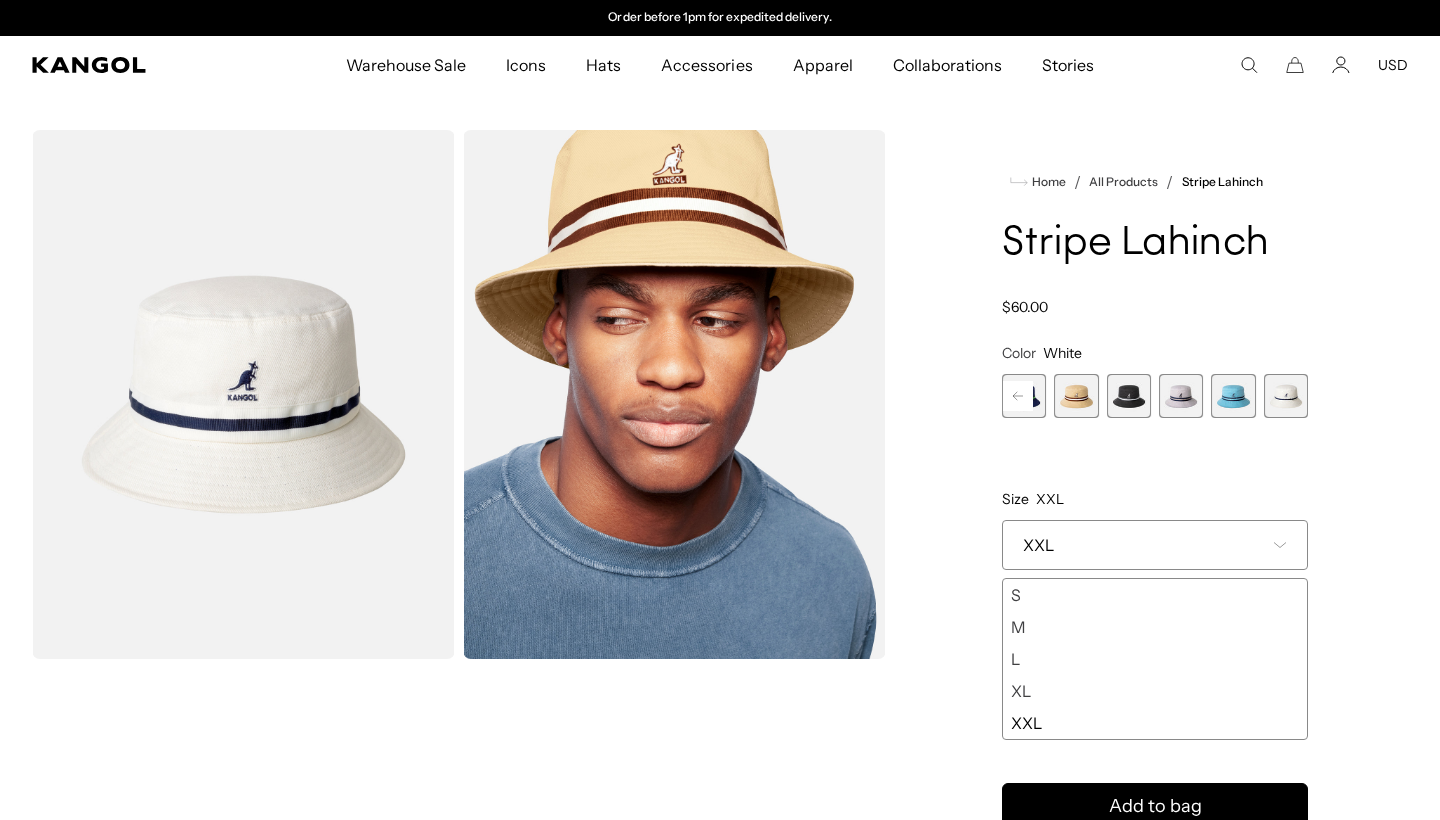 click on "XXL" at bounding box center (1155, 723) 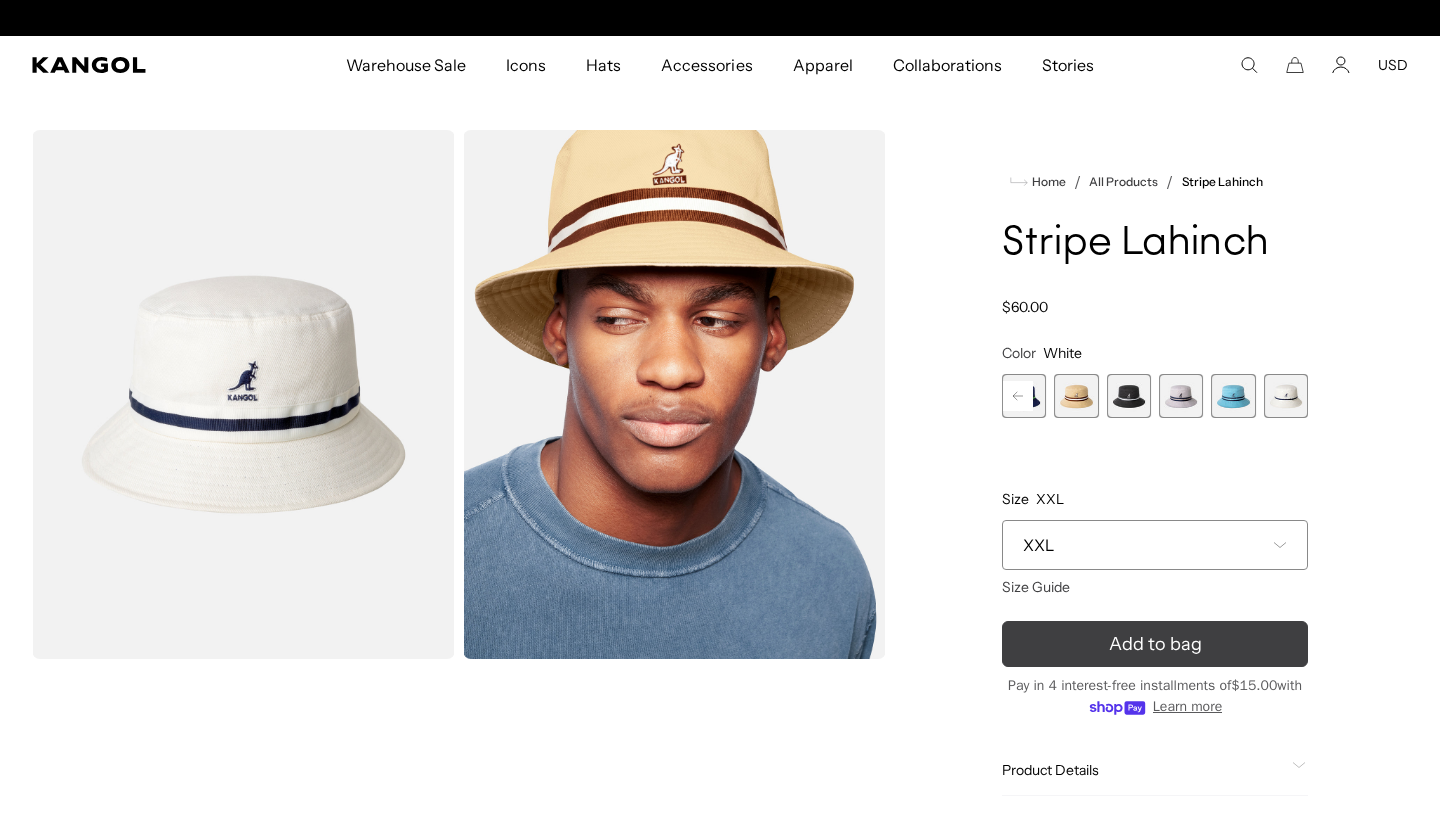 scroll, scrollTop: 0, scrollLeft: 0, axis: both 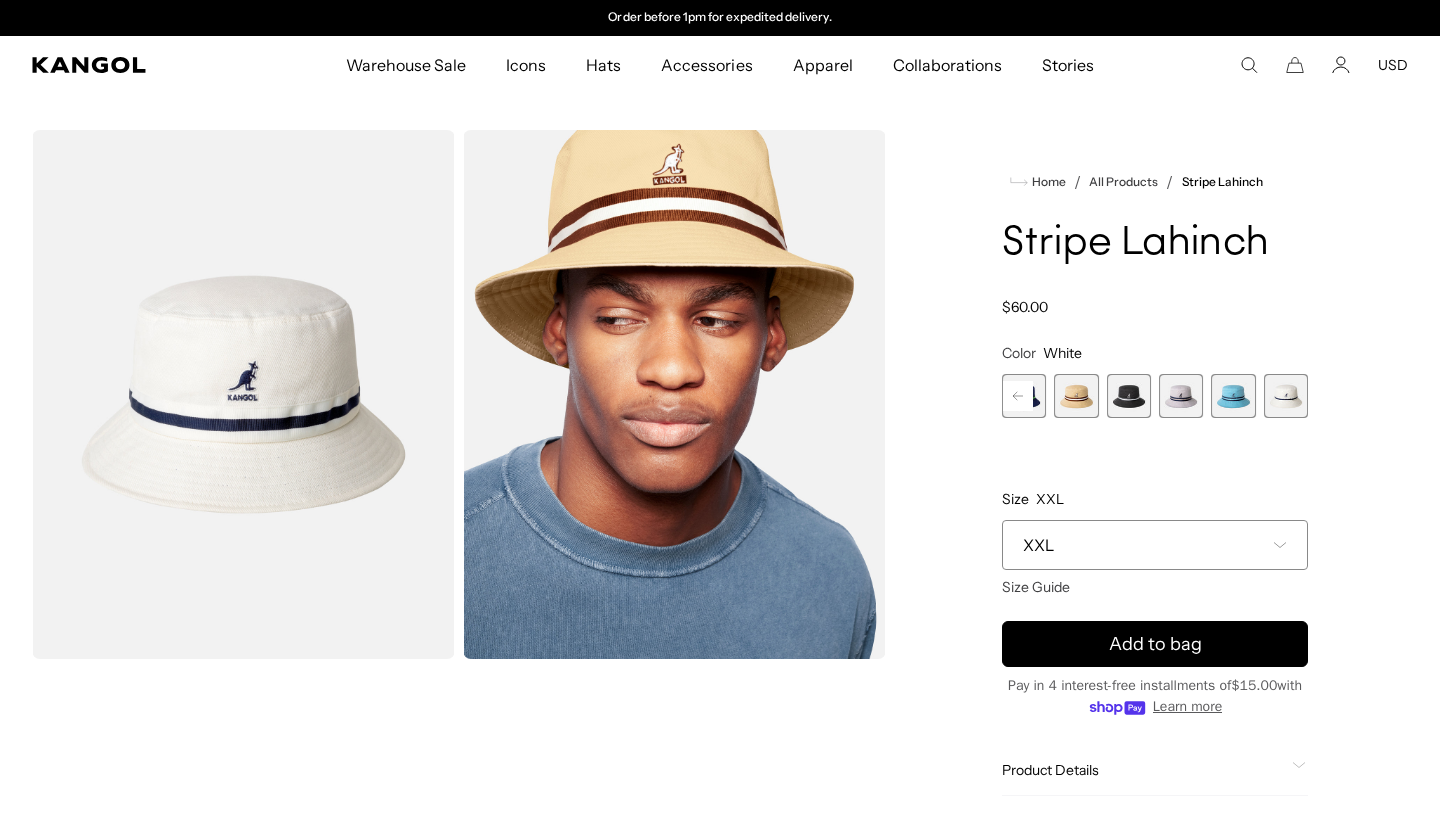 click at bounding box center (1181, 396) 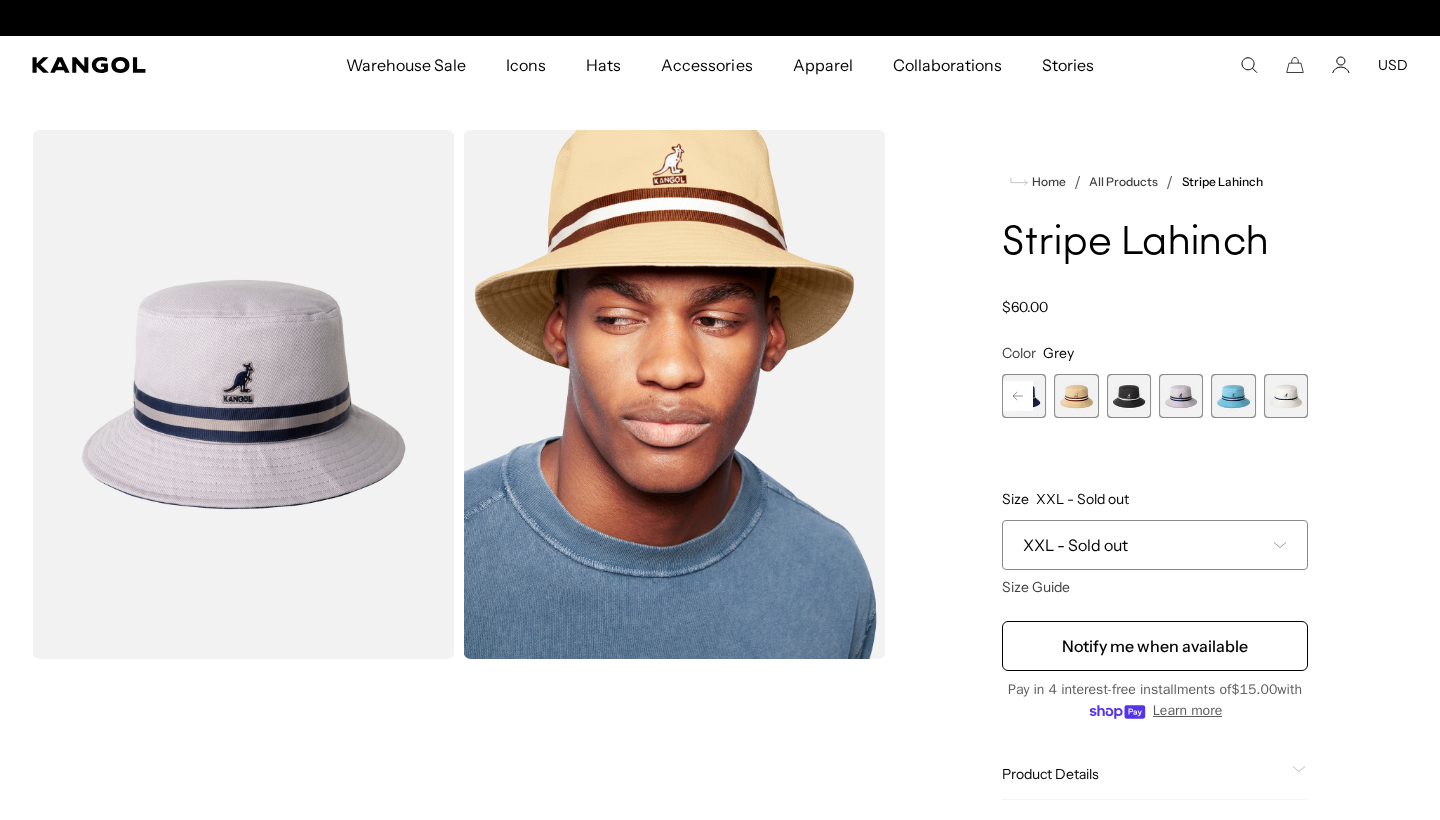 scroll, scrollTop: 0, scrollLeft: 0, axis: both 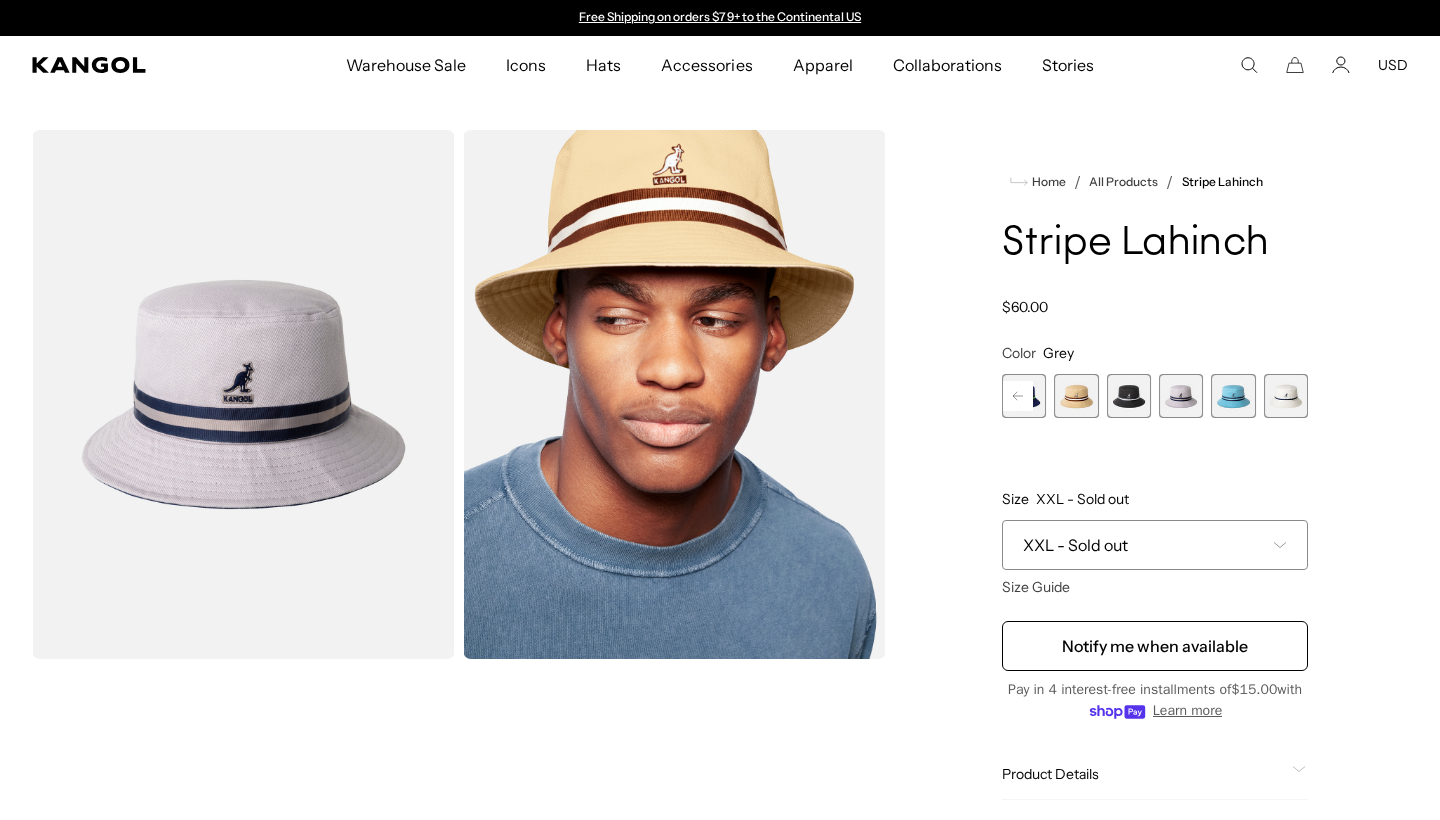 click at bounding box center (1286, 396) 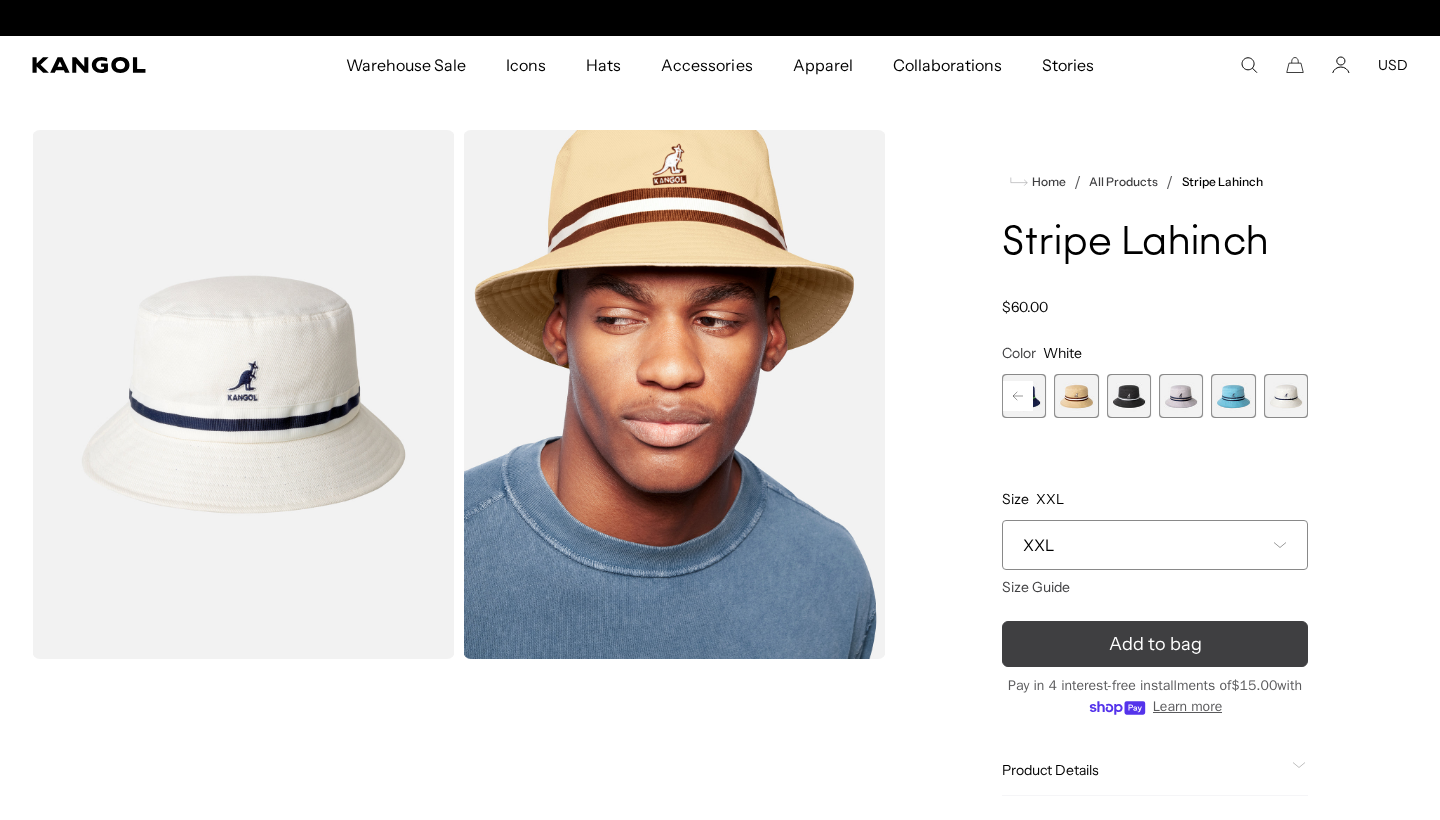 scroll, scrollTop: 0, scrollLeft: 412, axis: horizontal 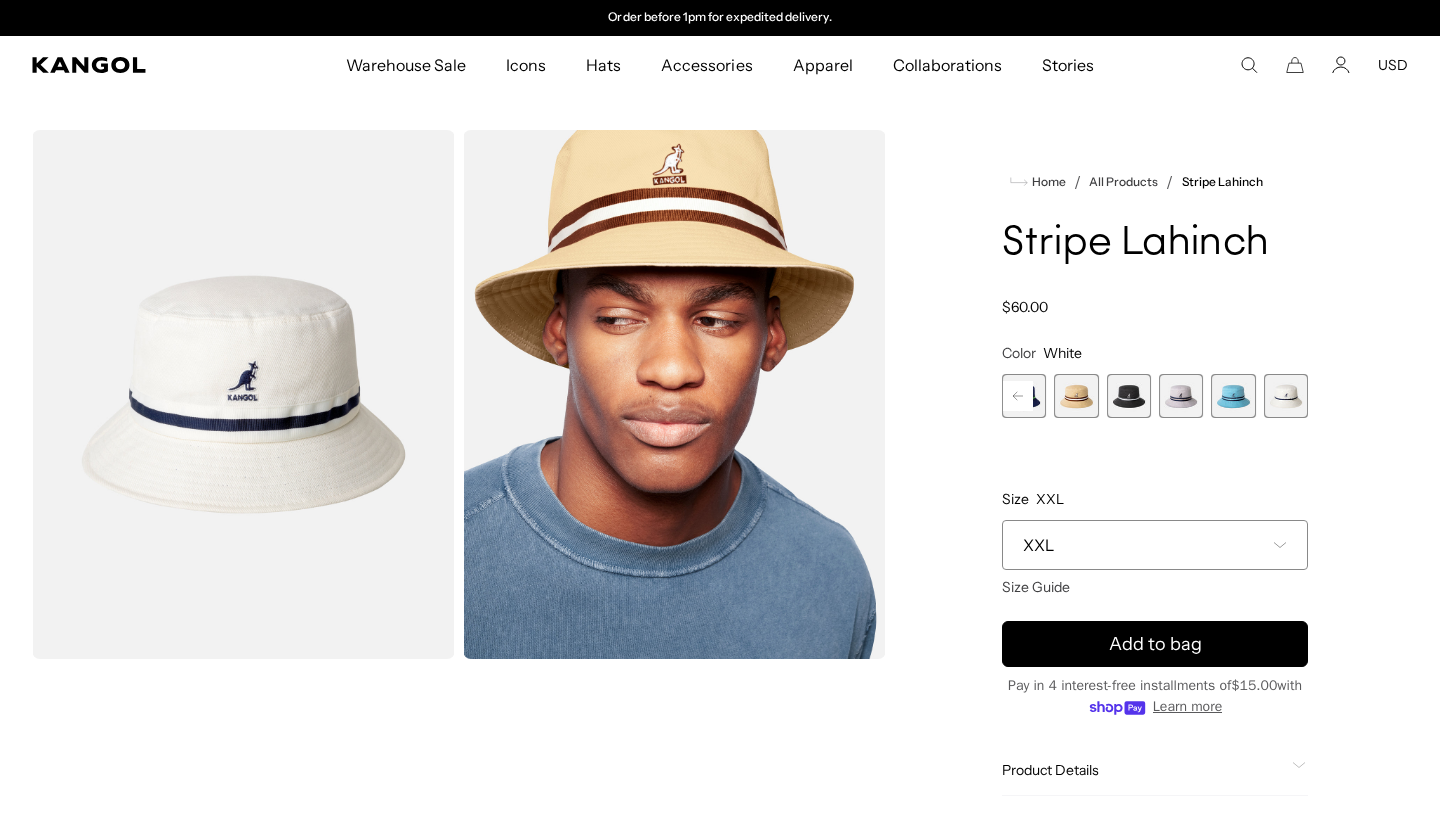 click at bounding box center [1233, 396] 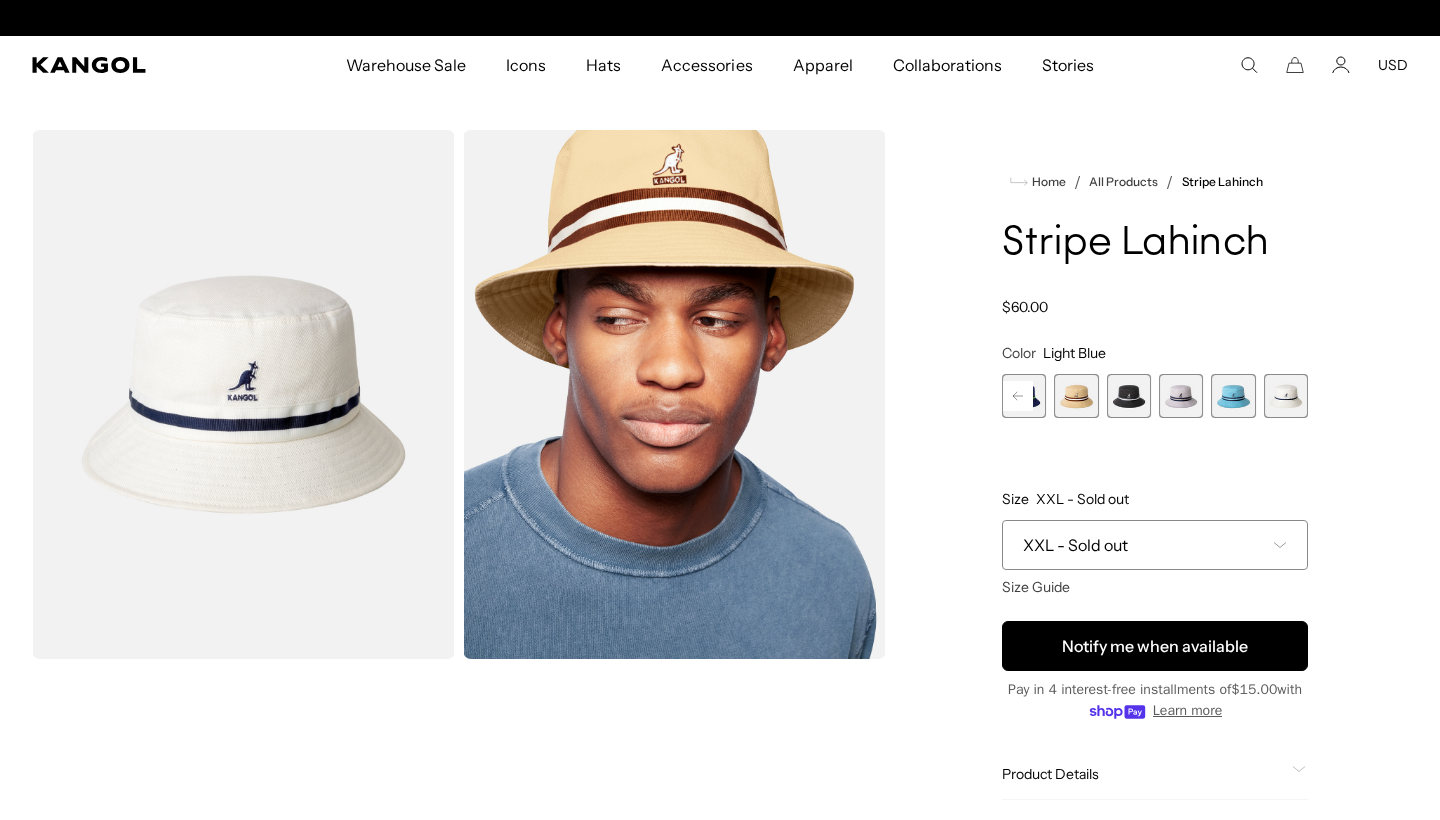 scroll, scrollTop: 0, scrollLeft: 412, axis: horizontal 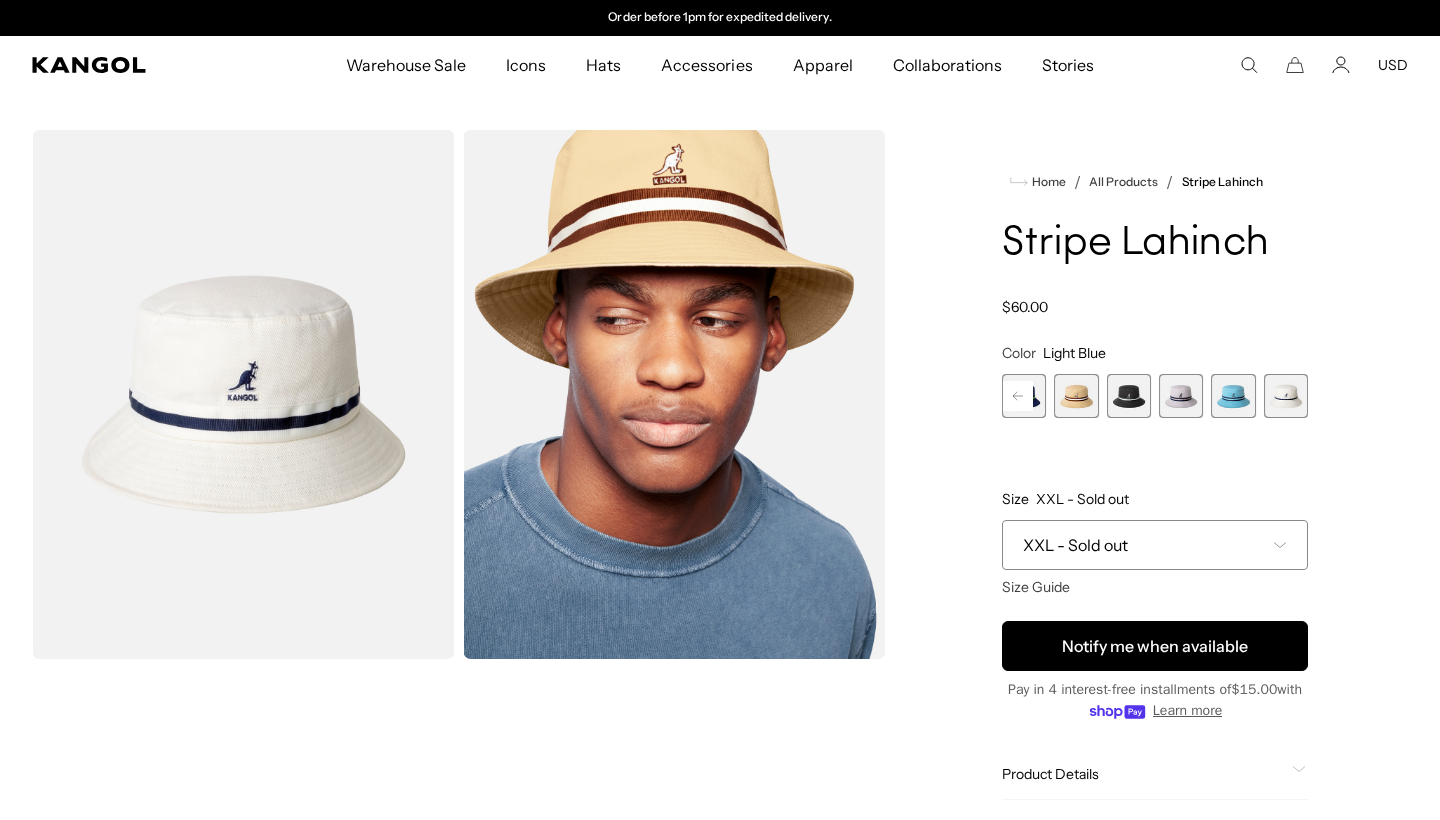 click on "Notify me when available" at bounding box center (1155, 646) 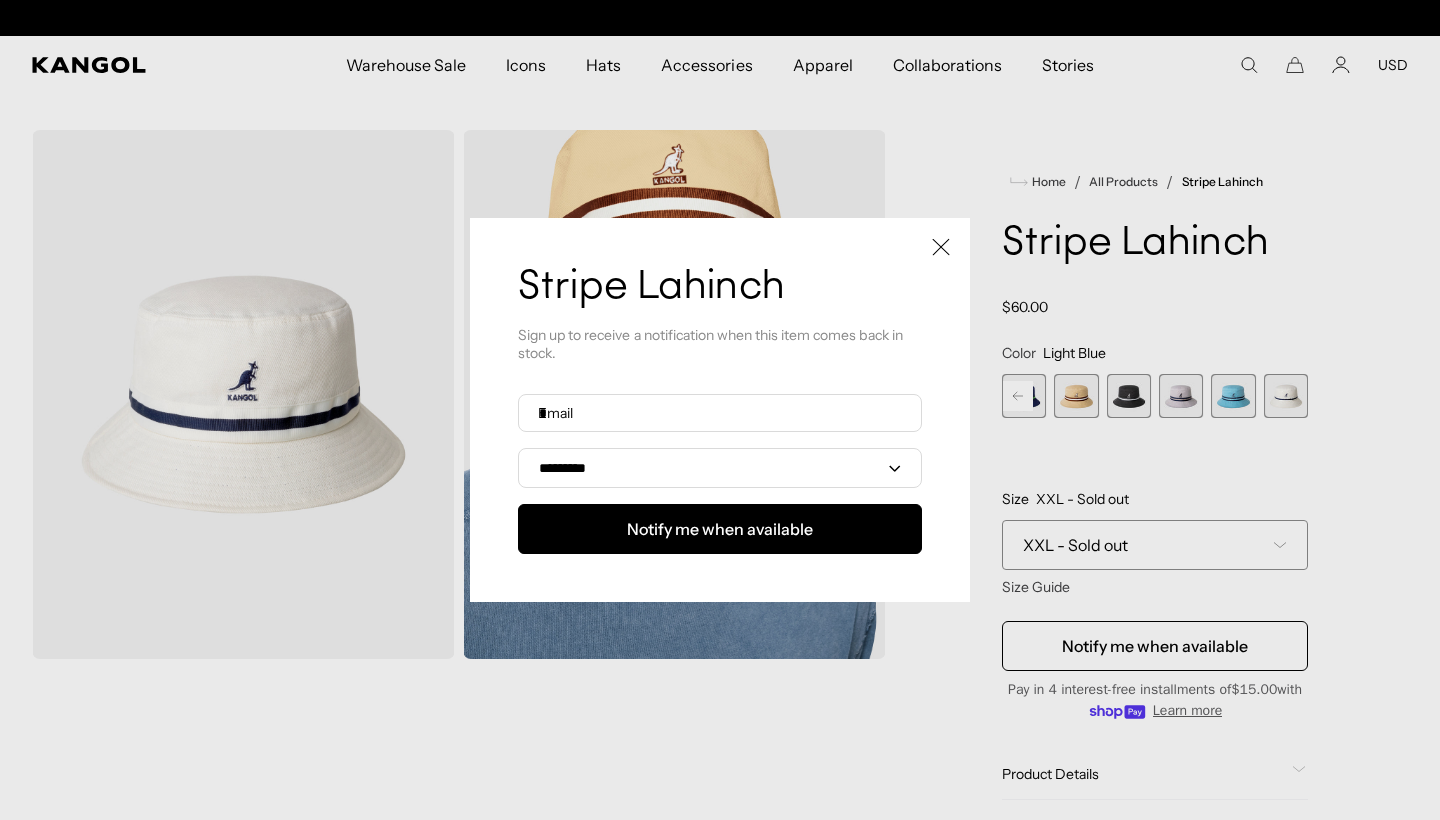 scroll, scrollTop: 0, scrollLeft: 412, axis: horizontal 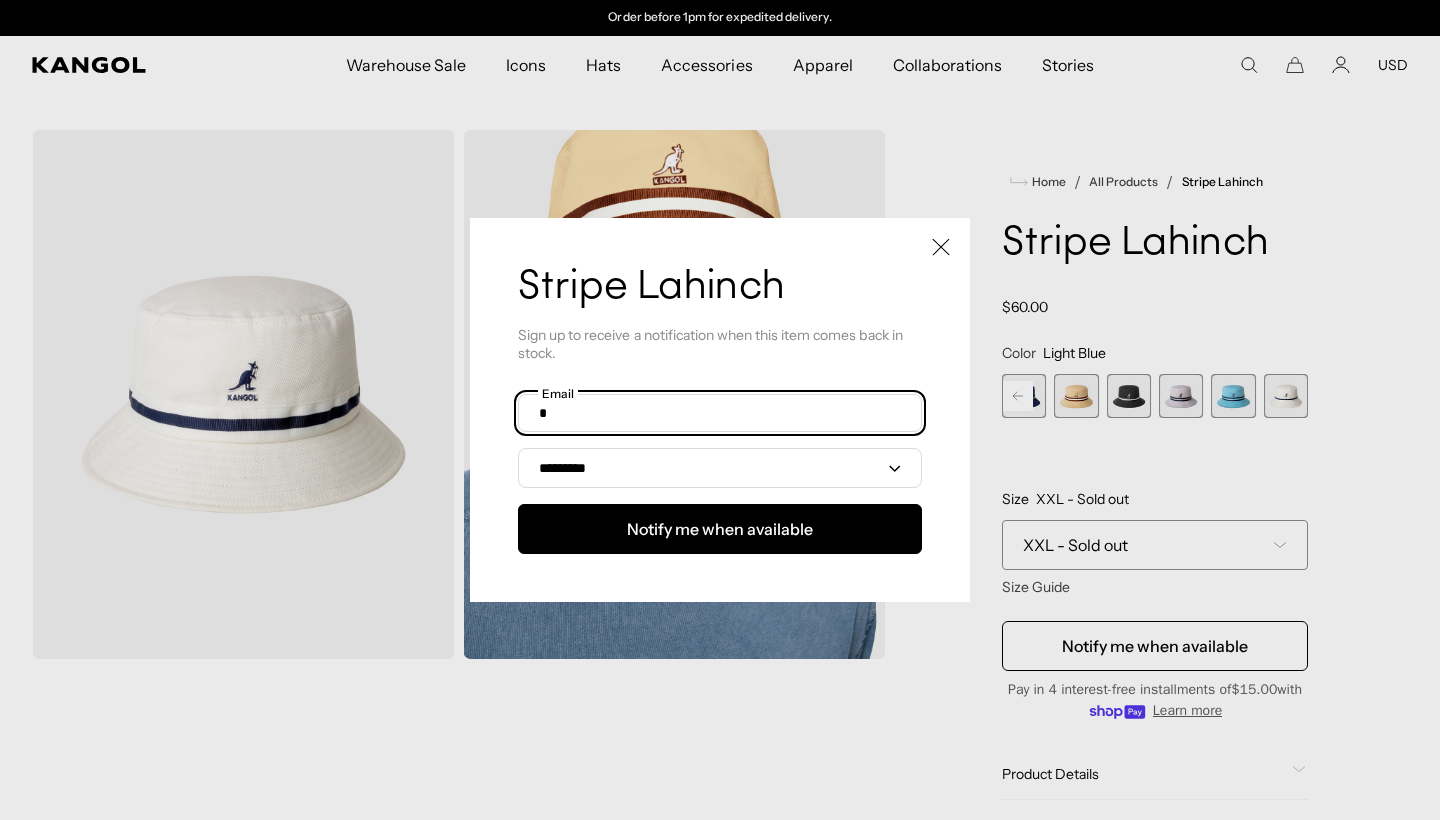click at bounding box center (720, 413) 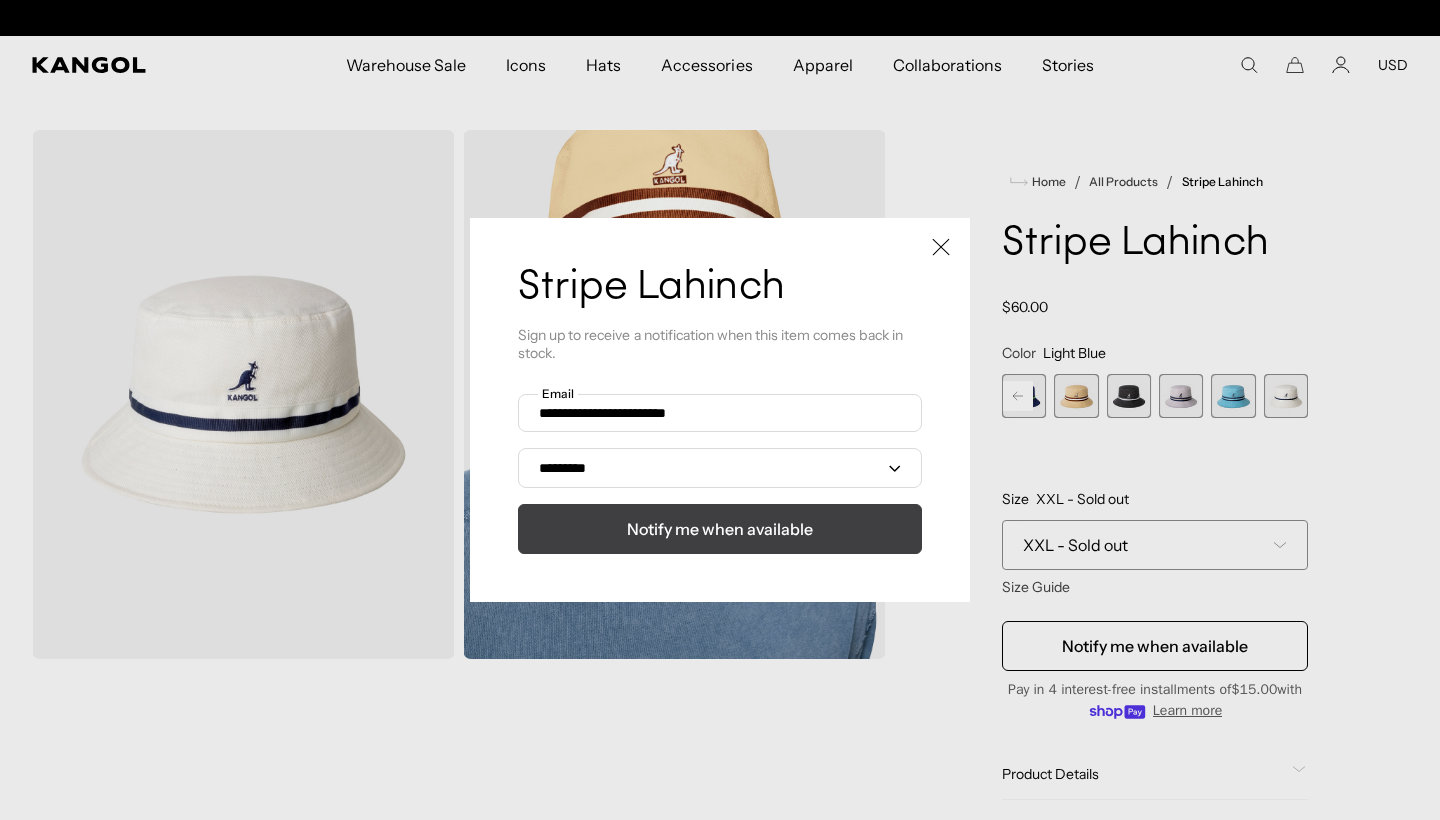 scroll, scrollTop: 0, scrollLeft: 0, axis: both 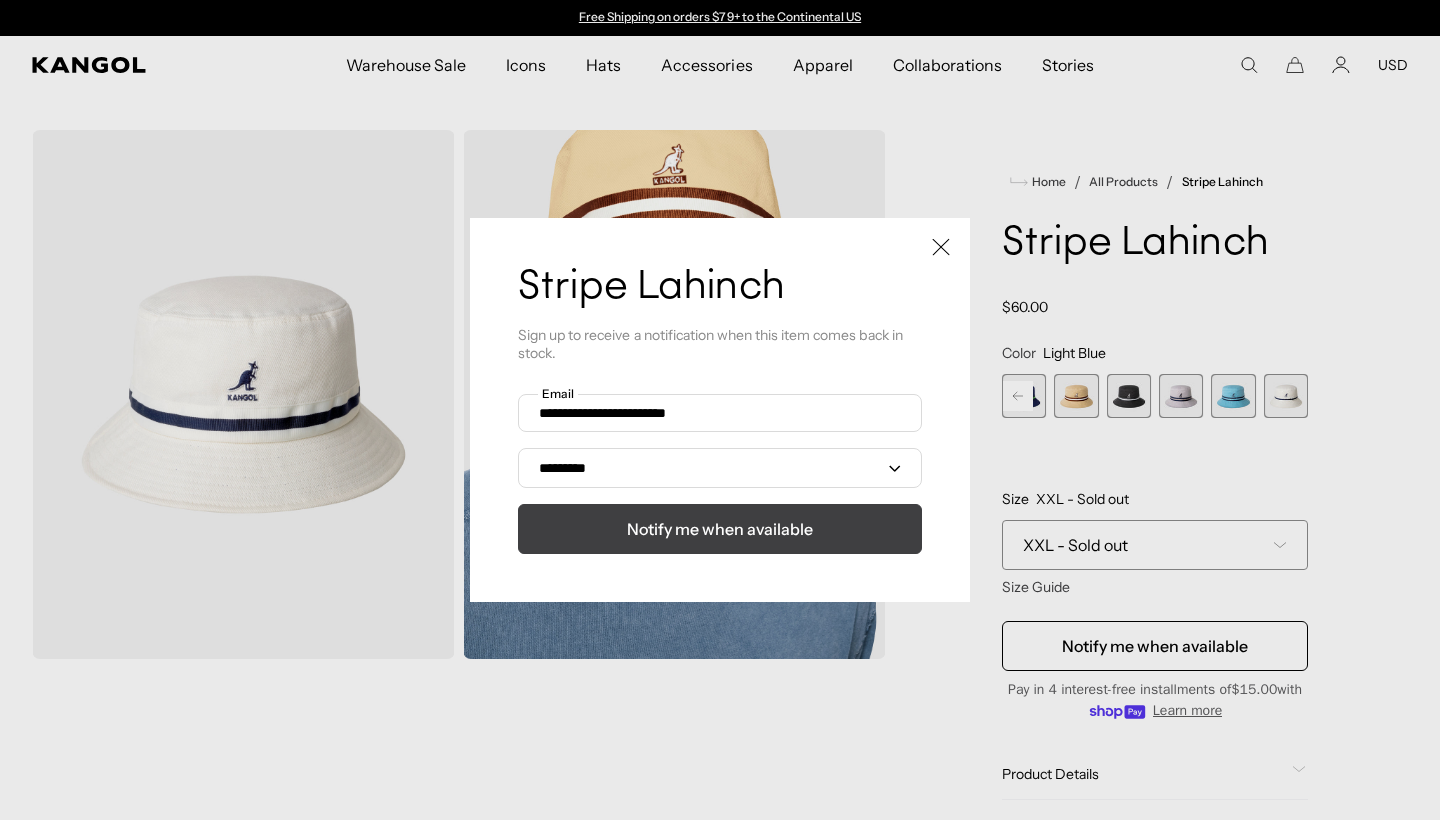 click on "Notify me when available" at bounding box center [720, 529] 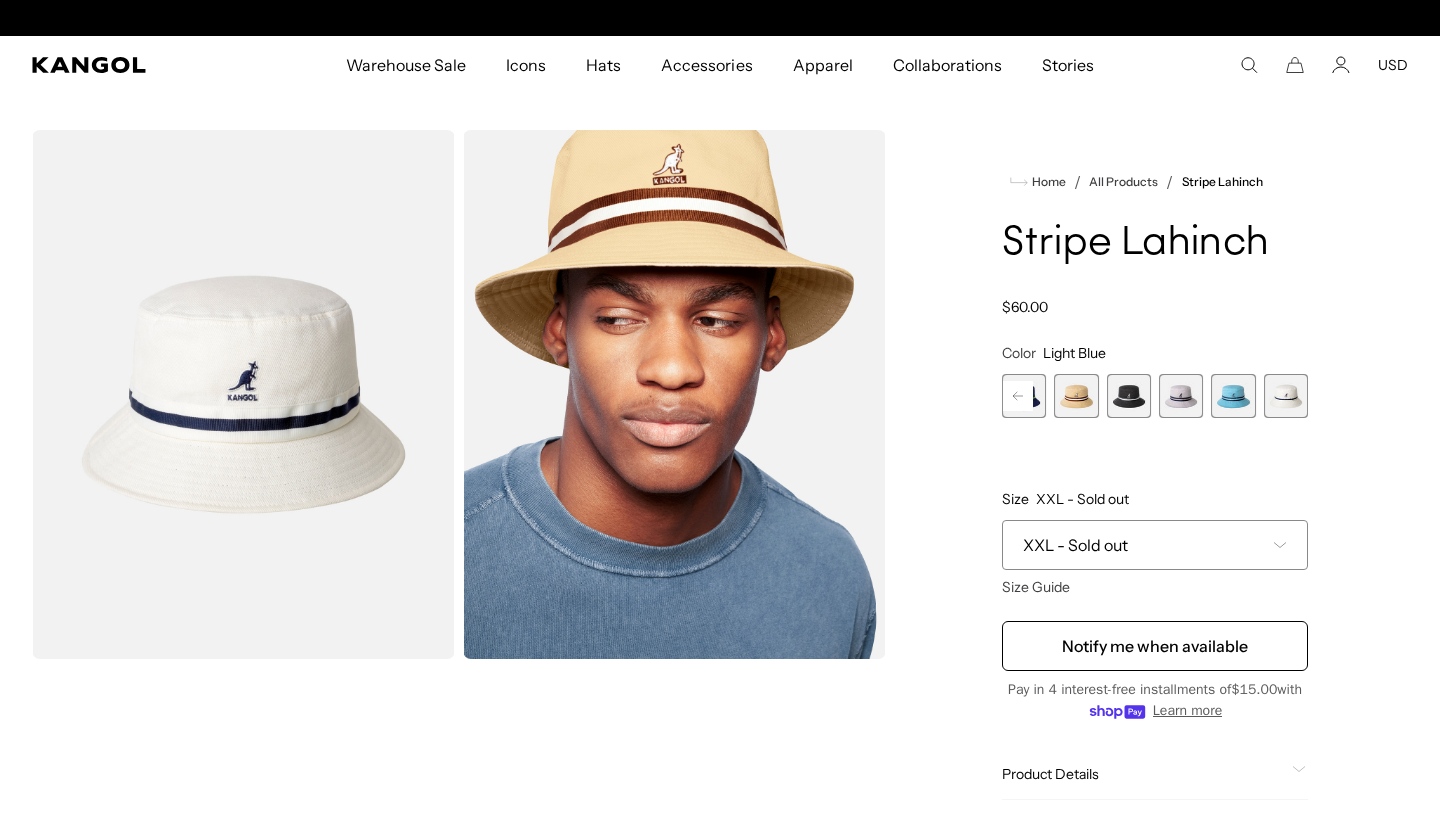 scroll, scrollTop: 0, scrollLeft: 412, axis: horizontal 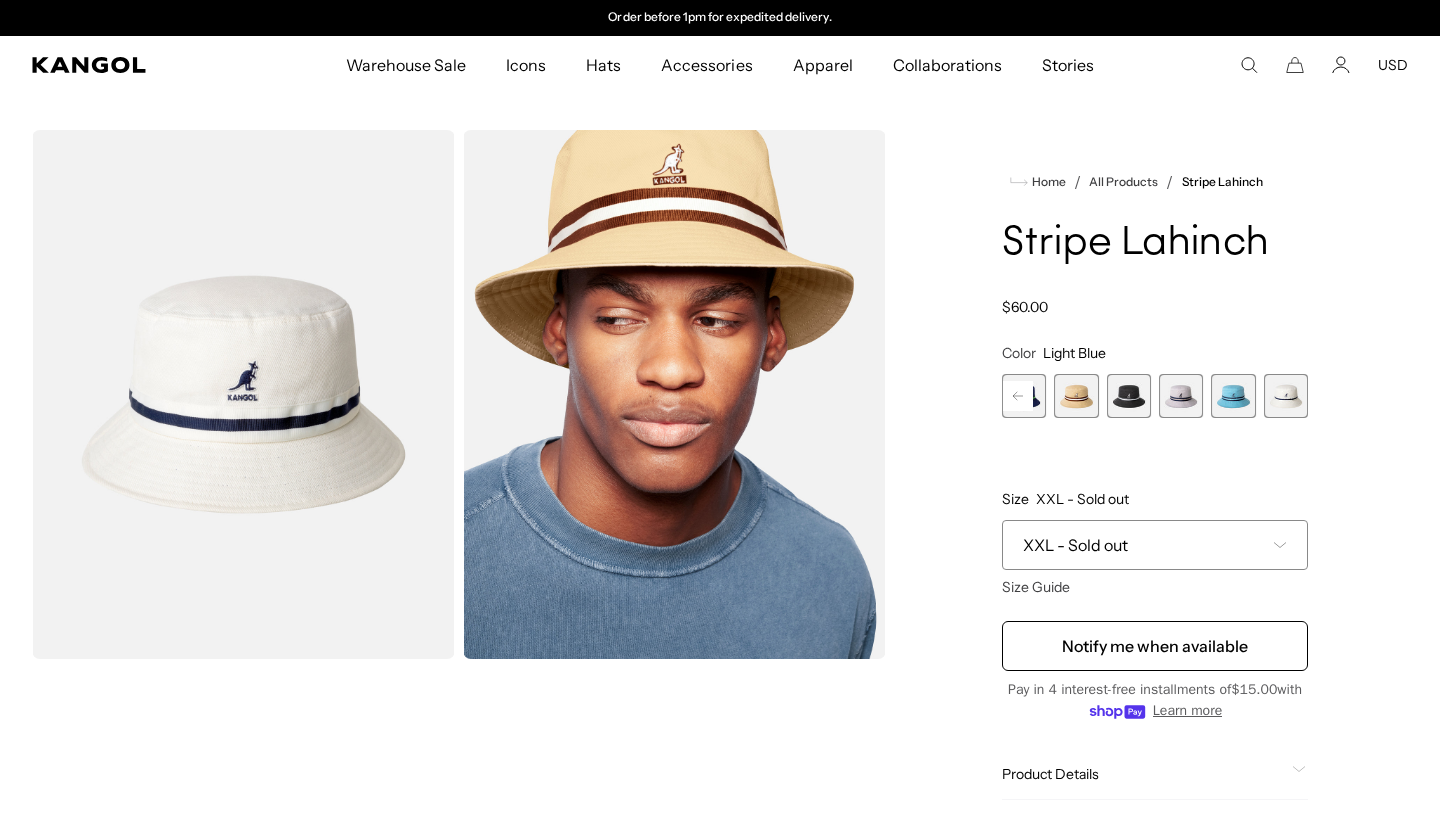 click at bounding box center (1233, 396) 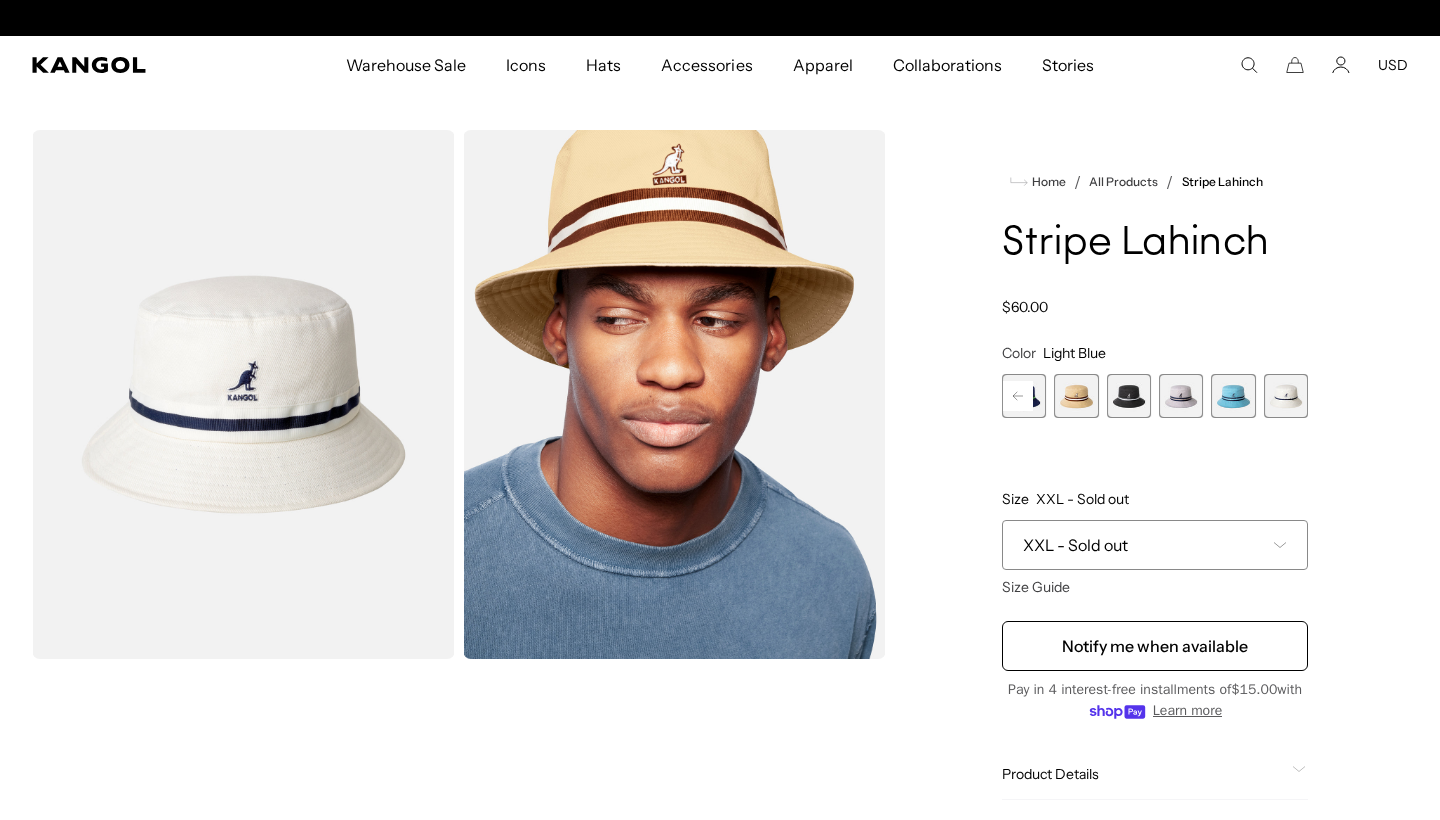 scroll, scrollTop: 0, scrollLeft: 0, axis: both 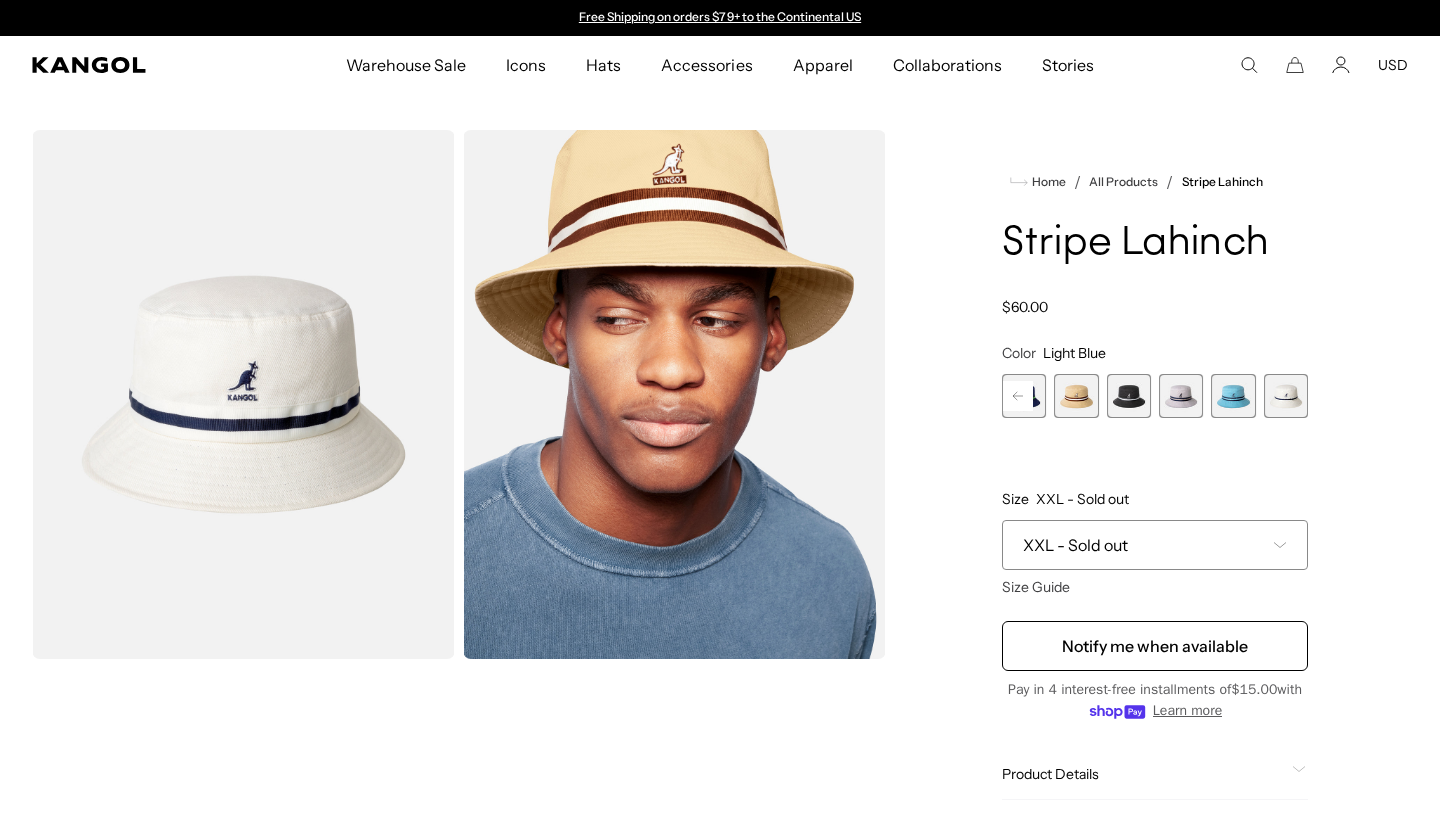 click at bounding box center [1233, 396] 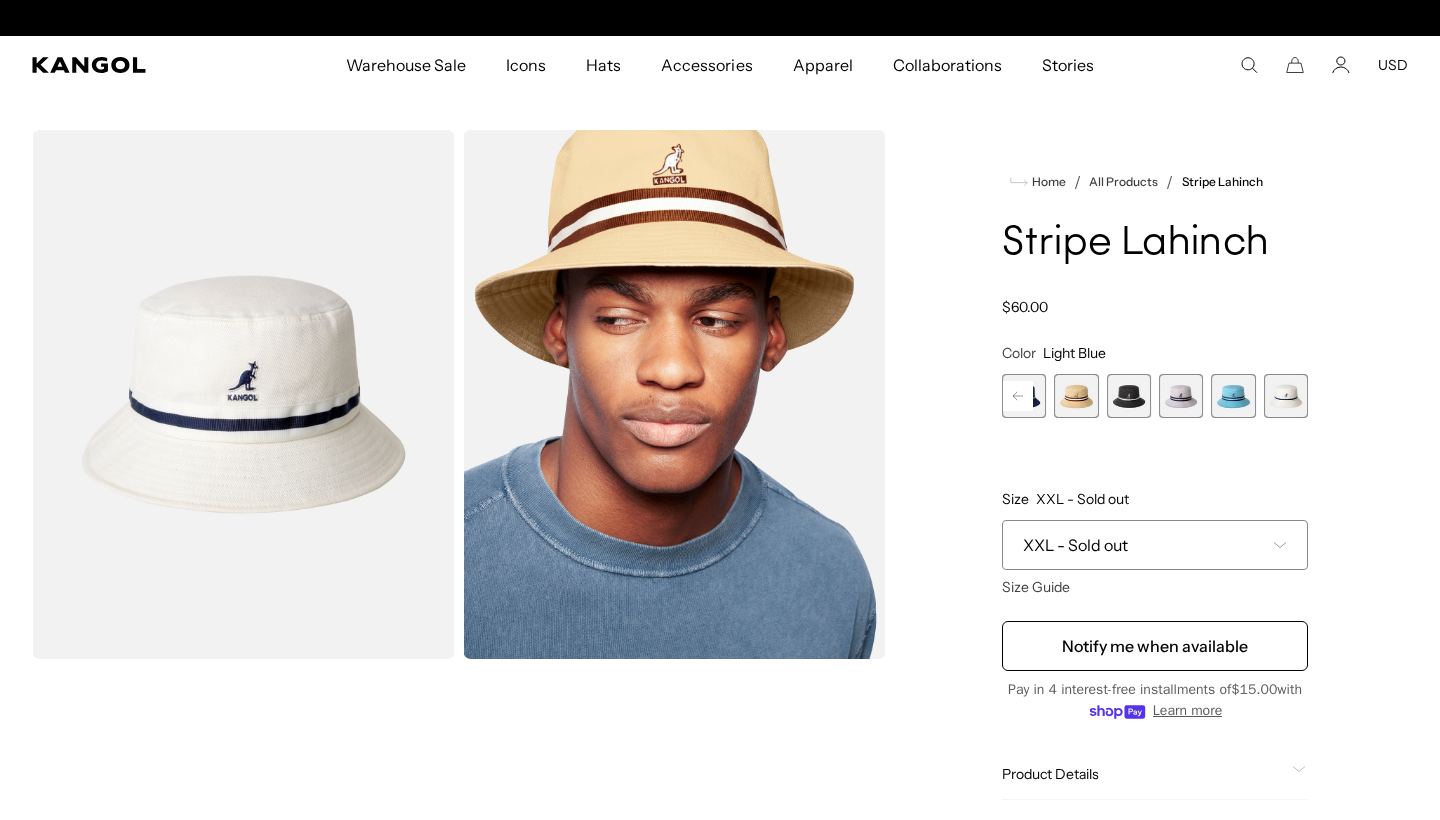 scroll, scrollTop: 0, scrollLeft: 412, axis: horizontal 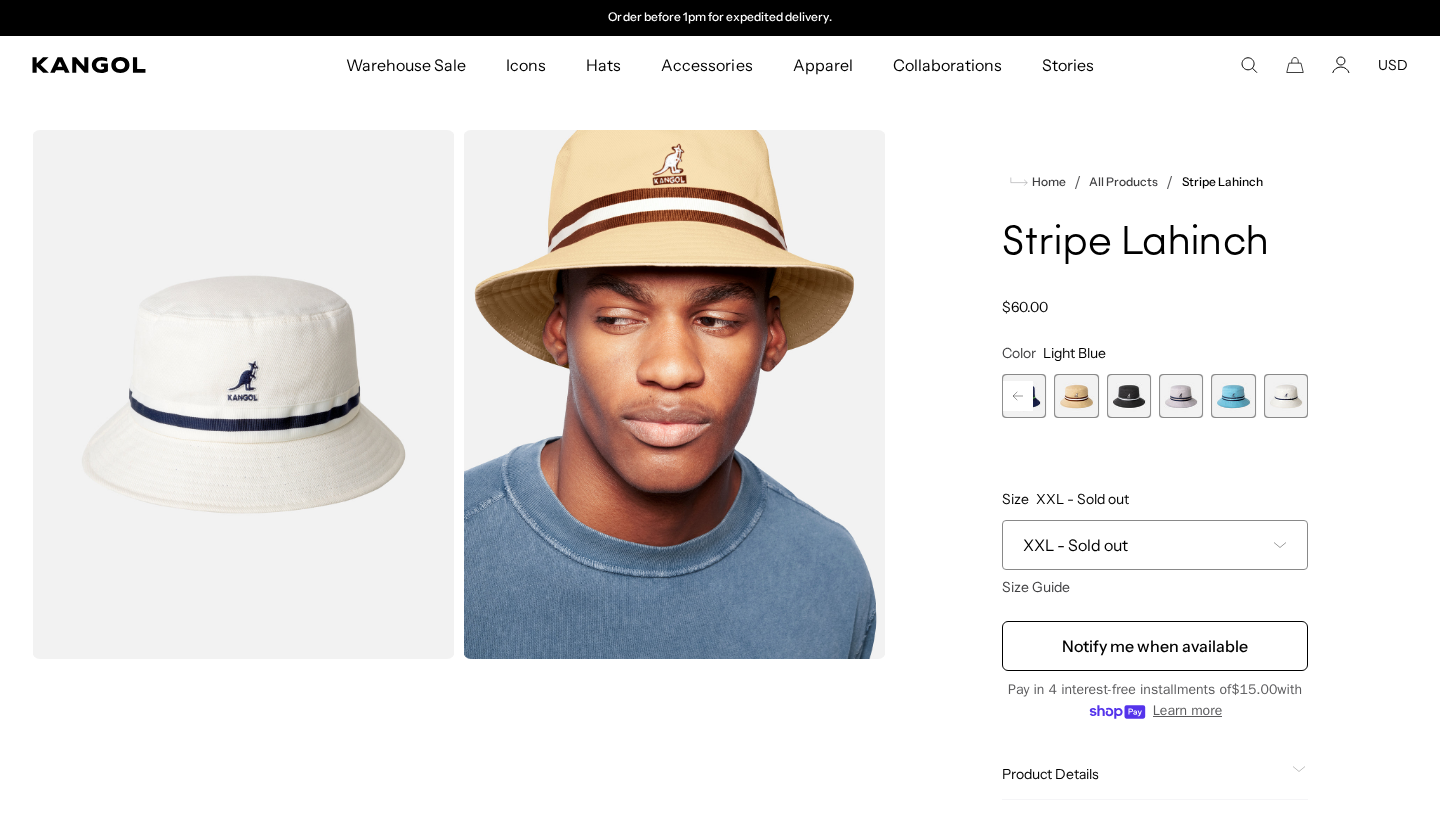 click on "XXL - Sold out" at bounding box center [1155, 545] 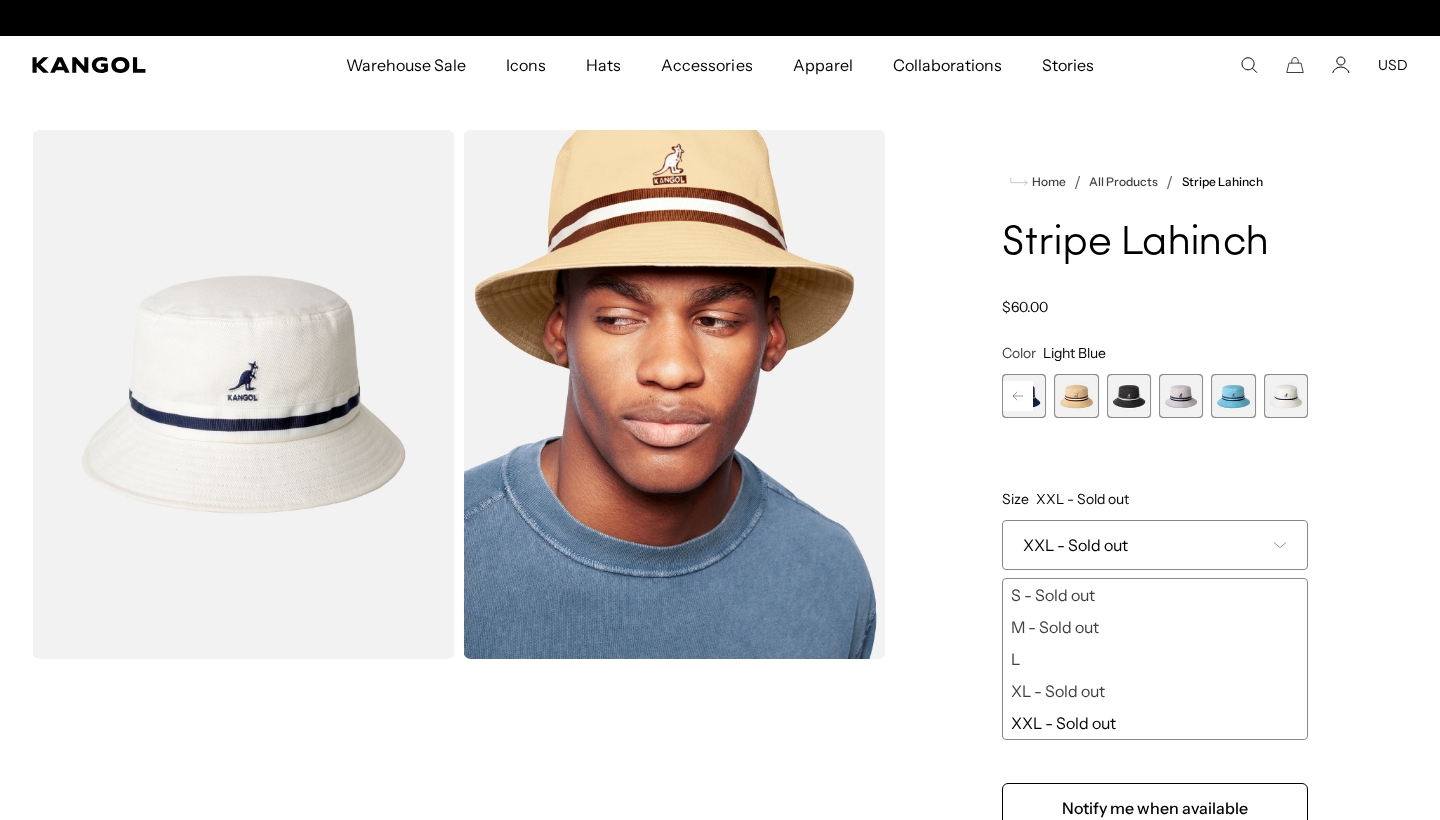 scroll, scrollTop: 0, scrollLeft: 0, axis: both 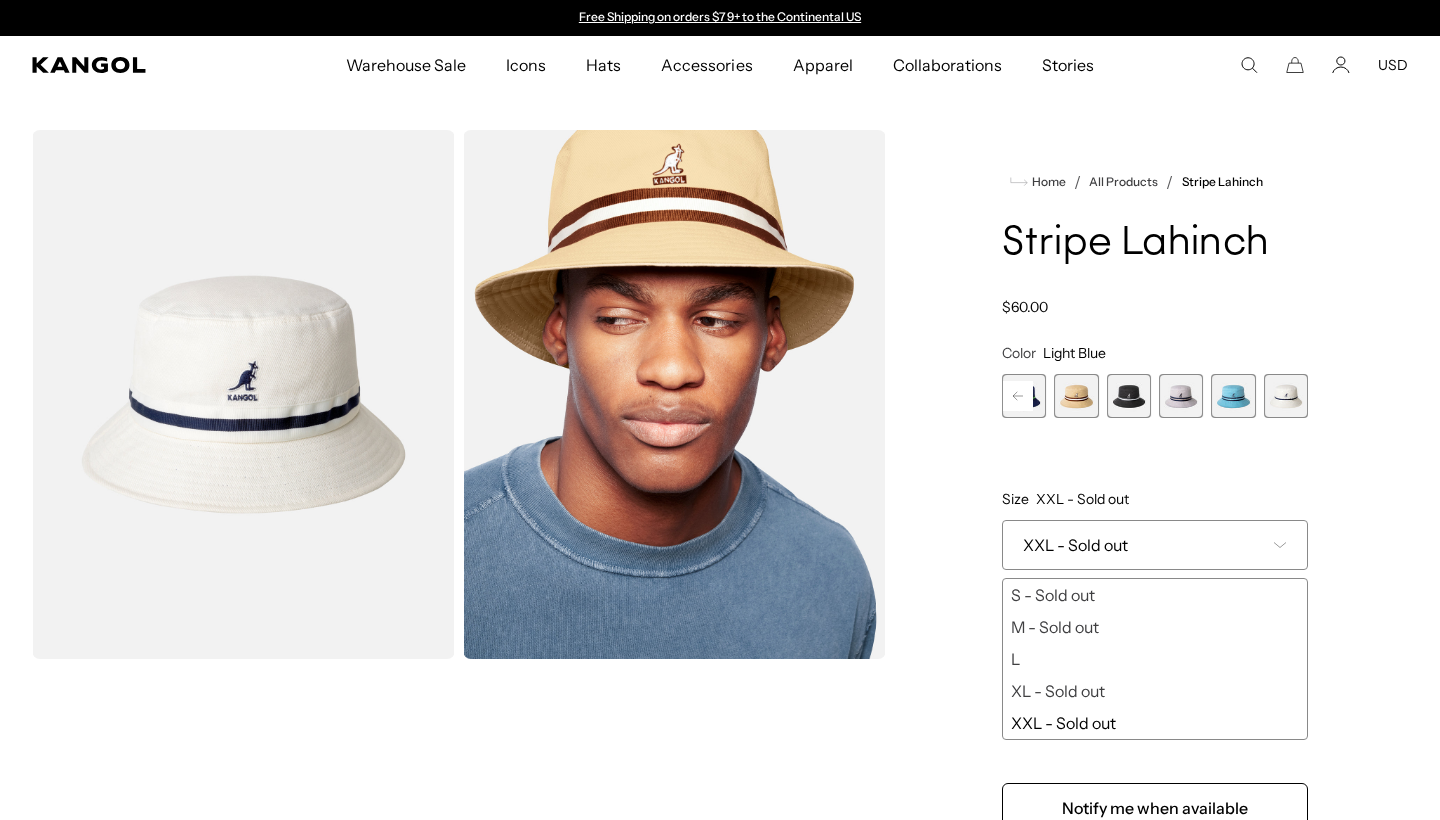 click on "XXL - Sold out" at bounding box center [1155, 723] 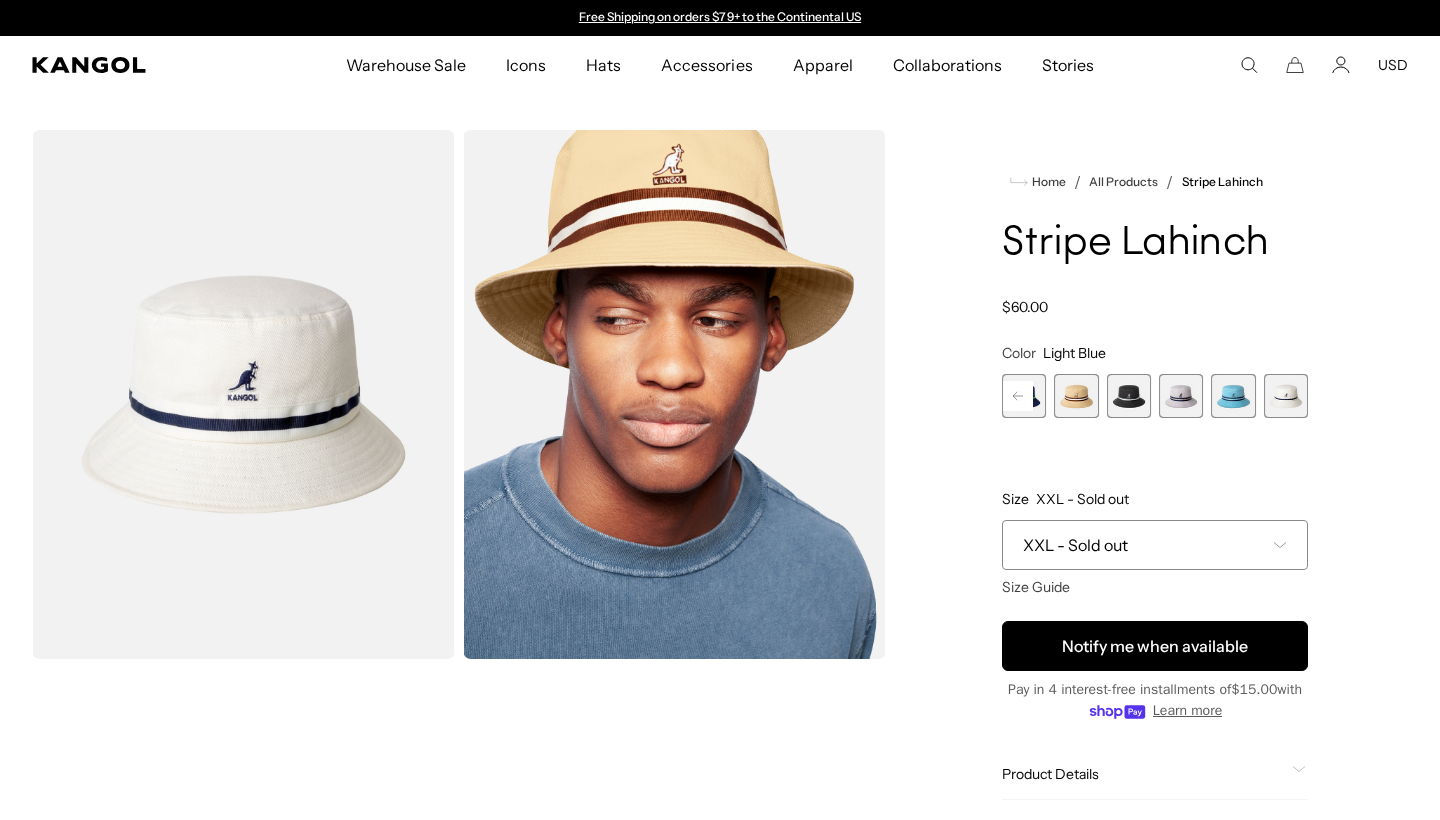 click on "Notify me when available" at bounding box center (1155, 646) 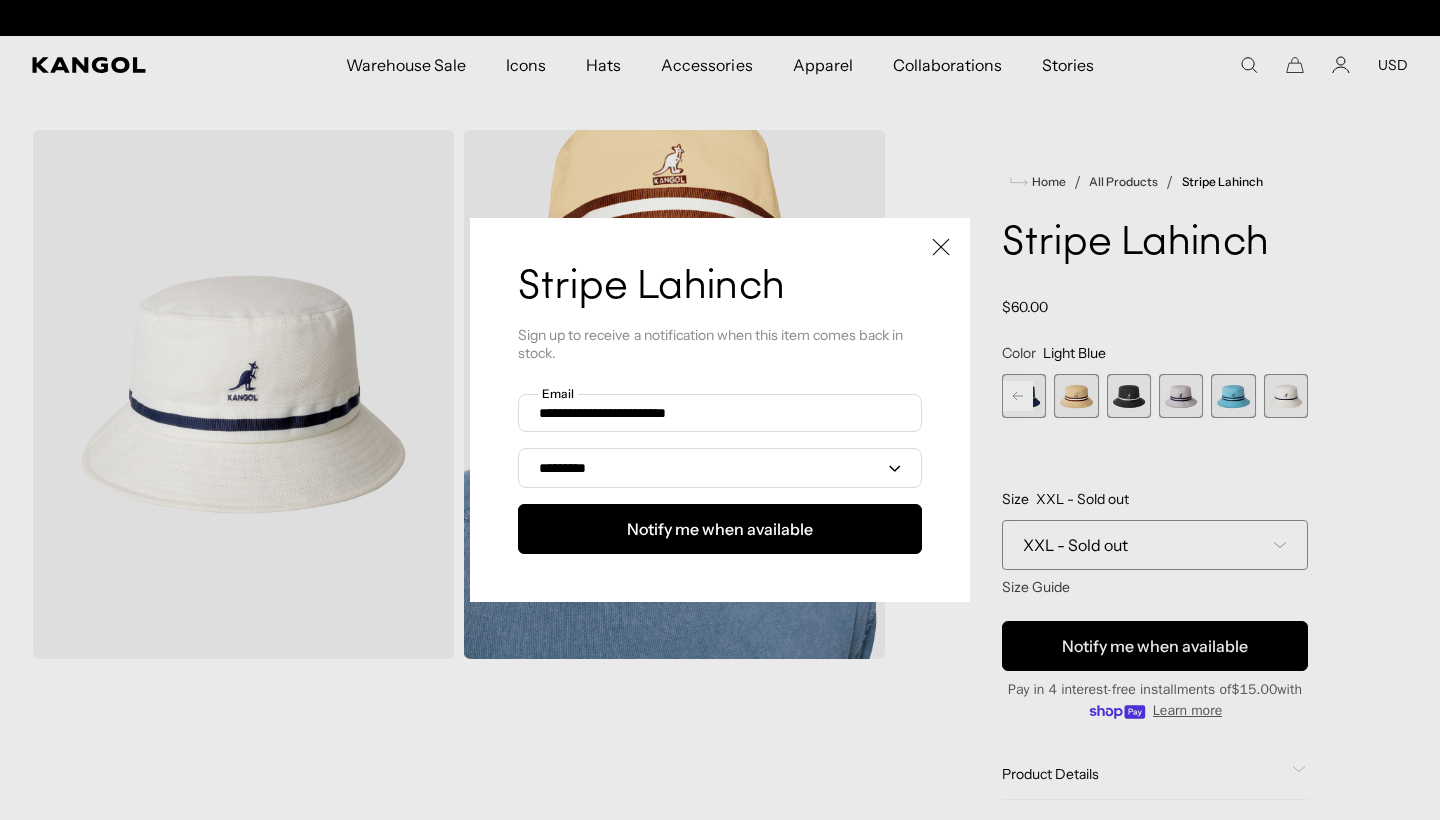 scroll, scrollTop: 0, scrollLeft: 412, axis: horizontal 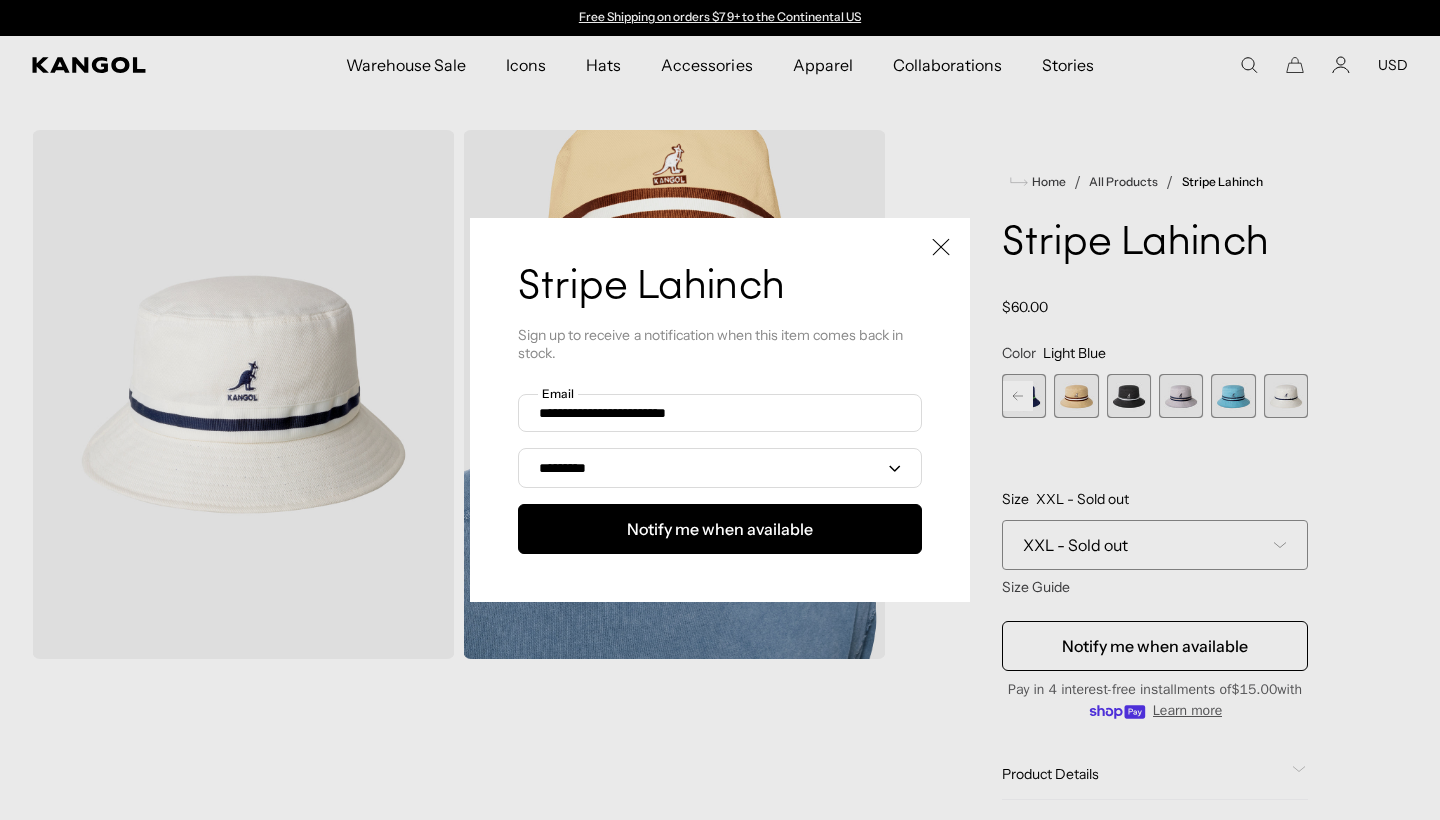 click 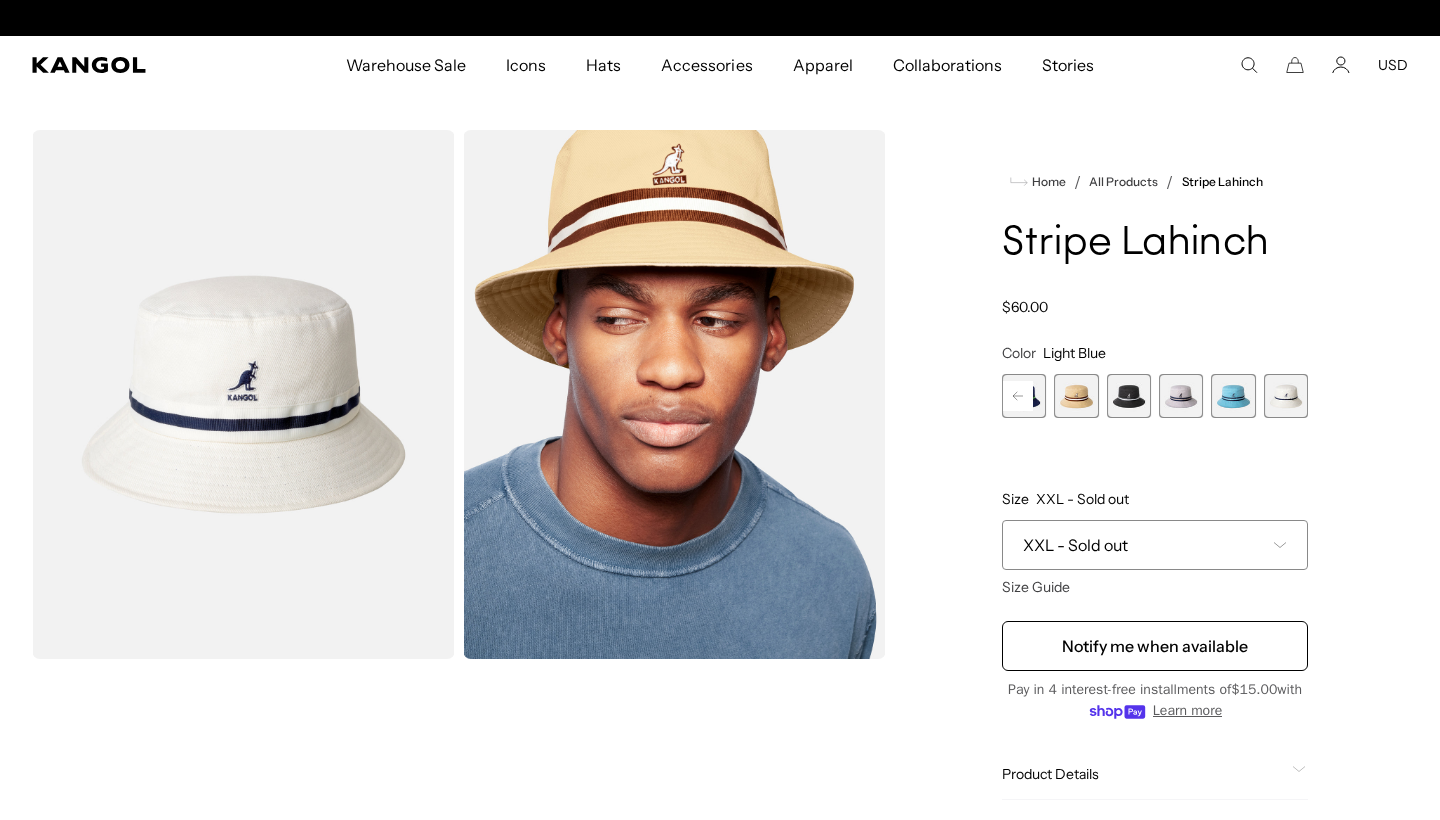 scroll, scrollTop: 0, scrollLeft: 412, axis: horizontal 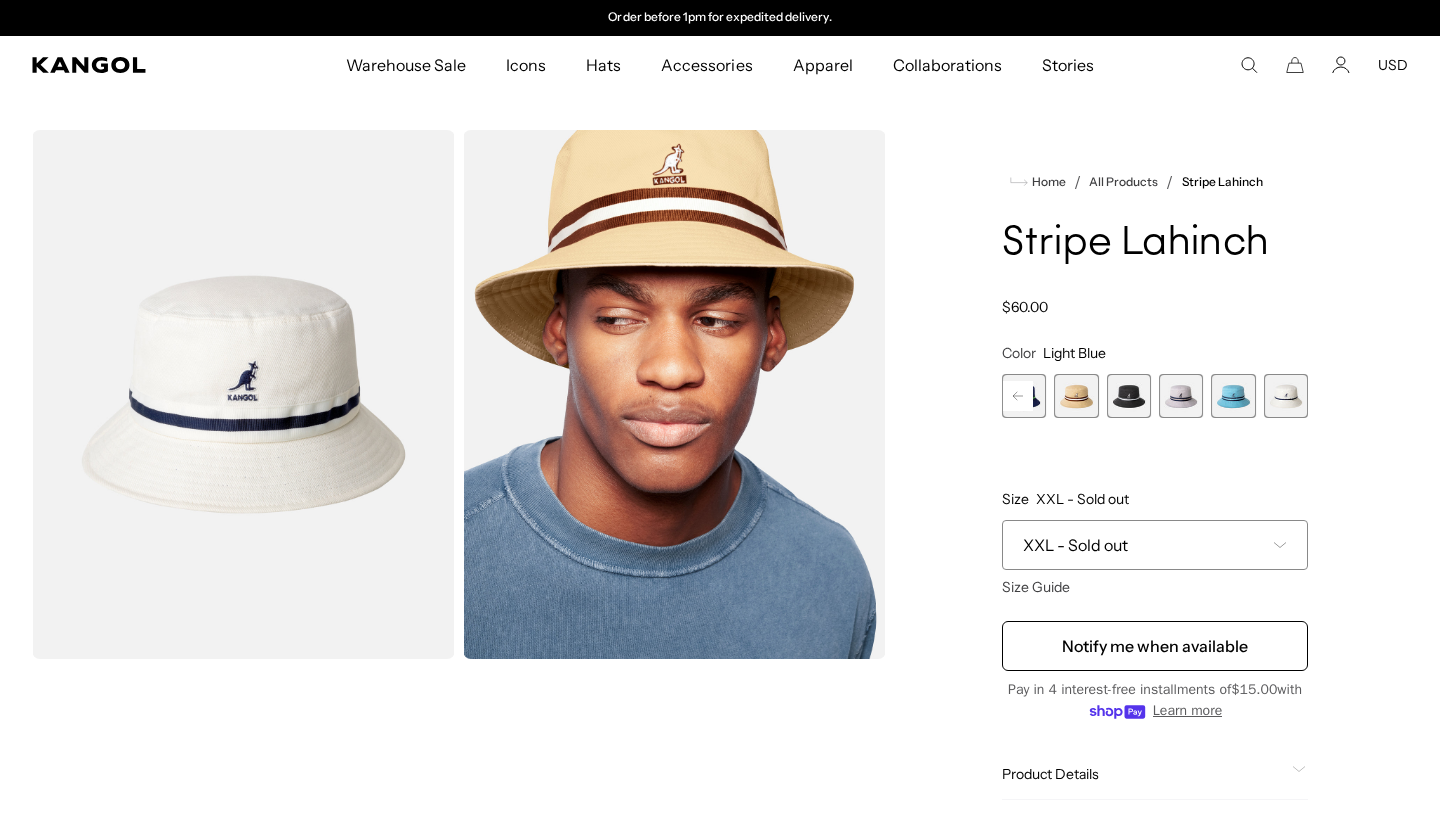 click at bounding box center (1233, 396) 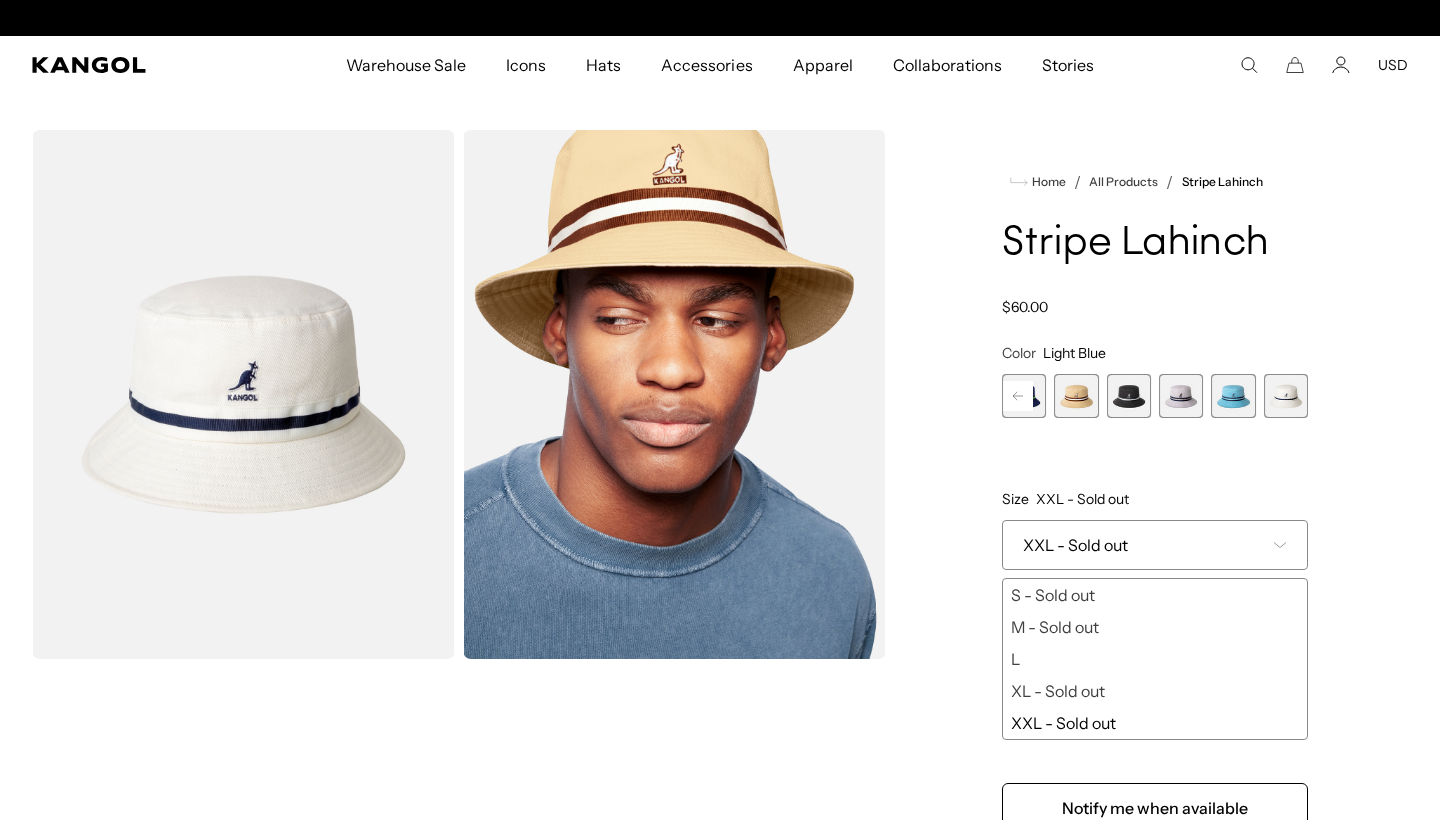 scroll, scrollTop: 0, scrollLeft: 0, axis: both 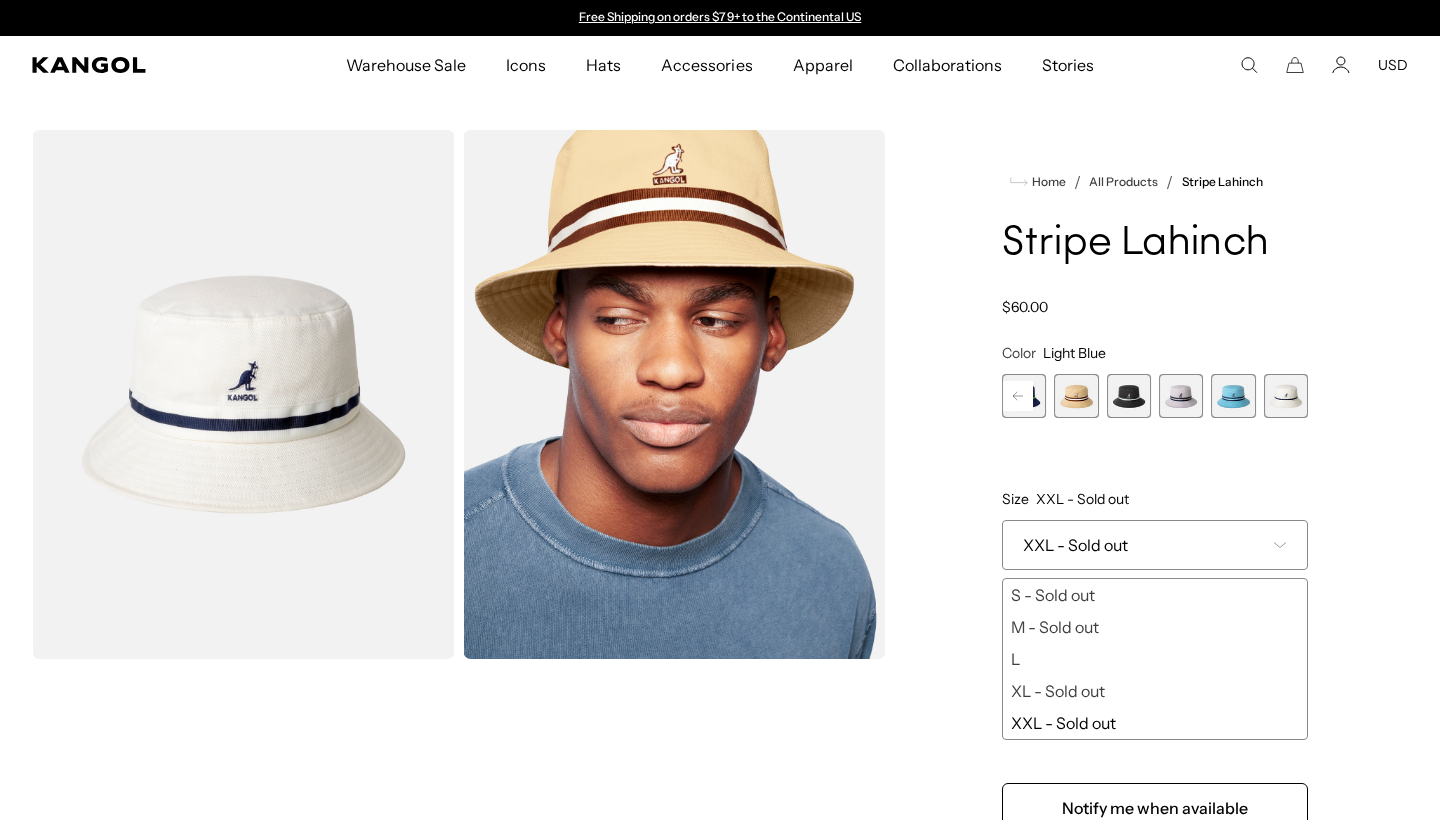 click on "XXL - Sold out" at bounding box center [1155, 723] 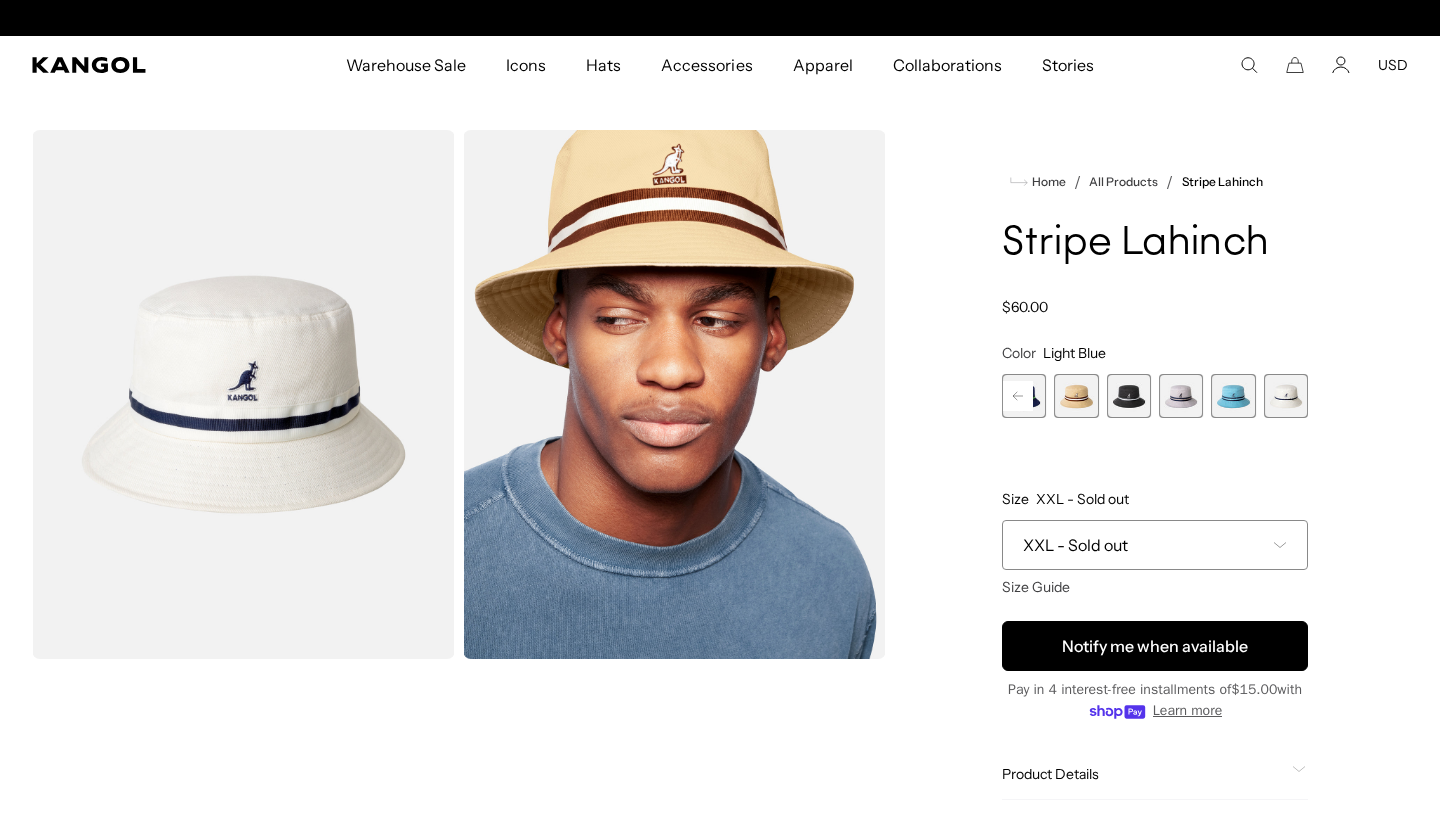 scroll, scrollTop: 0, scrollLeft: 412, axis: horizontal 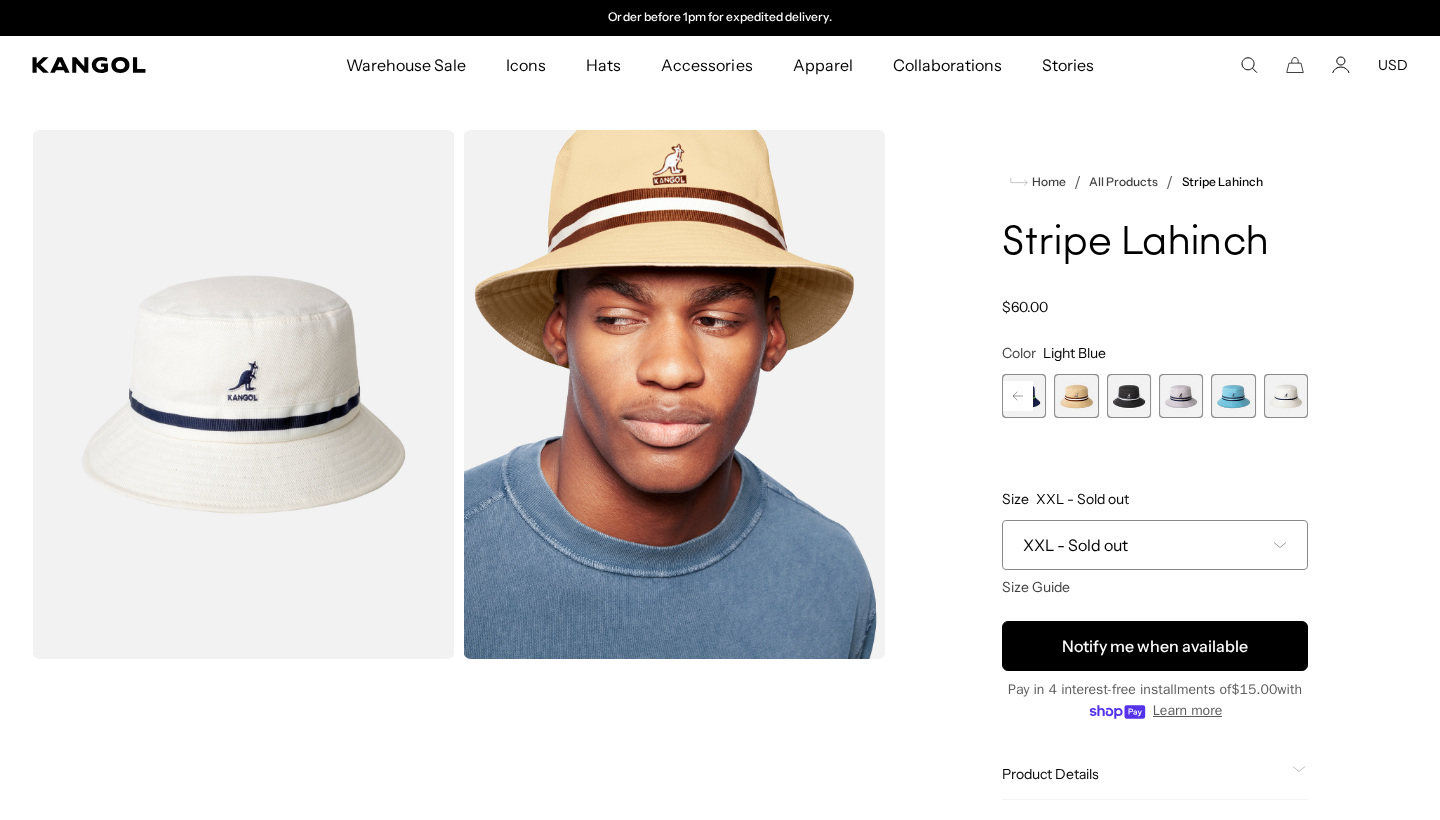 click on "Notify me when available" at bounding box center (1155, 646) 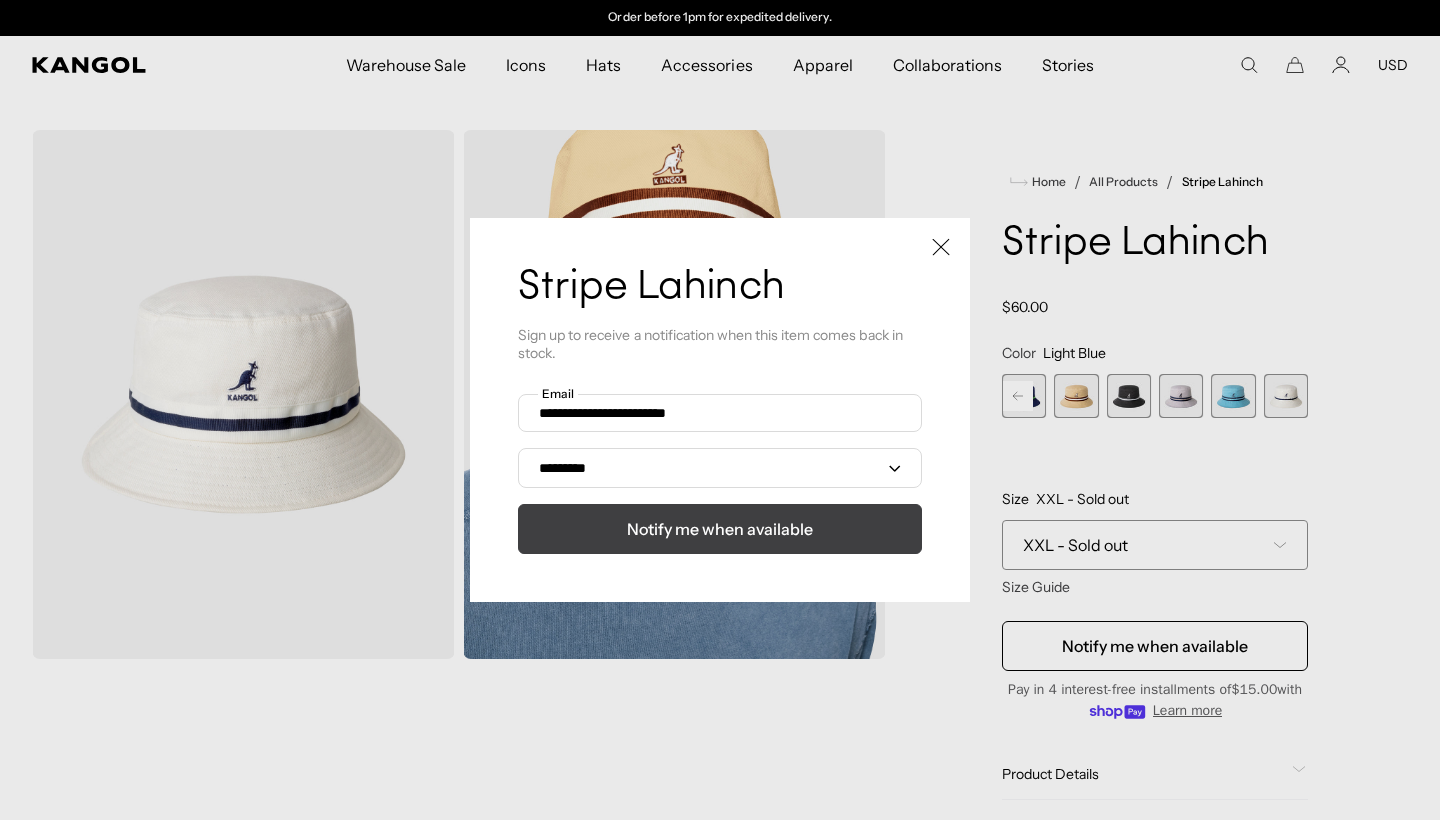 click on "Notify me when available" at bounding box center [720, 529] 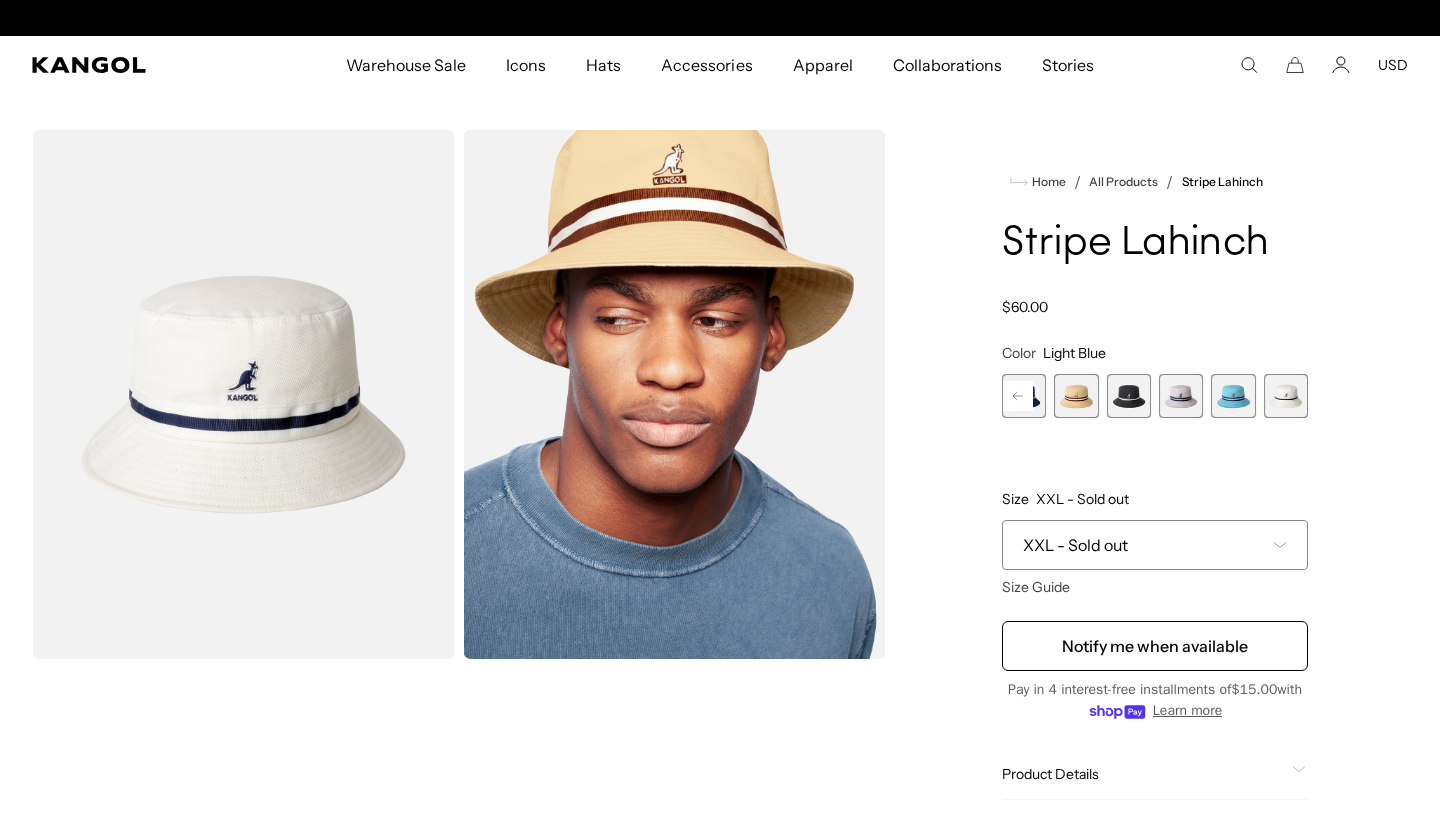 scroll, scrollTop: 0, scrollLeft: 0, axis: both 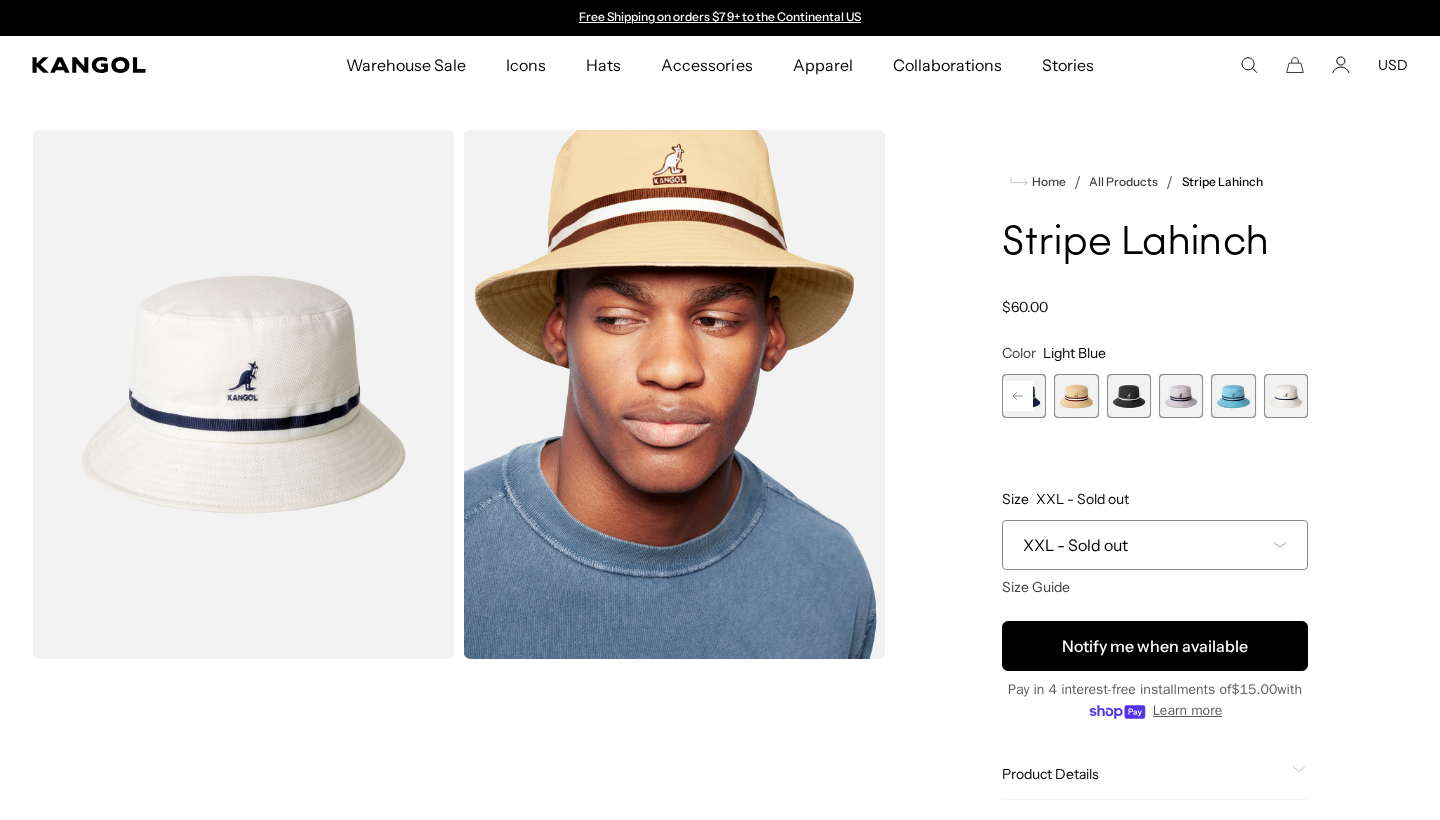 click on "Notify me when available" at bounding box center [1155, 646] 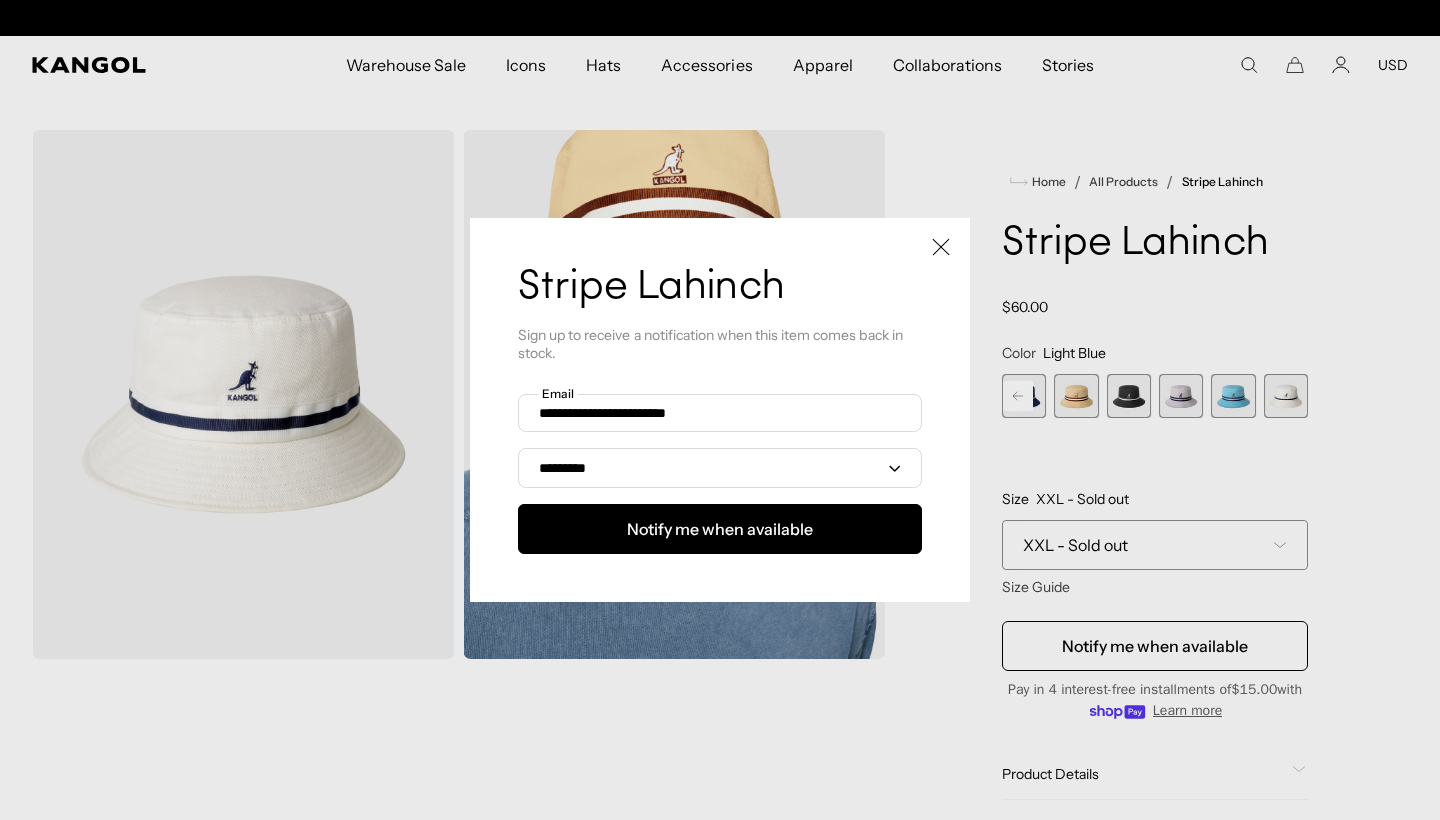 scroll, scrollTop: 0, scrollLeft: 412, axis: horizontal 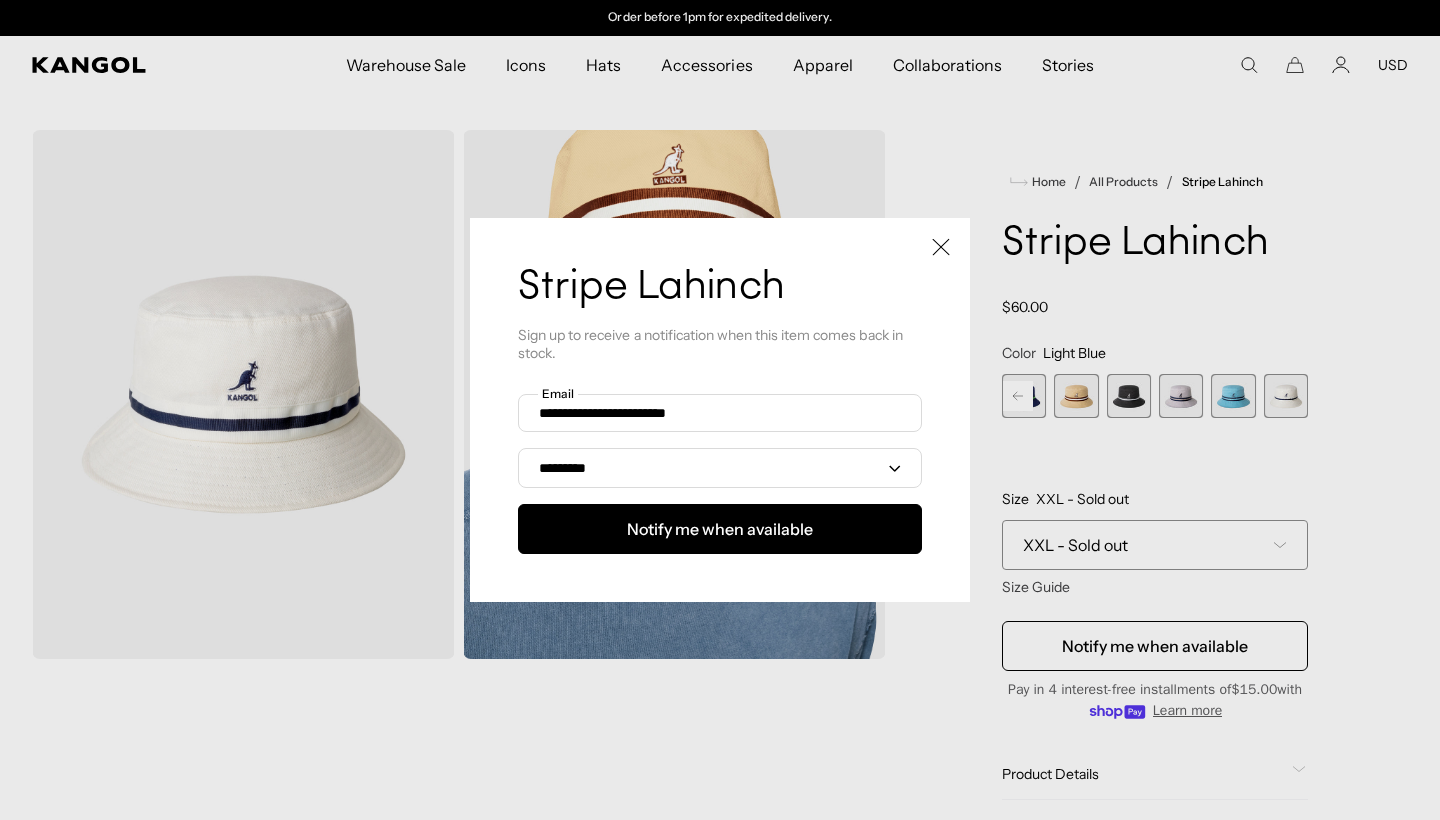 click 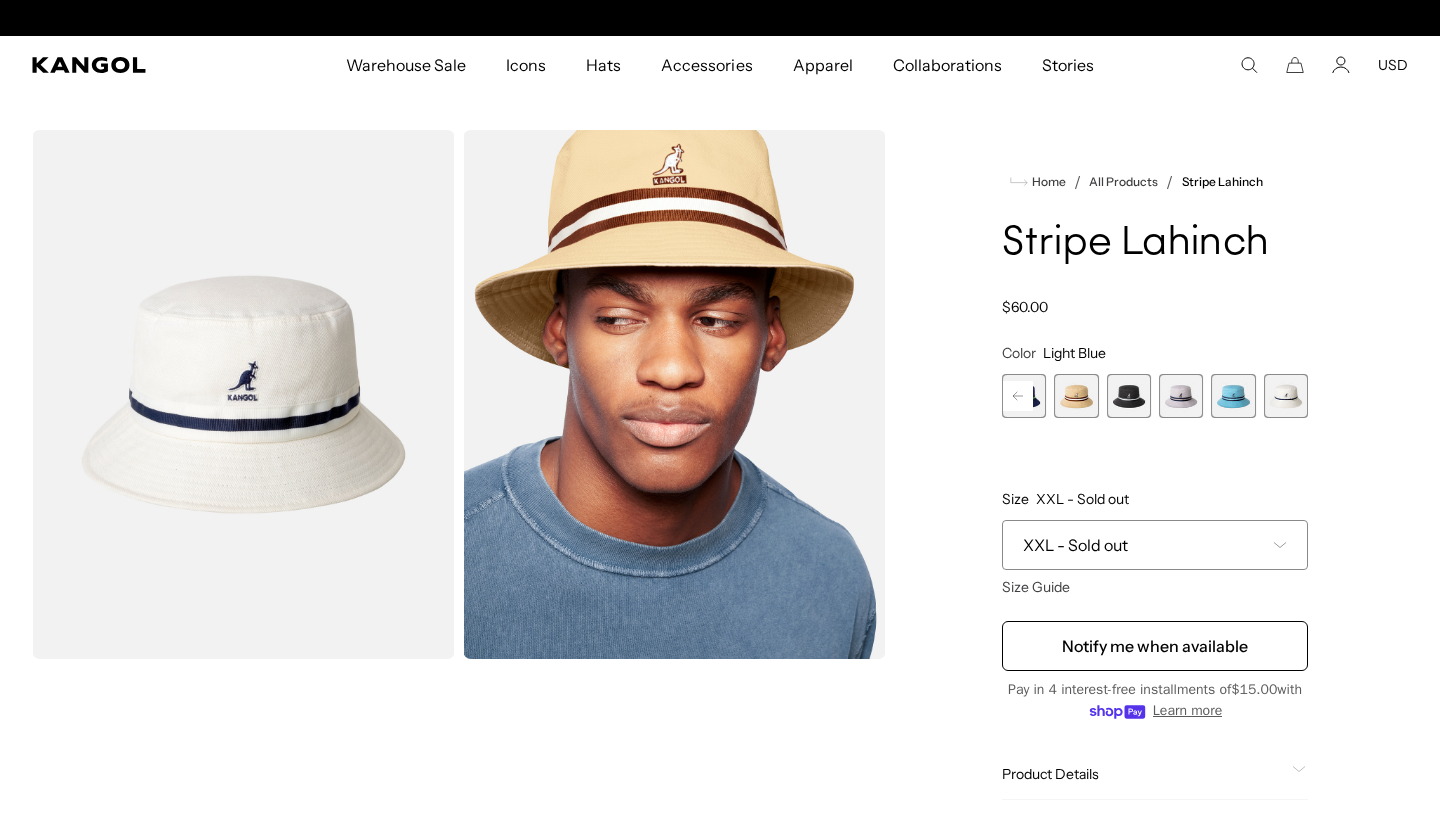 scroll, scrollTop: 0, scrollLeft: 0, axis: both 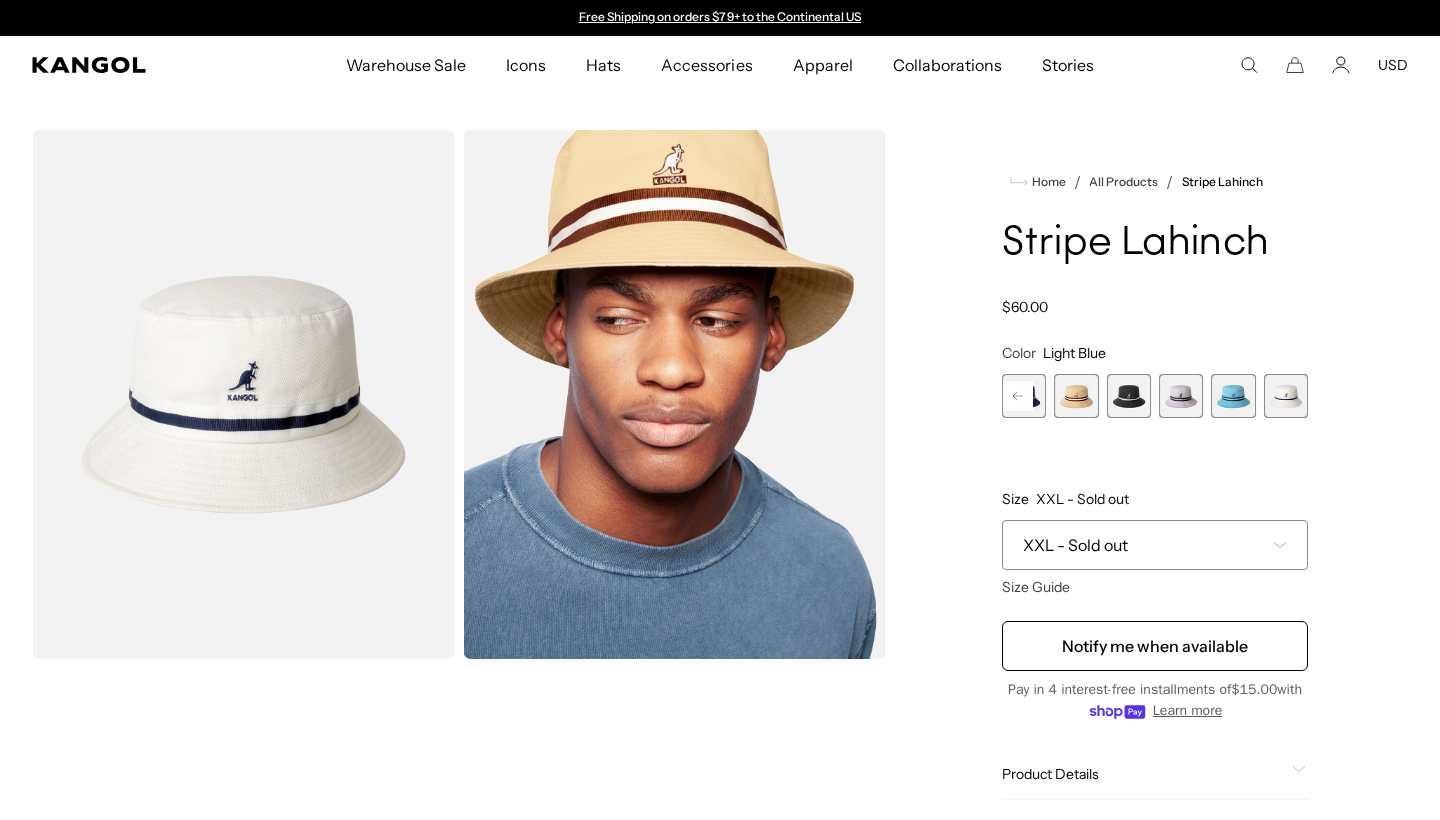click at bounding box center (1286, 396) 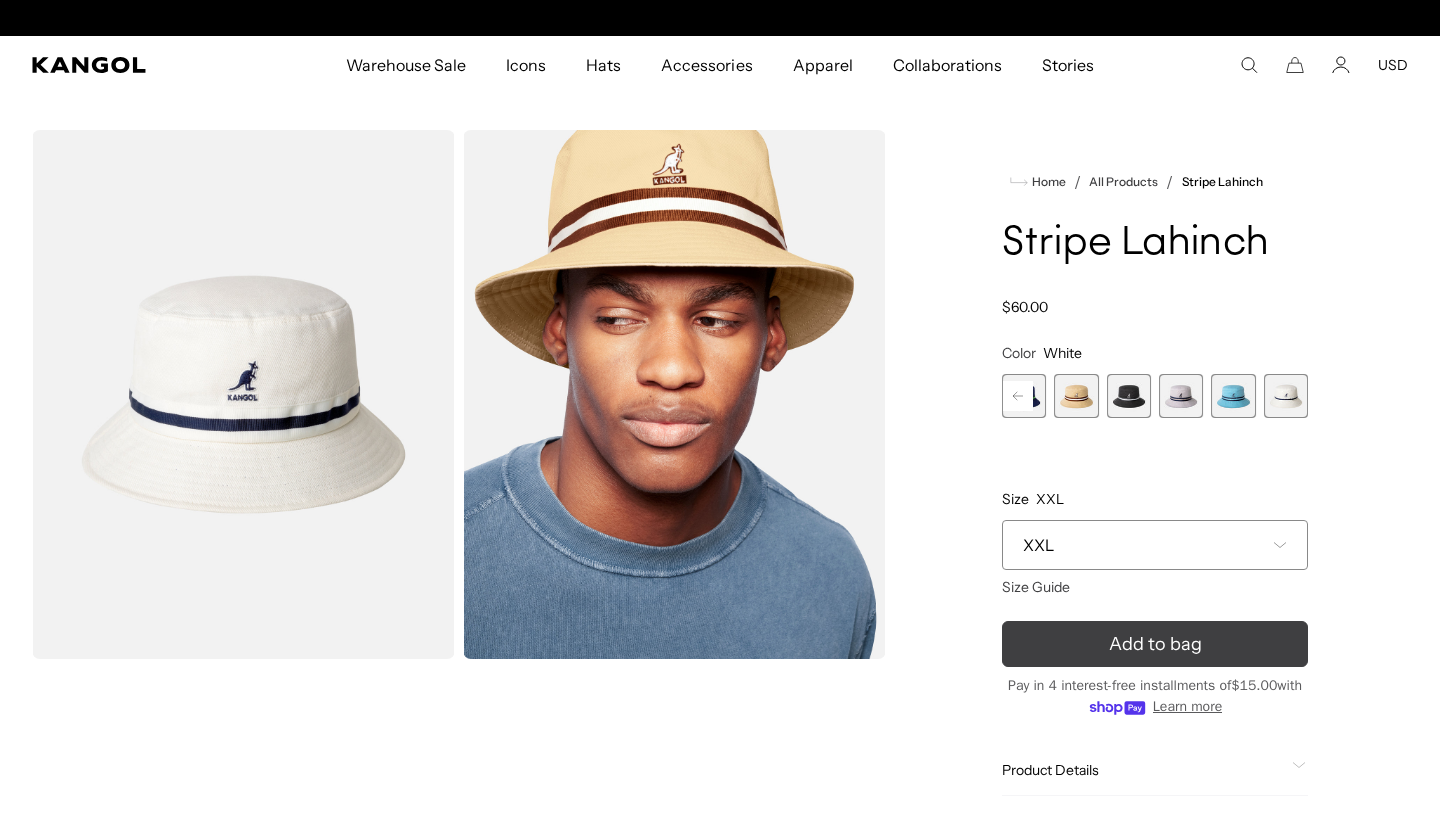 scroll, scrollTop: 0, scrollLeft: 412, axis: horizontal 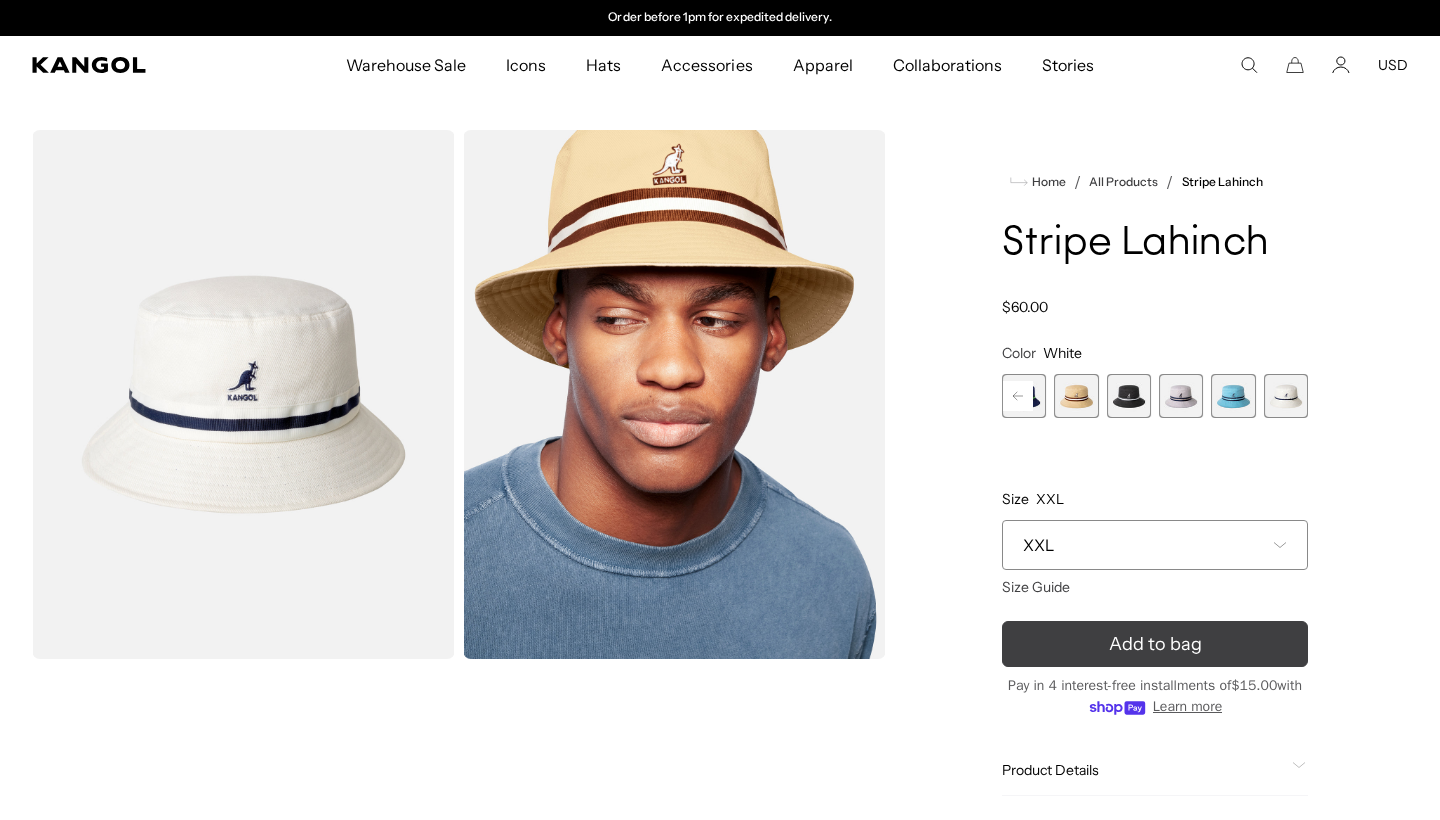 click on "Add to bag" at bounding box center [1155, 644] 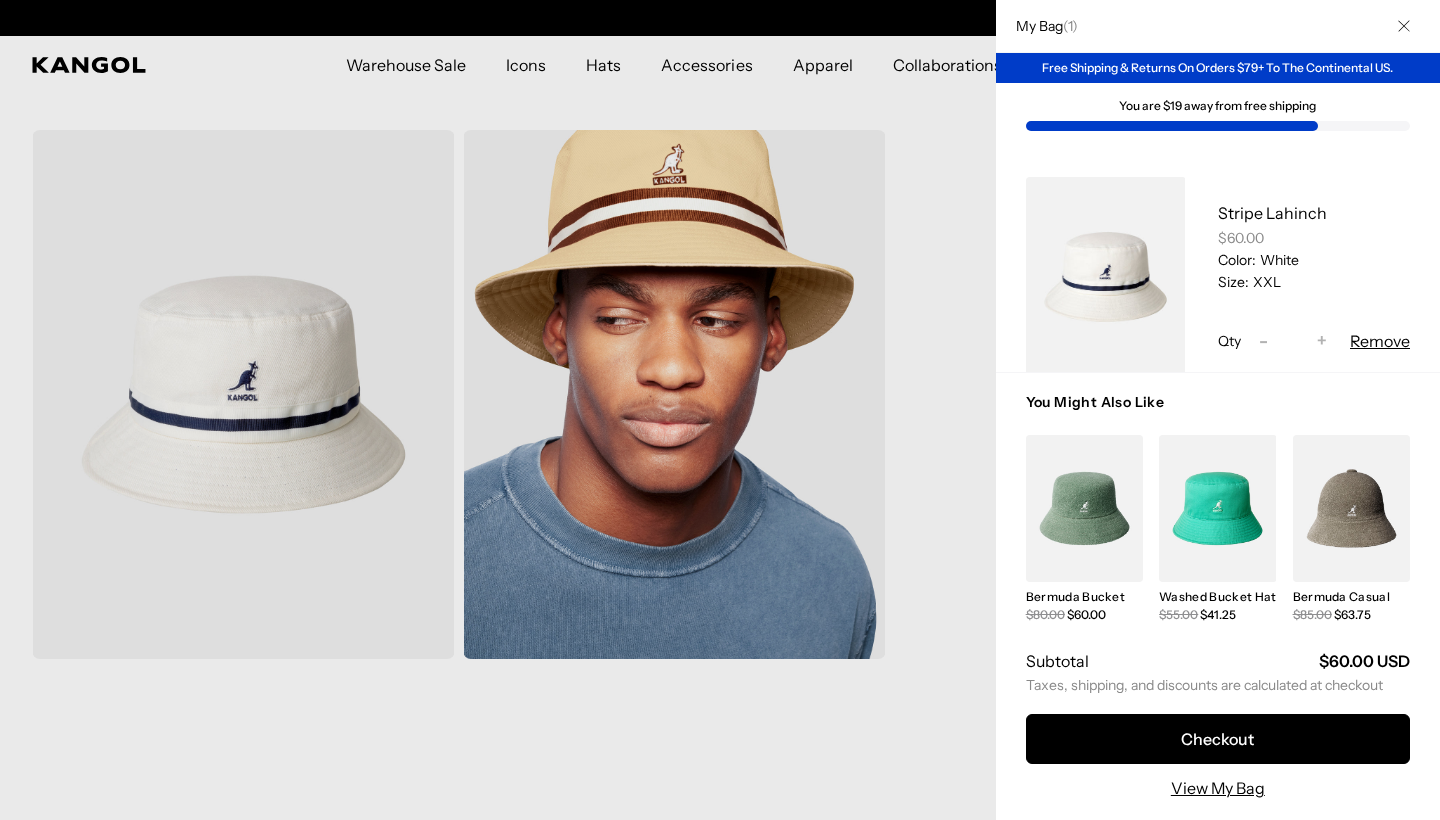 scroll, scrollTop: 0, scrollLeft: 412, axis: horizontal 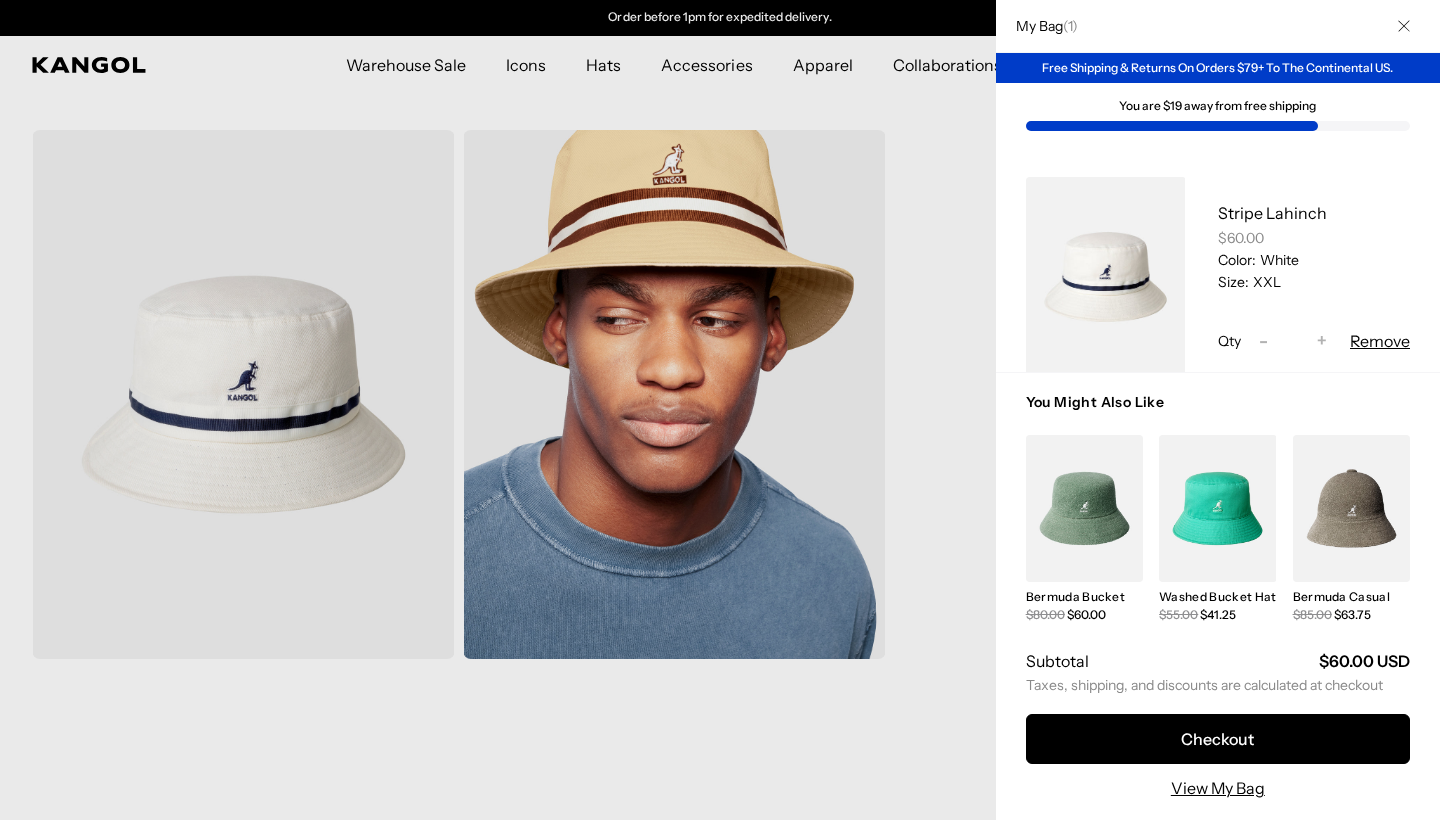 click 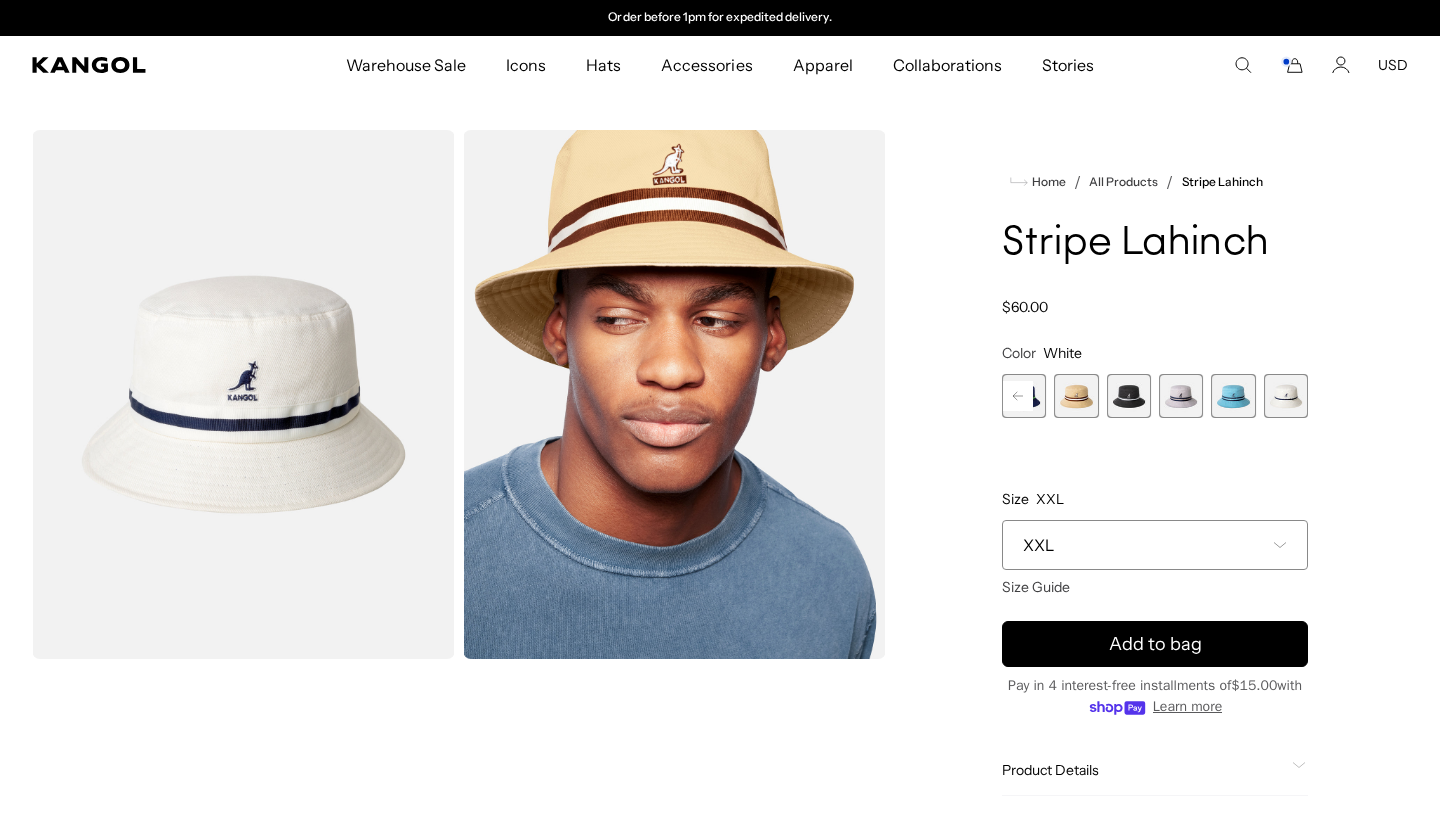 scroll, scrollTop: 94, scrollLeft: 0, axis: vertical 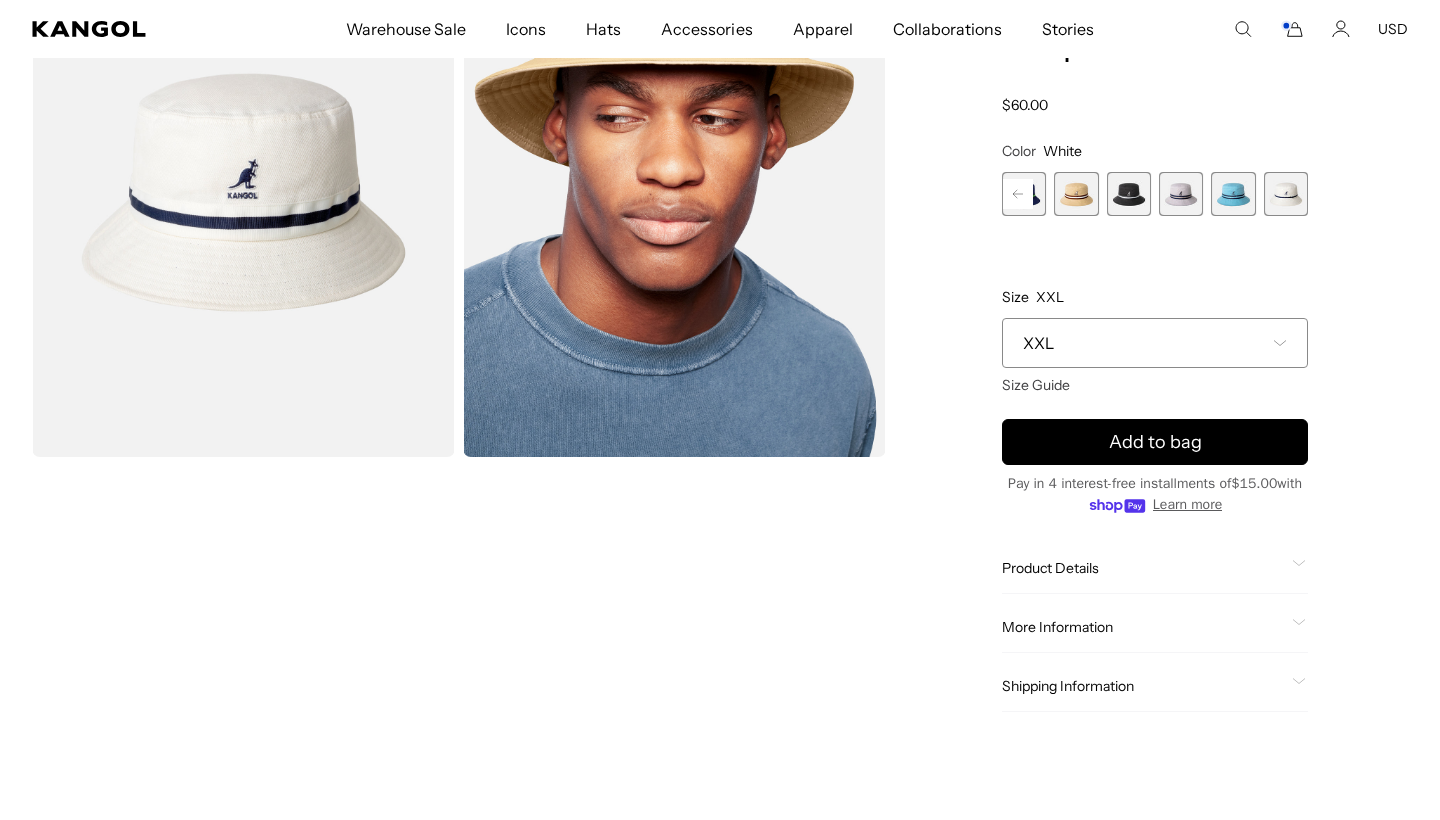 click on "Shipping Information
Ship to  [POSTAL_CODE] Standard Shipping : Tuesday, July 22 Expedited Shipping : Thursday, July 17" 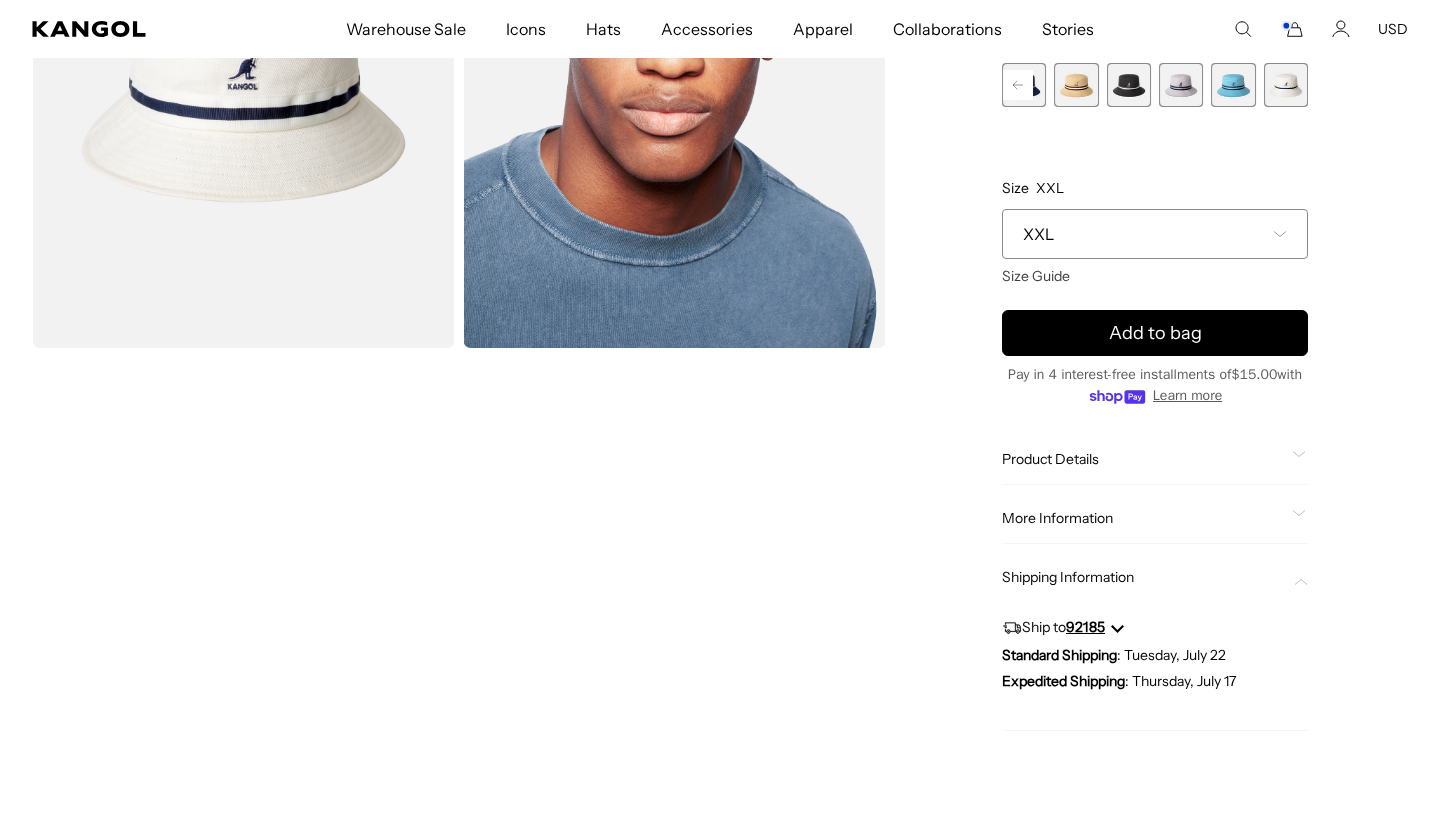 scroll, scrollTop: 313, scrollLeft: 0, axis: vertical 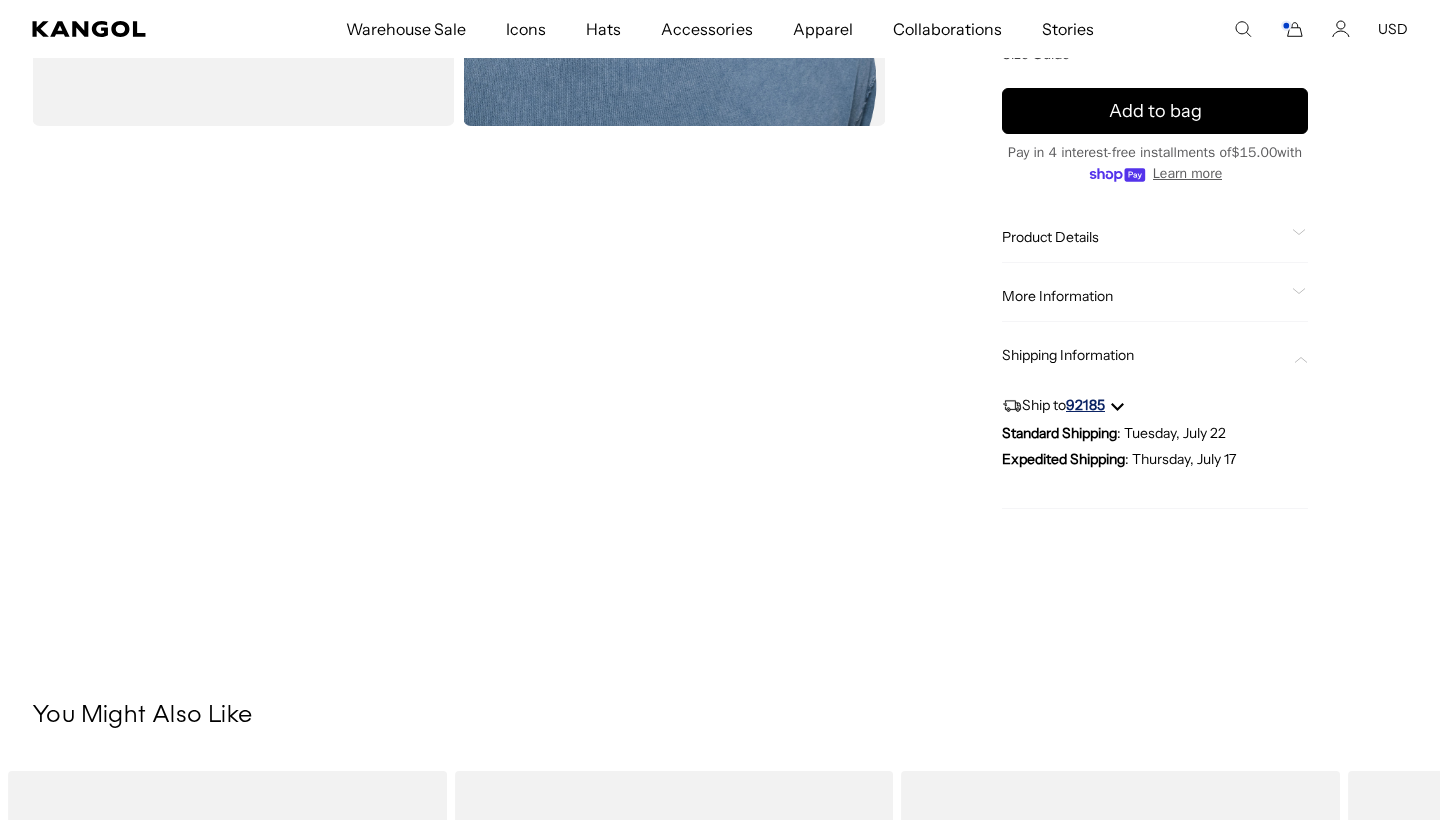 click at bounding box center (1114, 405) 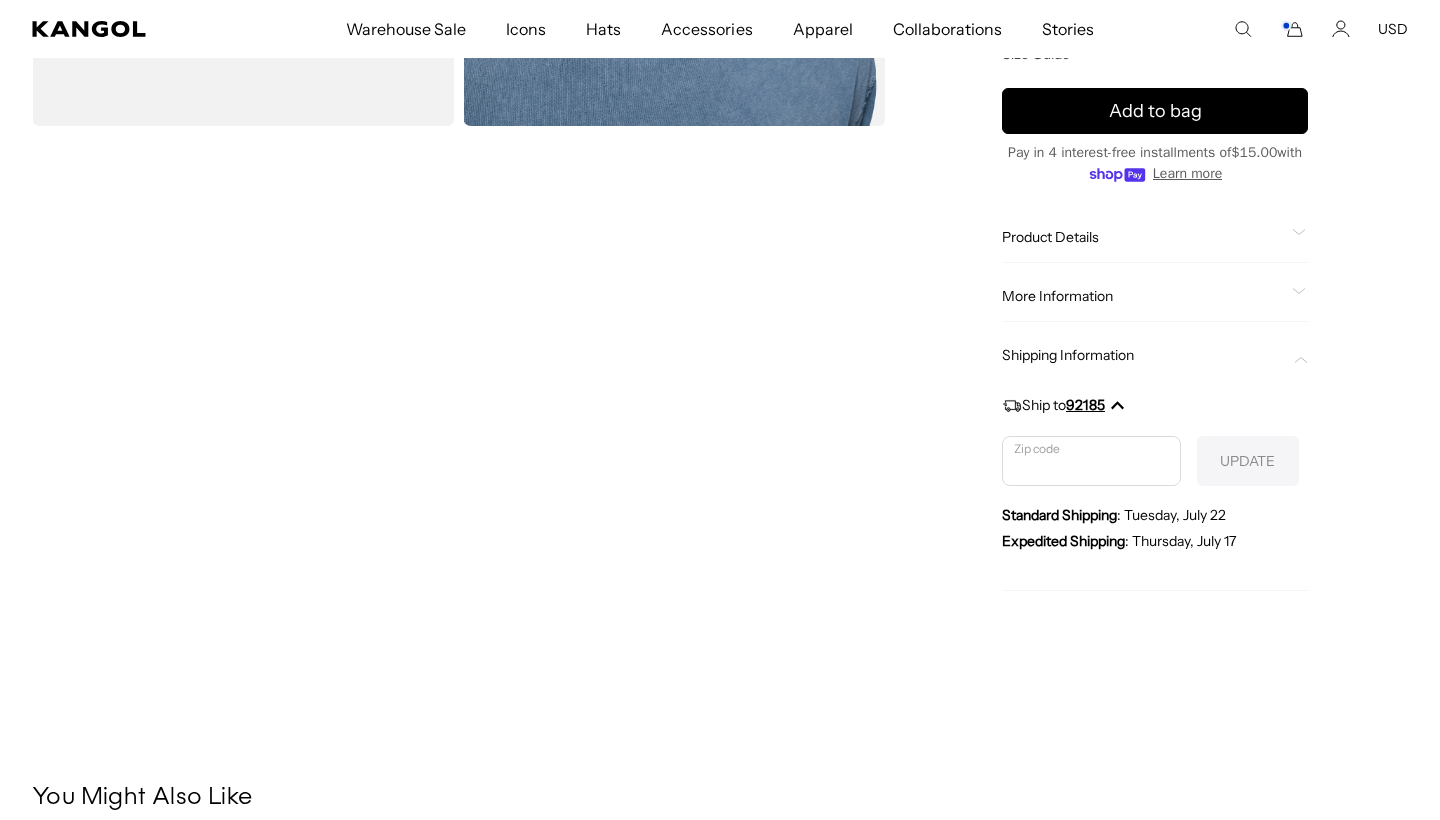 scroll, scrollTop: 0, scrollLeft: 0, axis: both 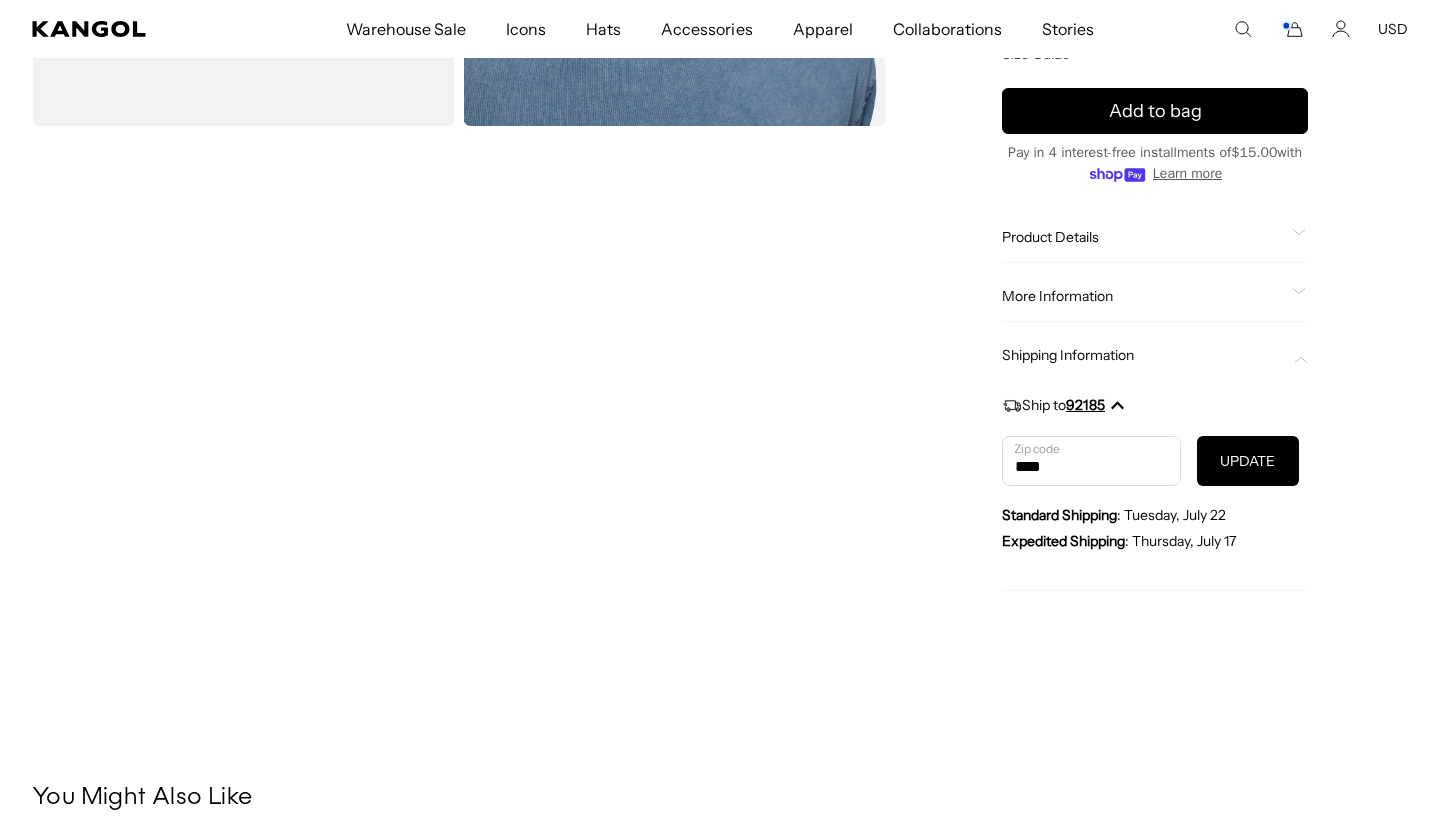 type on "*****" 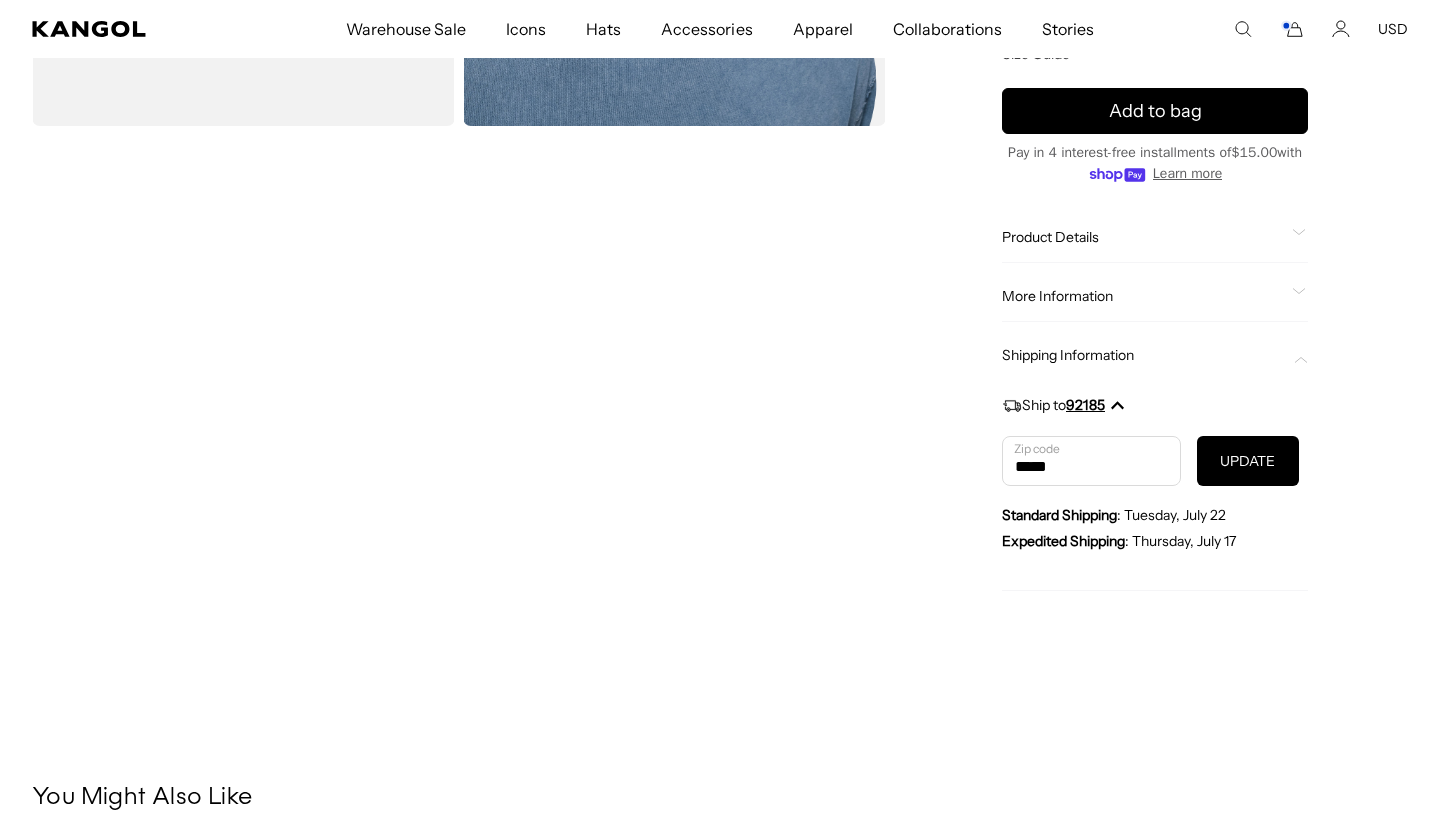 click on "UPDATE" at bounding box center (1248, 461) 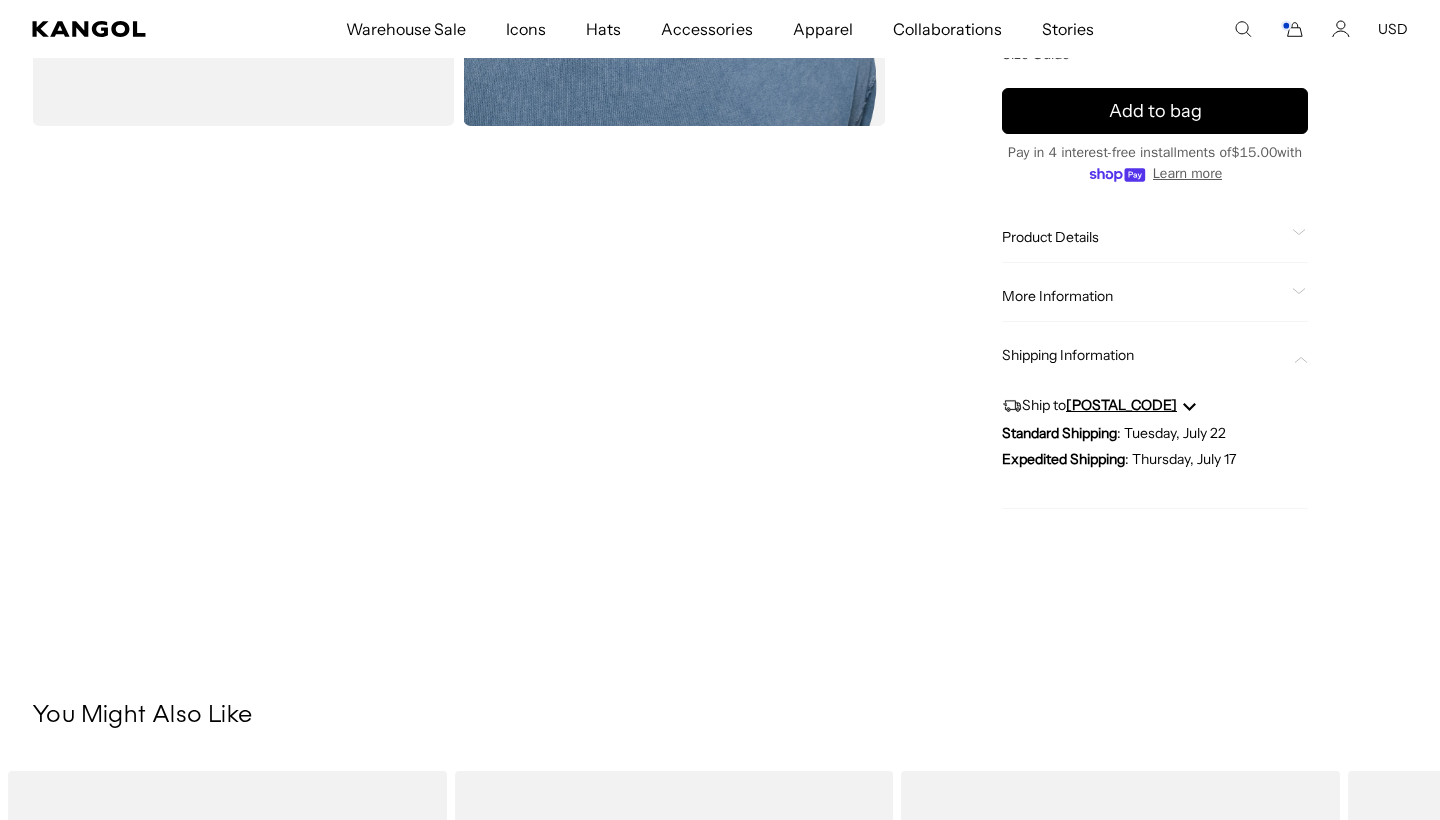 scroll, scrollTop: 0, scrollLeft: 412, axis: horizontal 